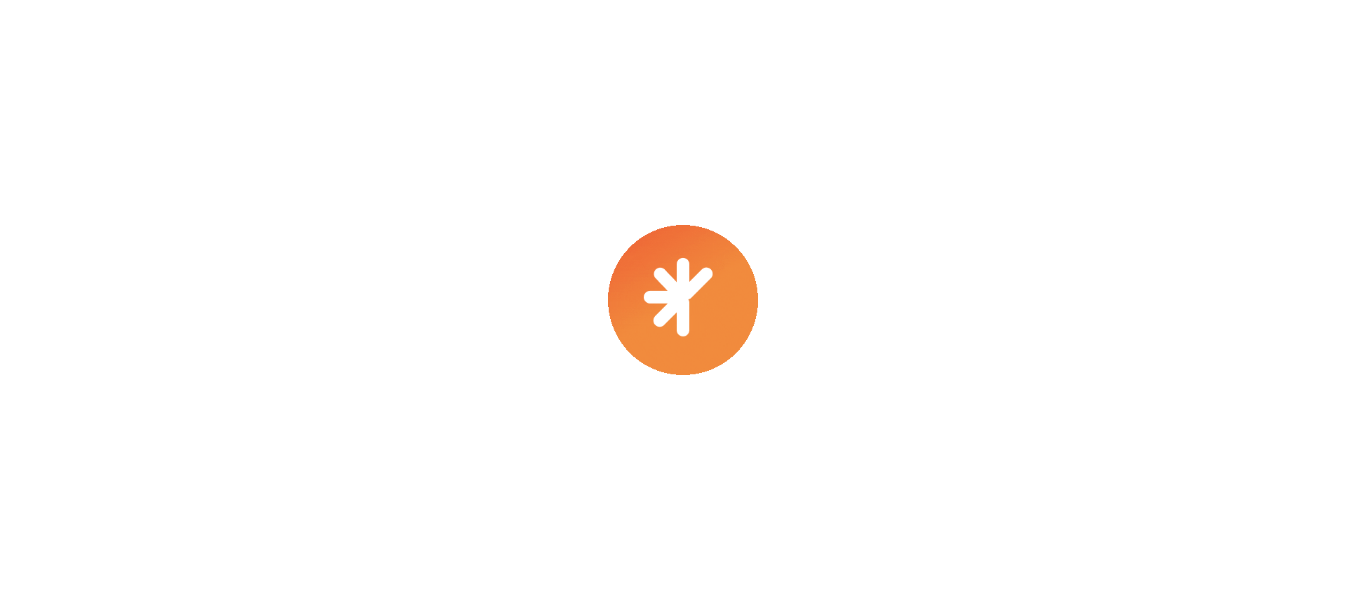 scroll, scrollTop: 0, scrollLeft: 0, axis: both 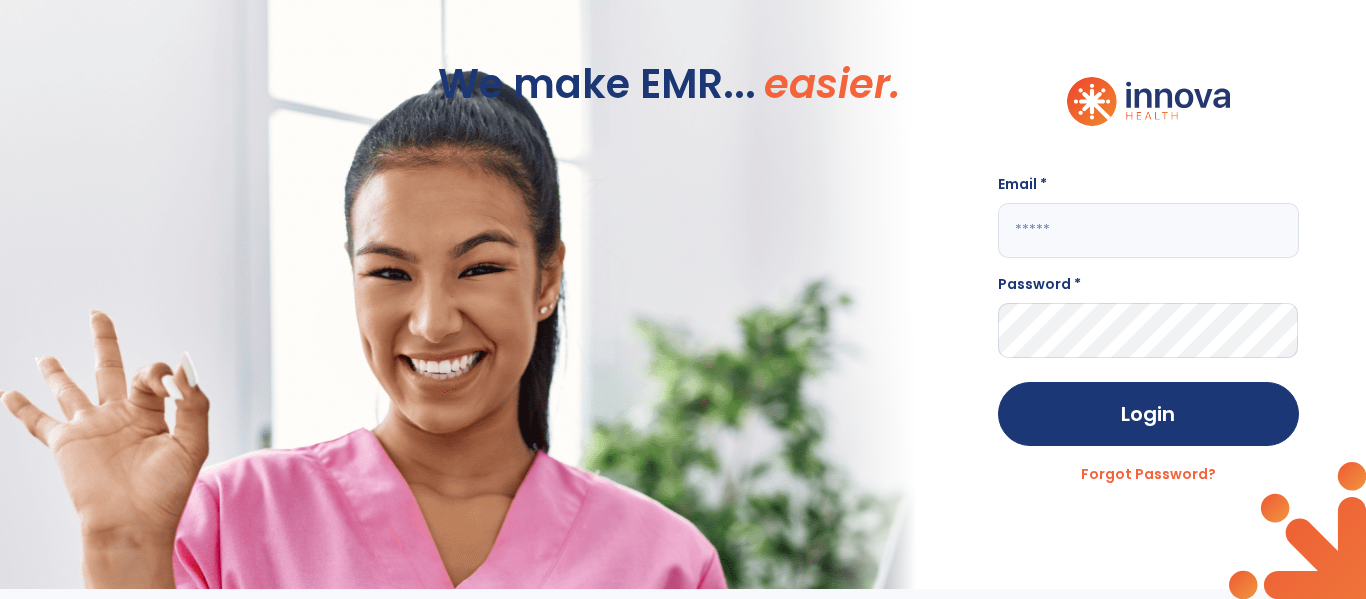 click 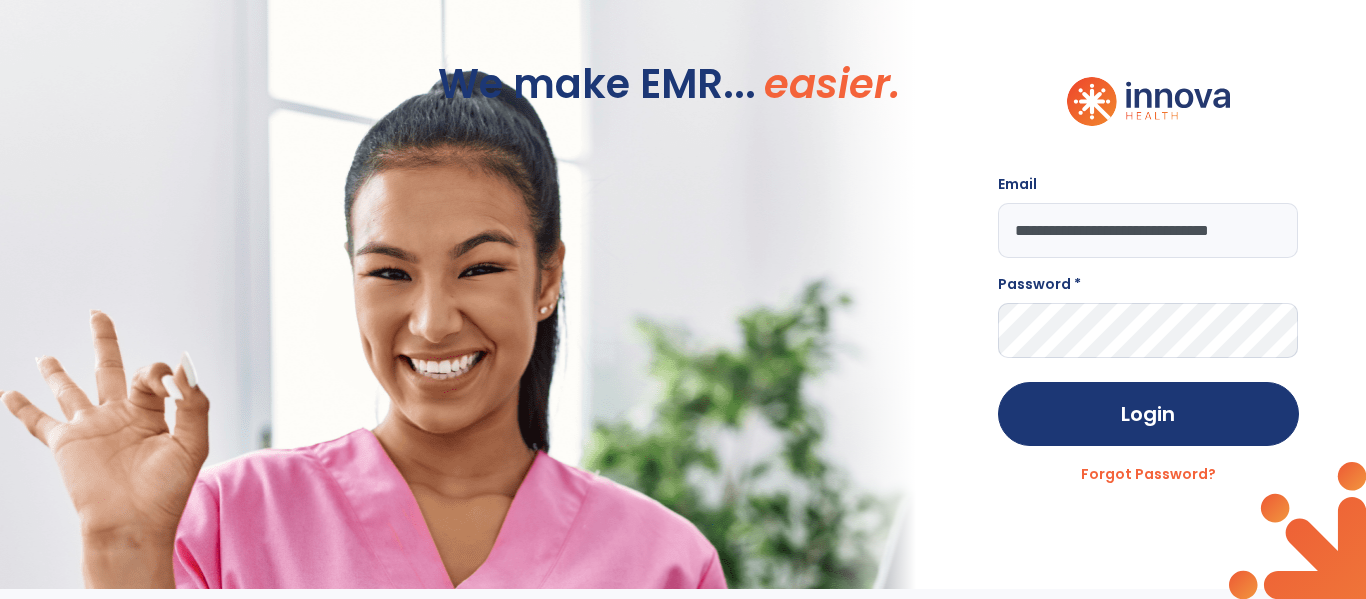scroll, scrollTop: 0, scrollLeft: 26, axis: horizontal 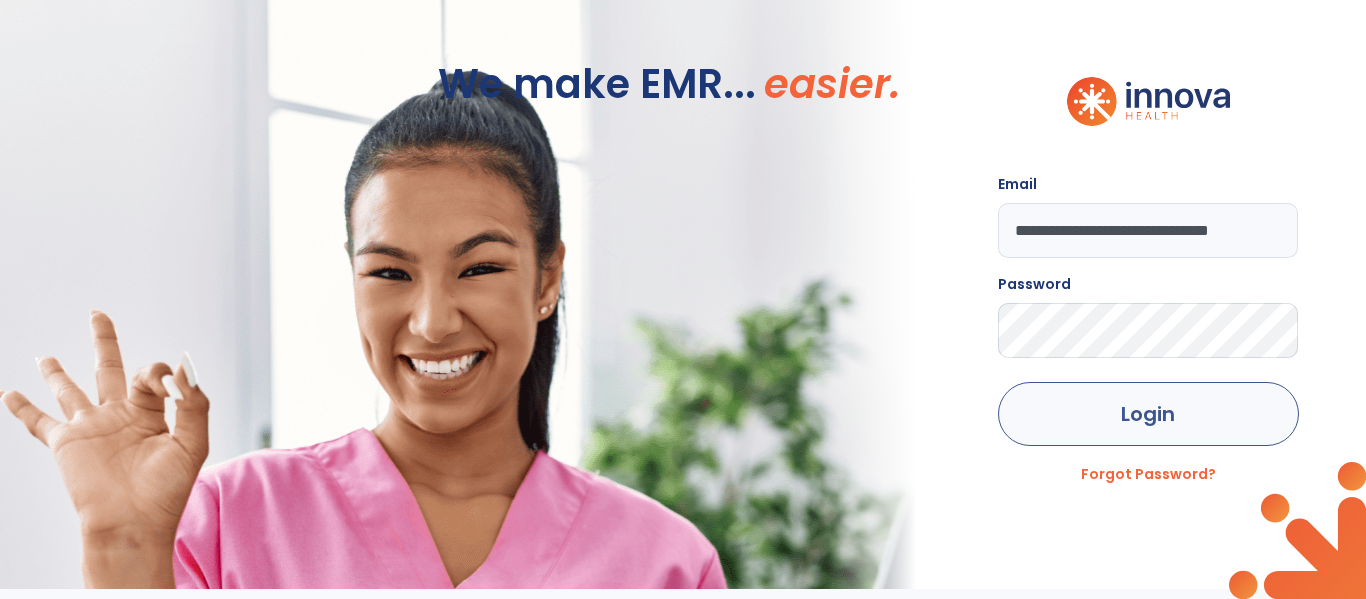 click on "Login" 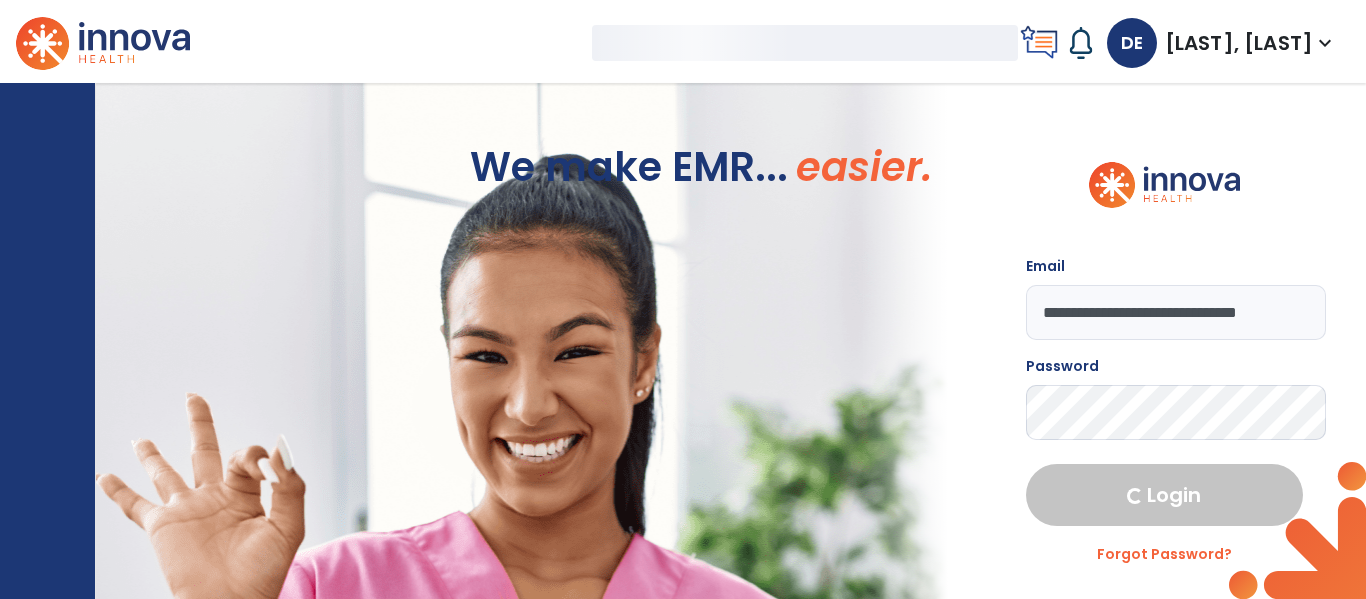 select on "****" 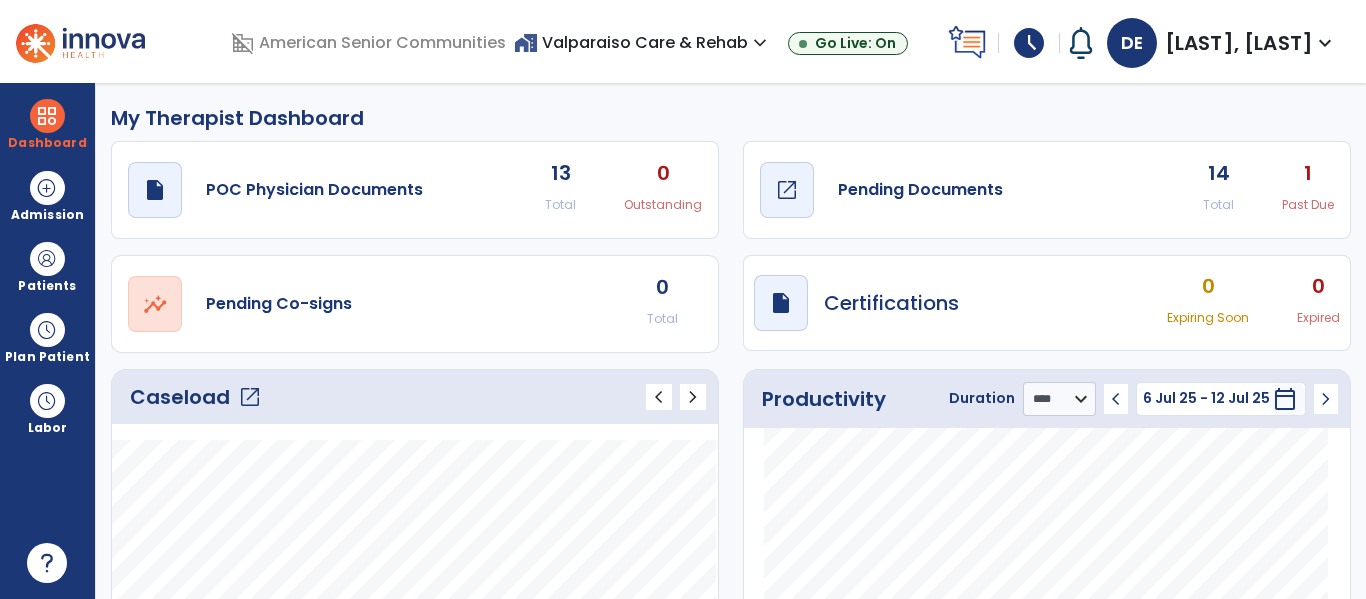 click on "Pending Documents" 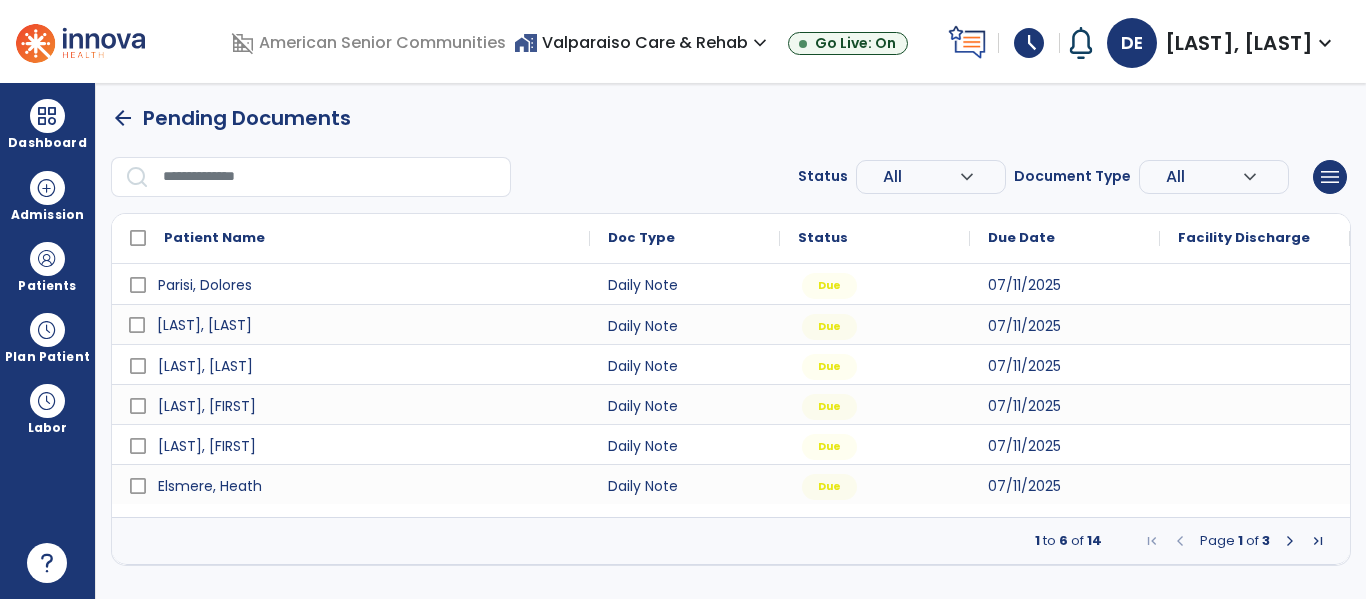 click on "[LAST], [LAST]" at bounding box center [365, 325] 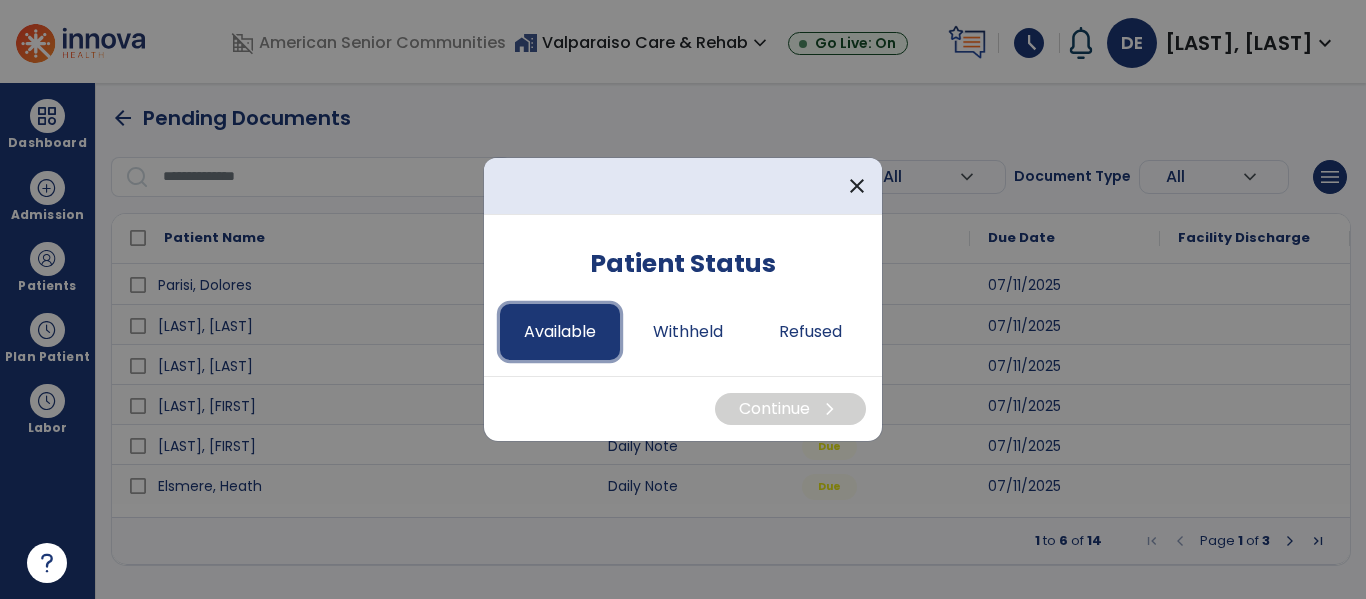 click on "Available" at bounding box center (560, 332) 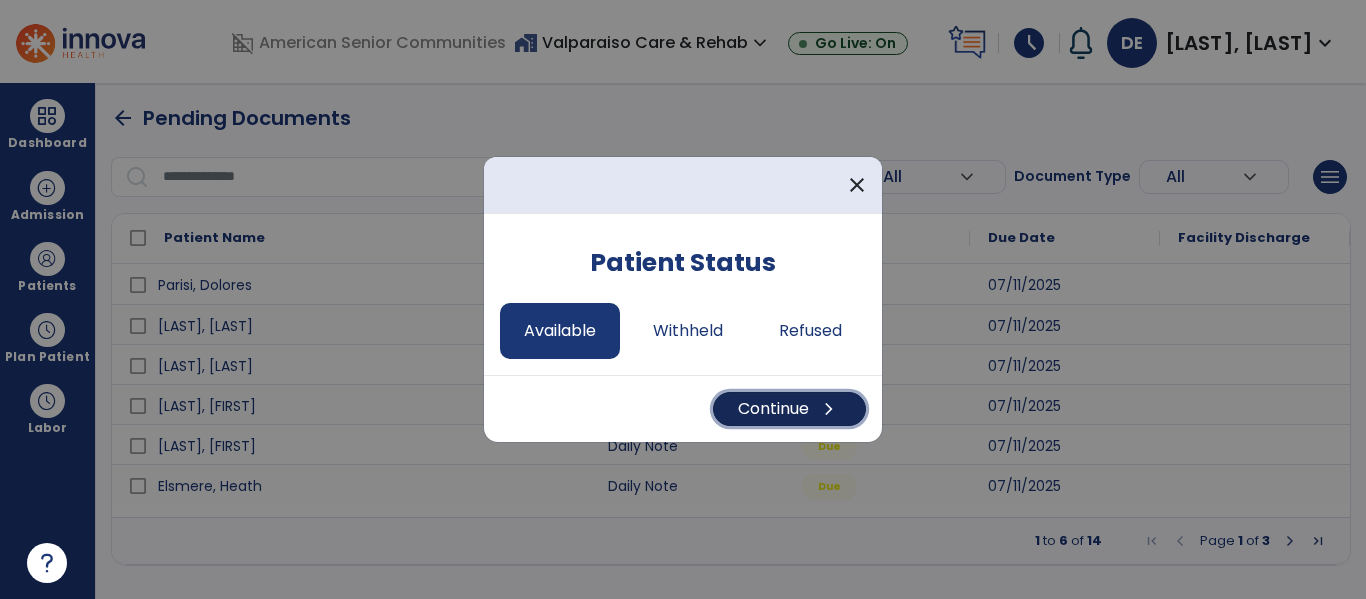 click on "Continue   chevron_right" at bounding box center (789, 409) 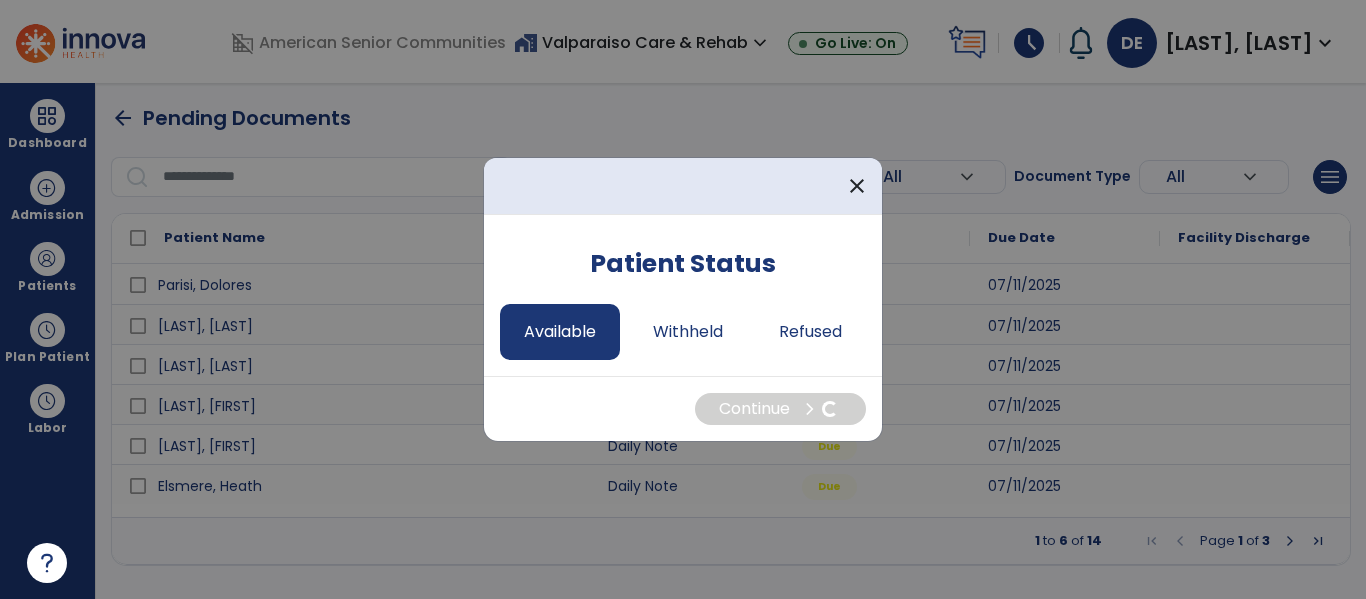 select on "*" 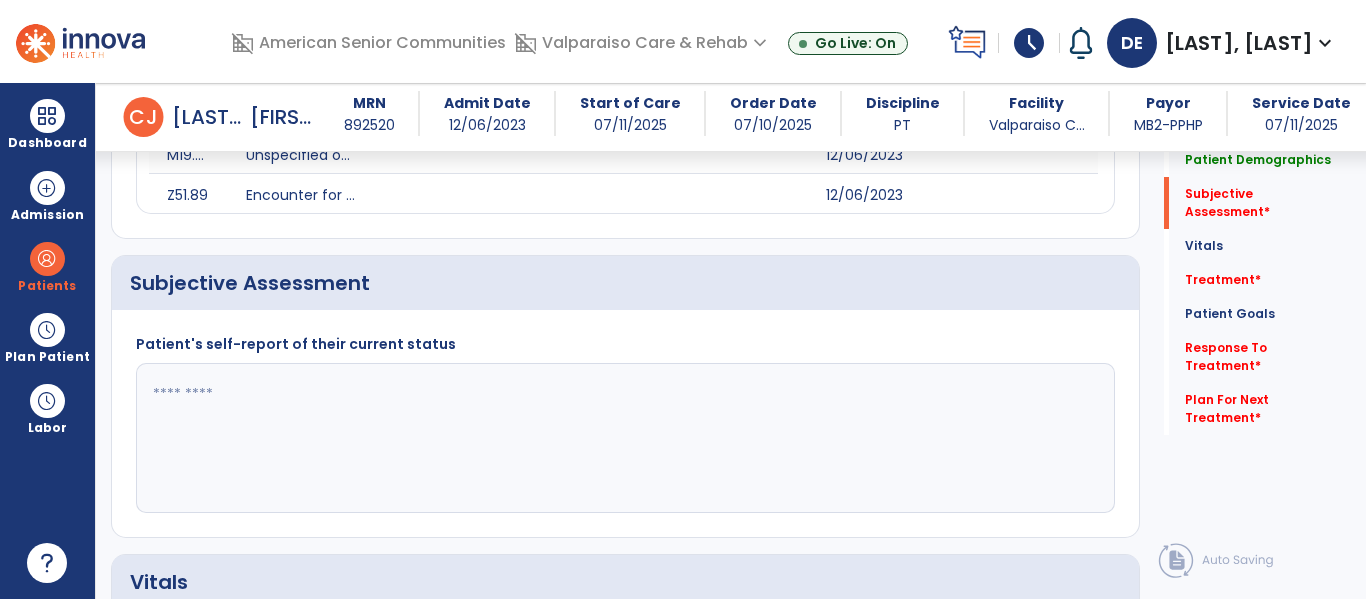 scroll, scrollTop: 1286, scrollLeft: 0, axis: vertical 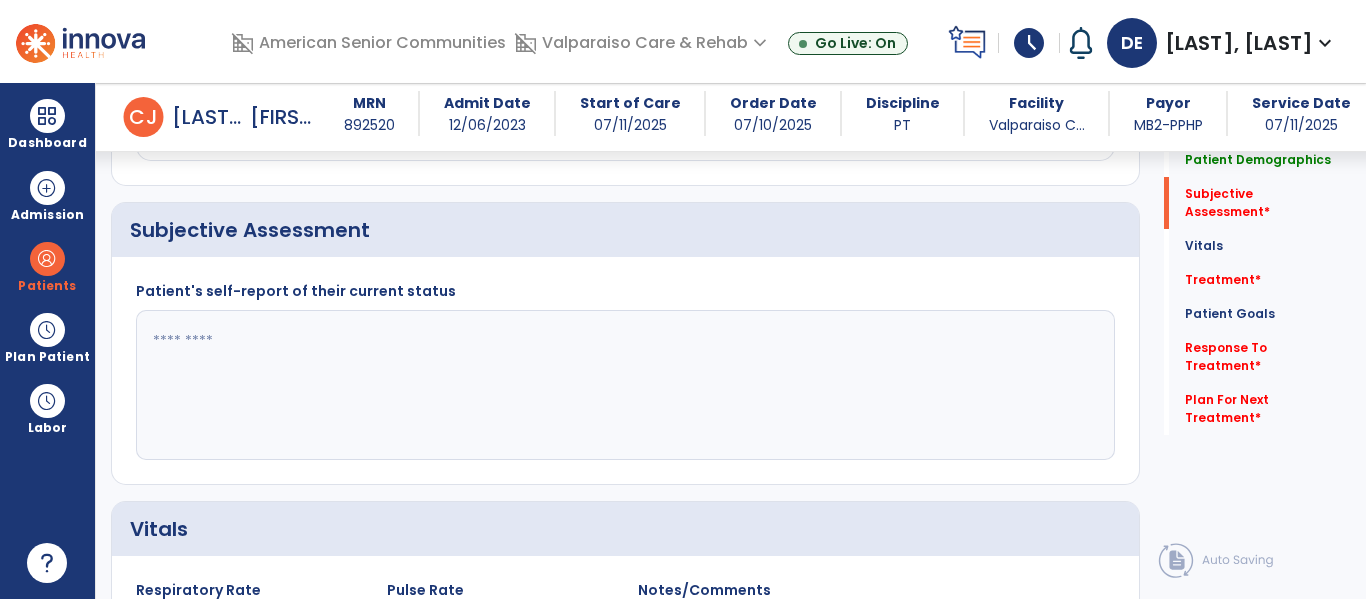 click 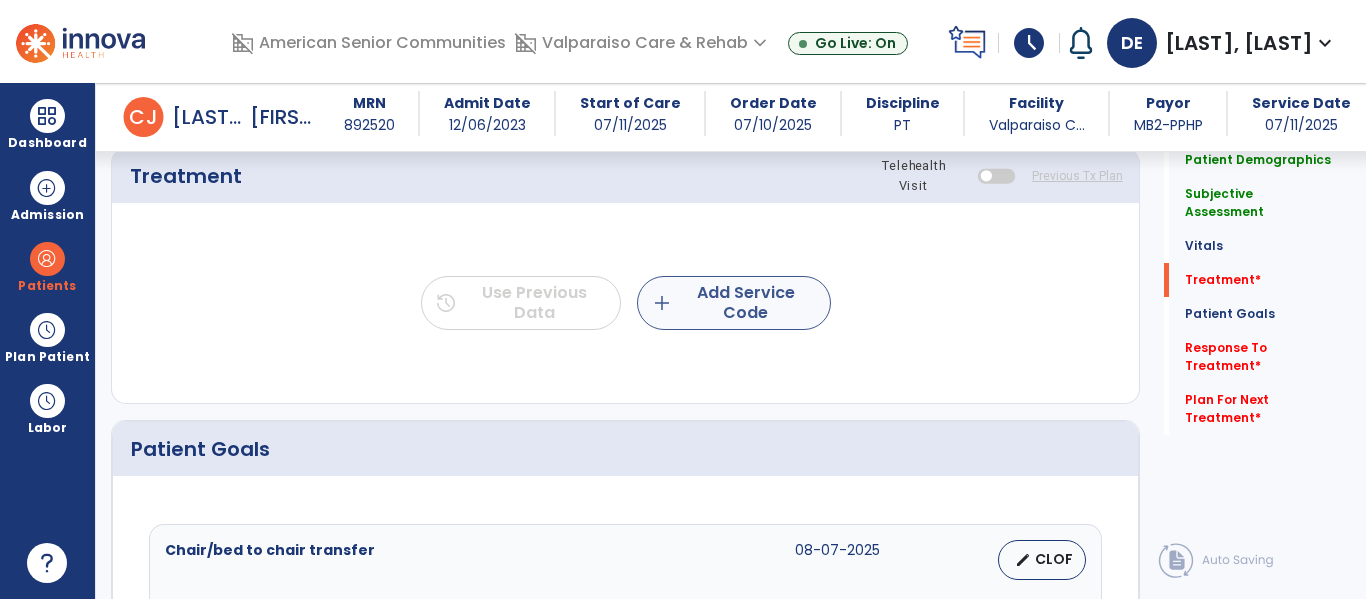 type on "****" 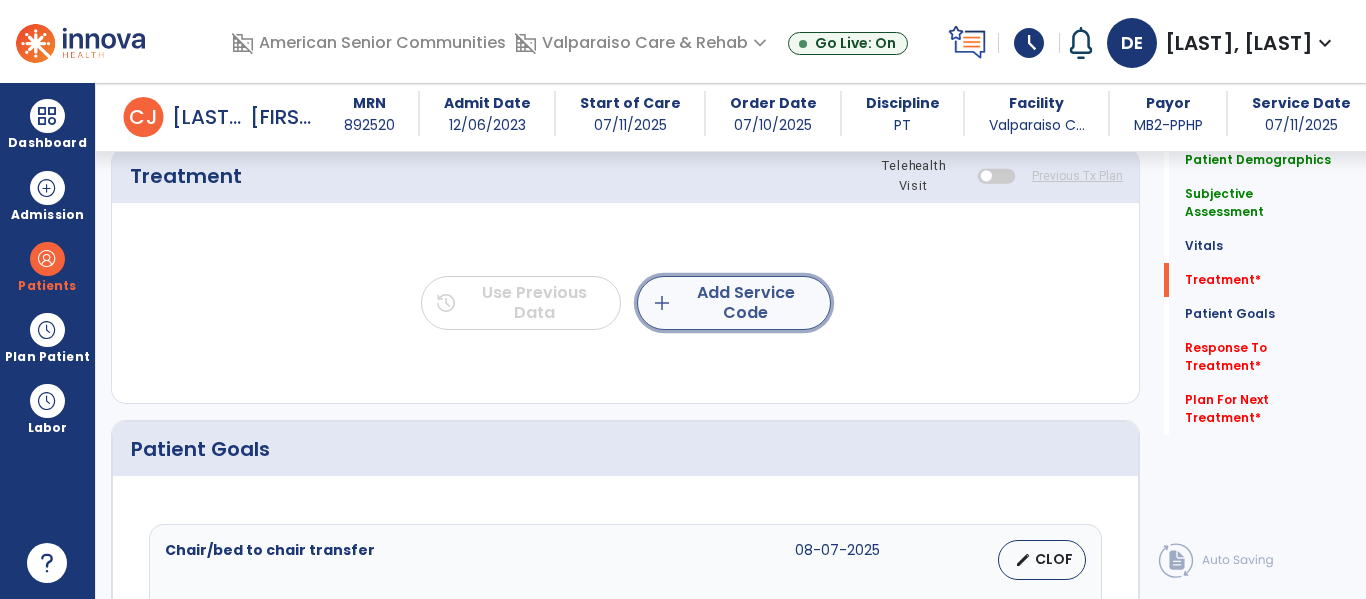 click on "add" 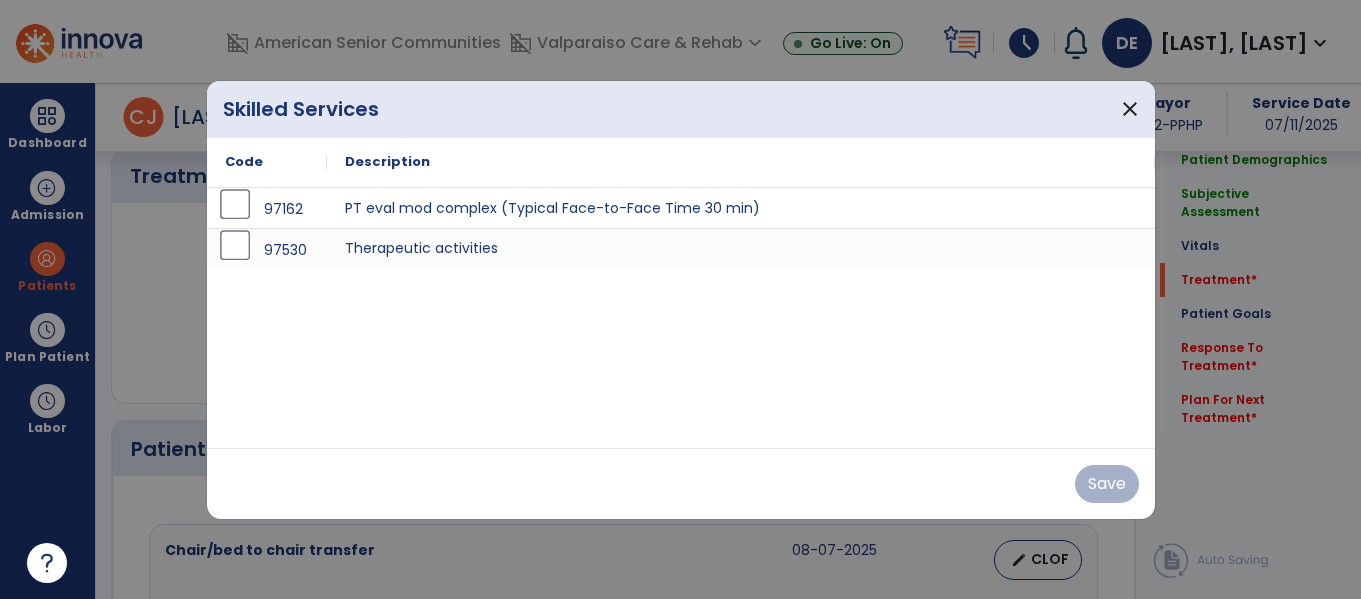 scroll, scrollTop: 2061, scrollLeft: 0, axis: vertical 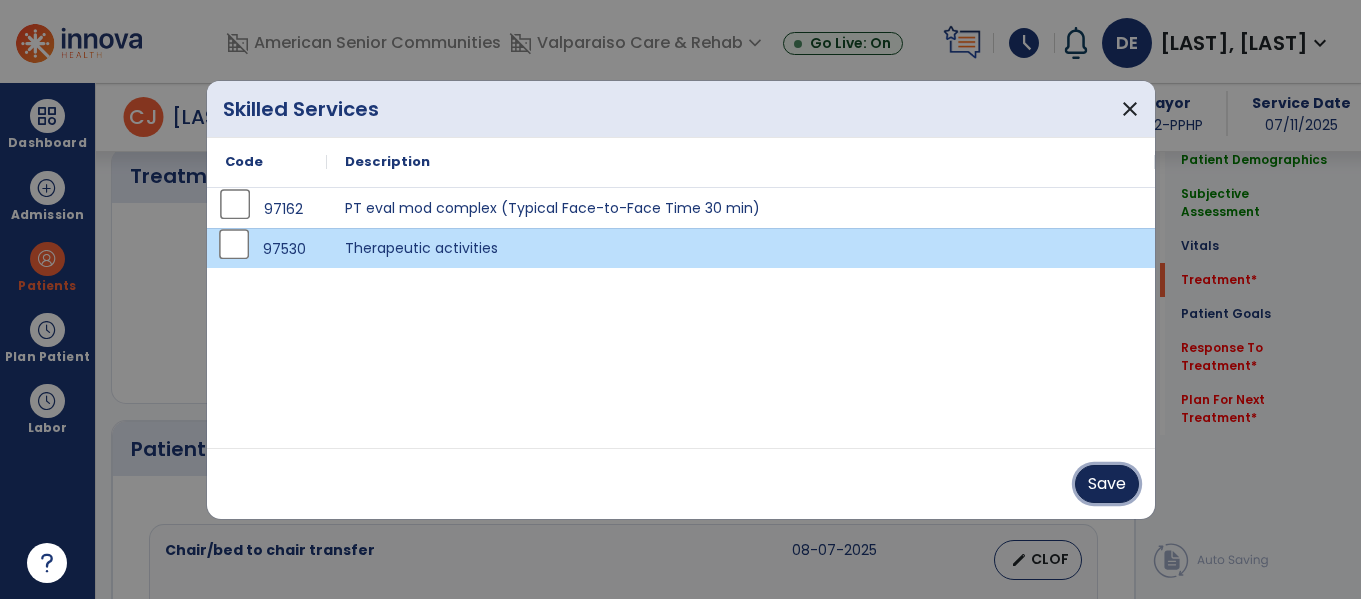 click on "Save" at bounding box center [1107, 484] 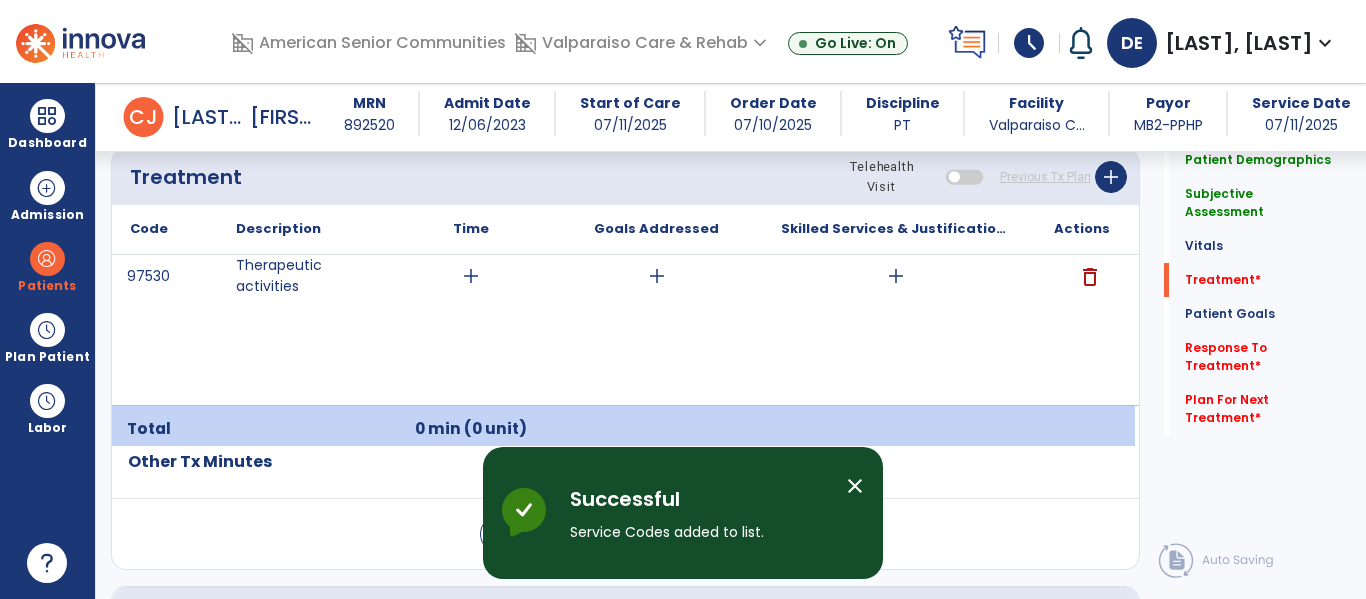 click on "add" at bounding box center [471, 276] 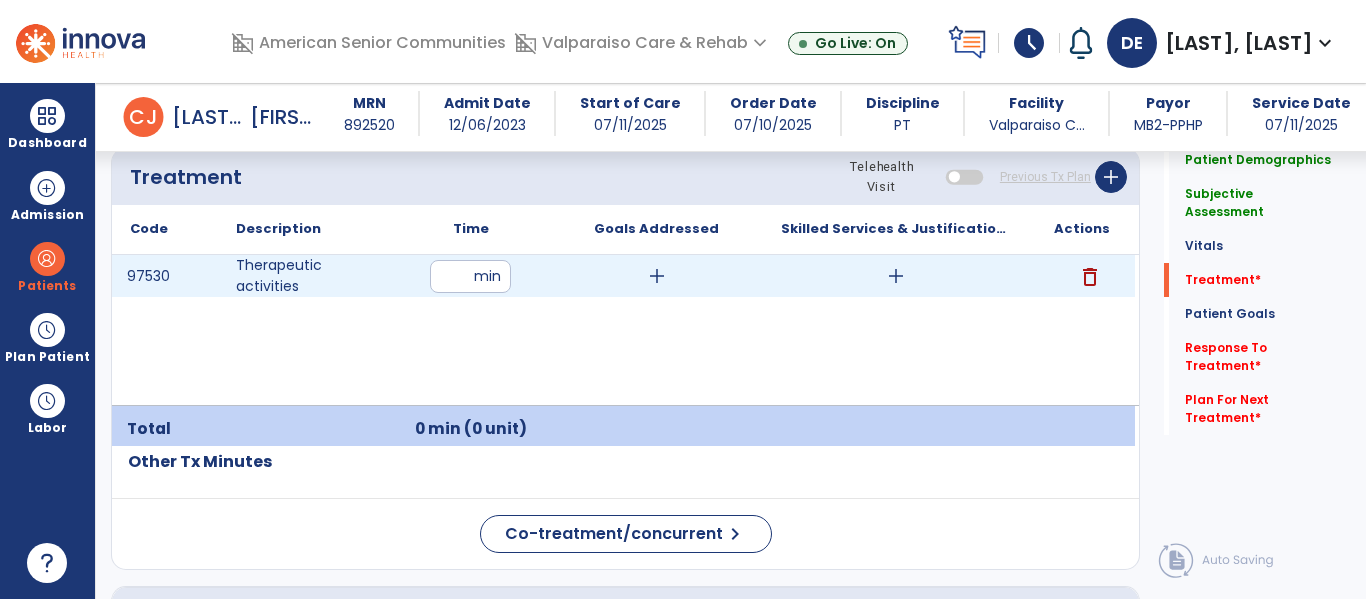 type on "**" 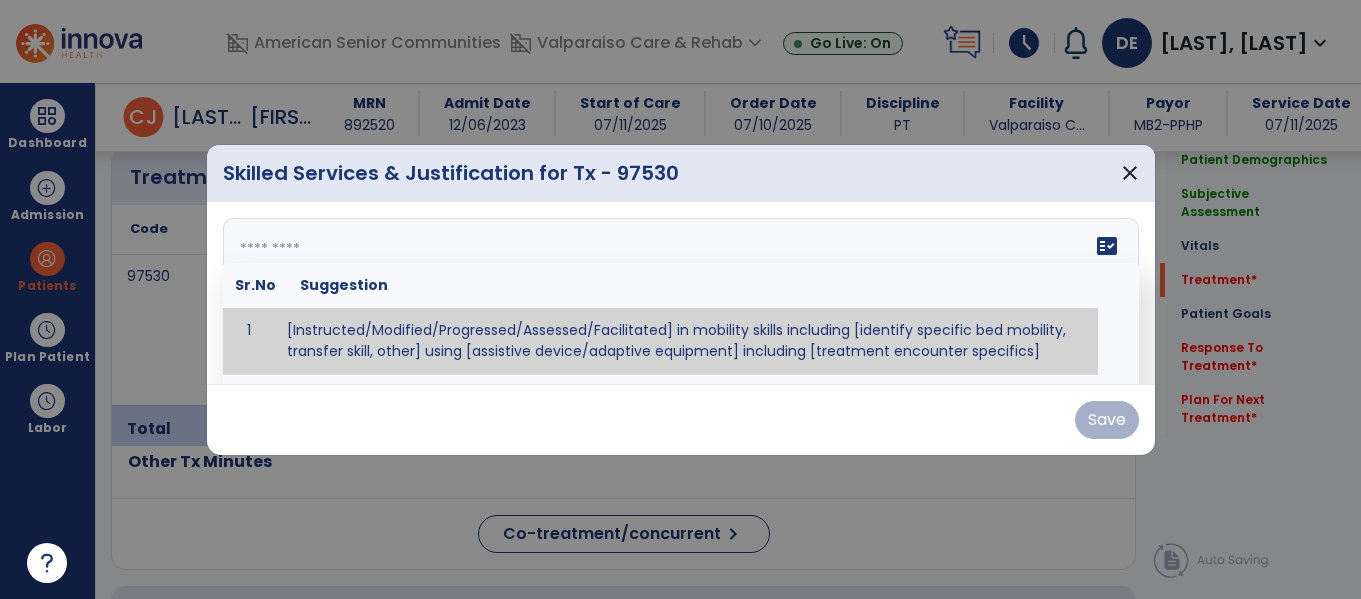 scroll, scrollTop: 2061, scrollLeft: 0, axis: vertical 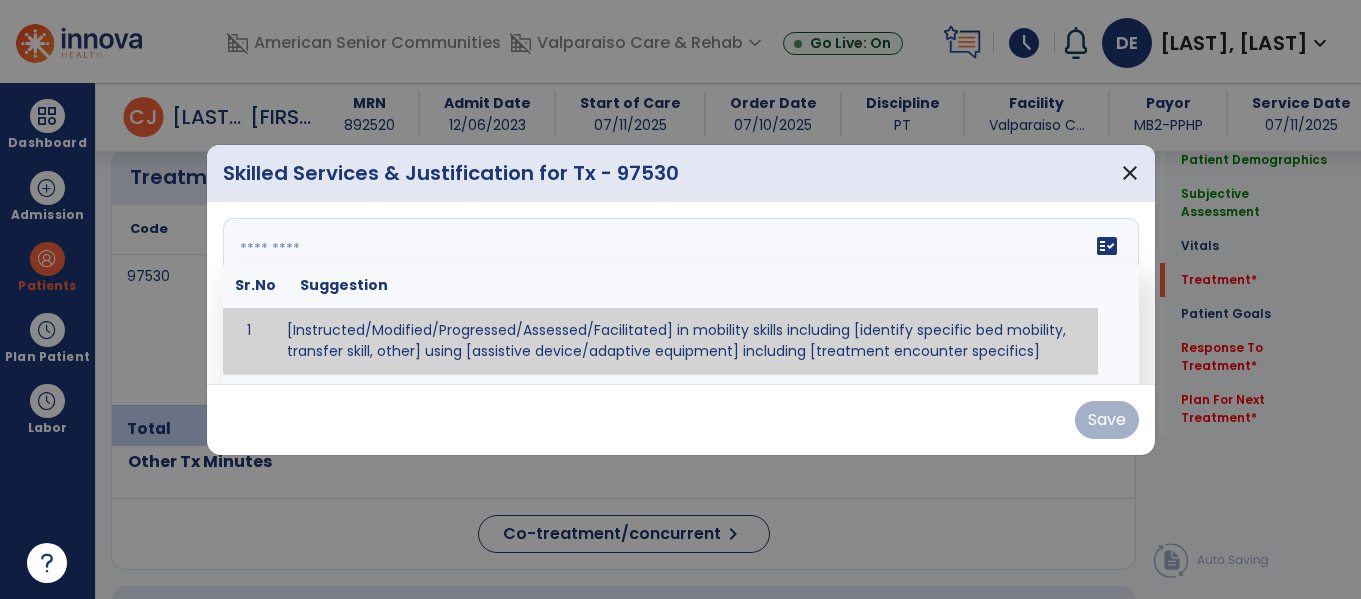 type on "**********" 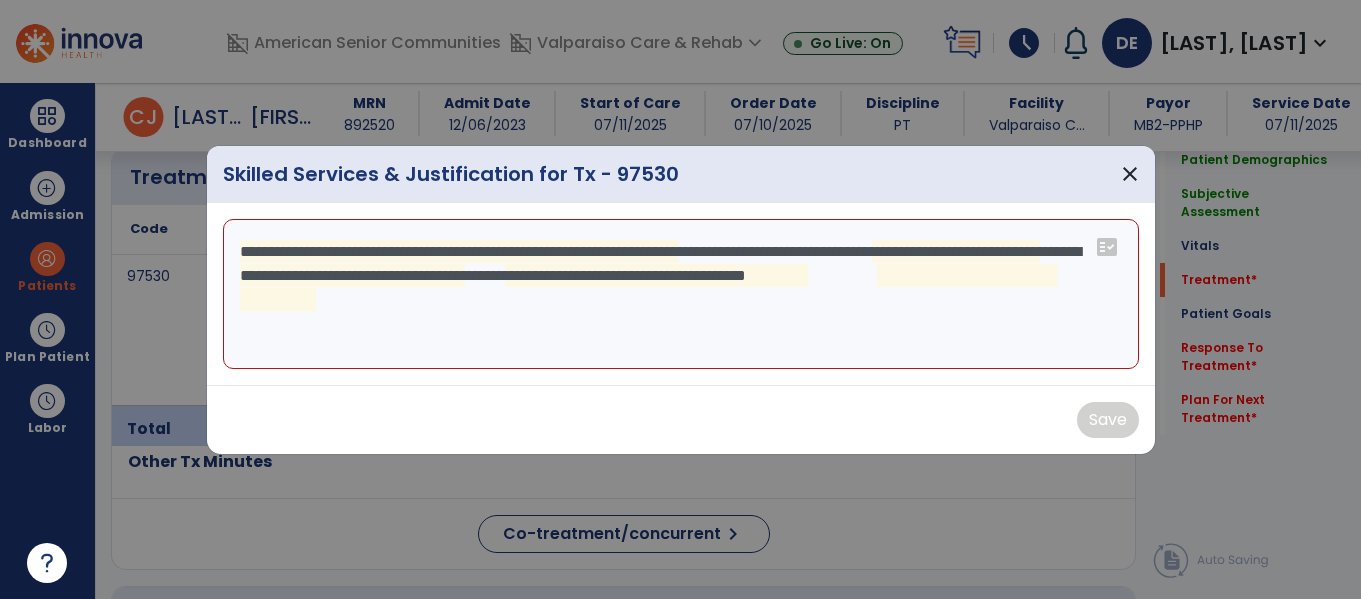 click on "**********" at bounding box center (681, 294) 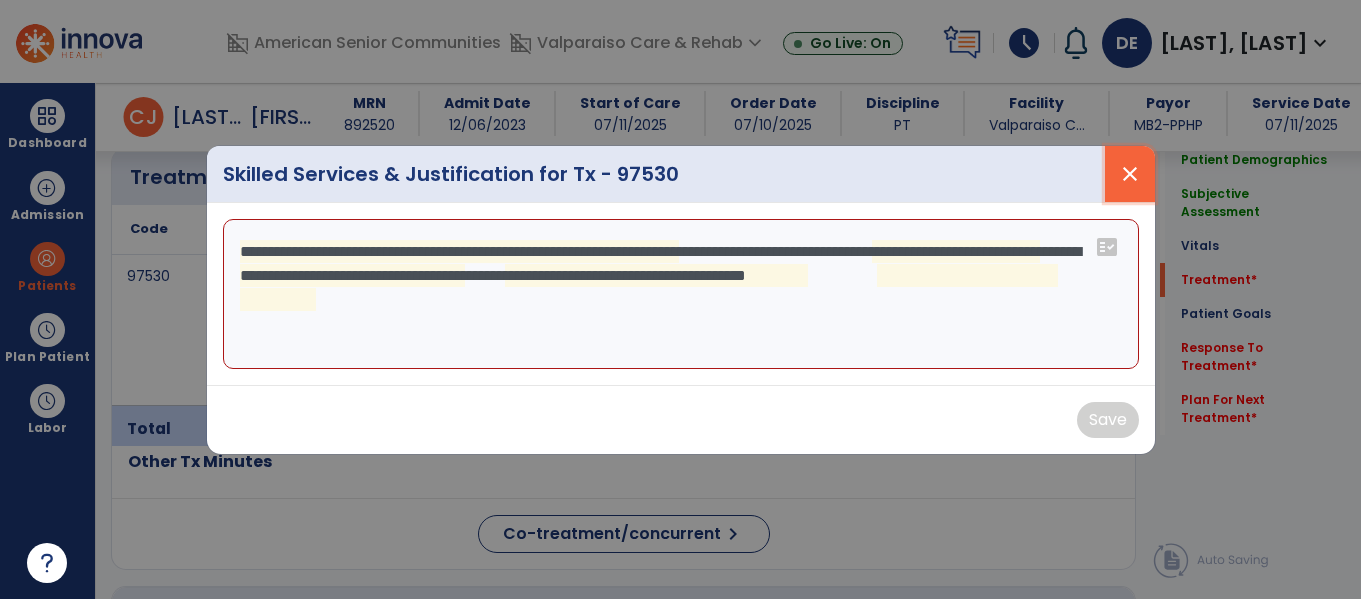 click on "close" at bounding box center [1130, 174] 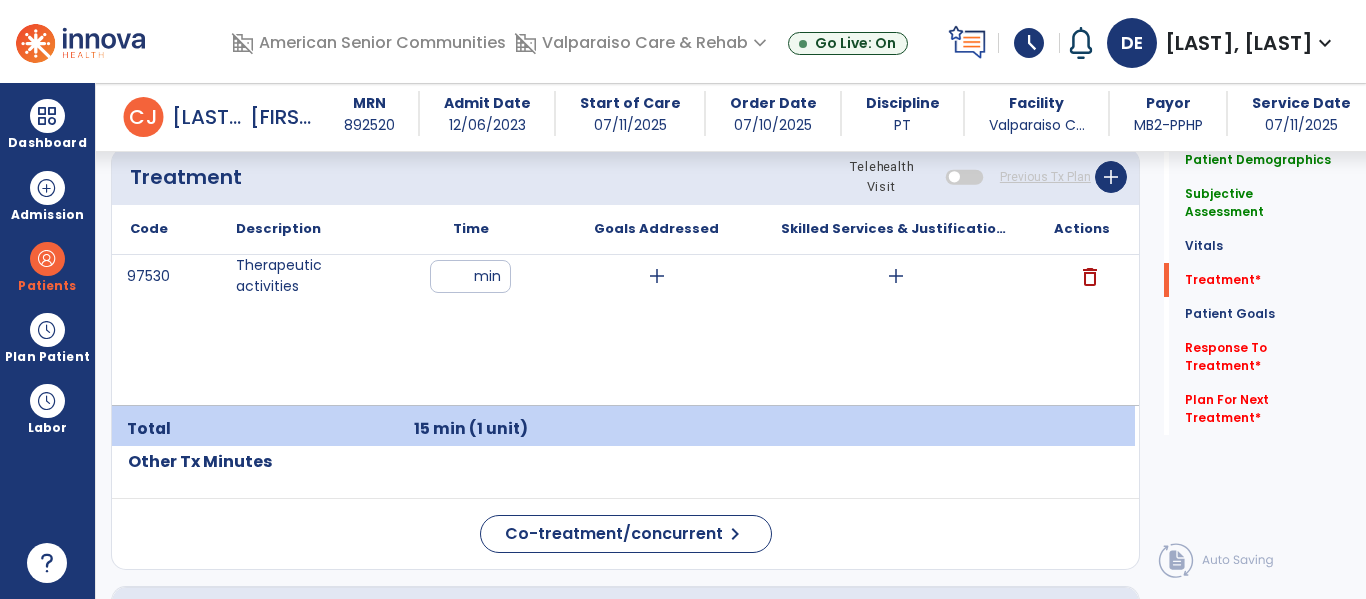 click on "add" at bounding box center [896, 276] 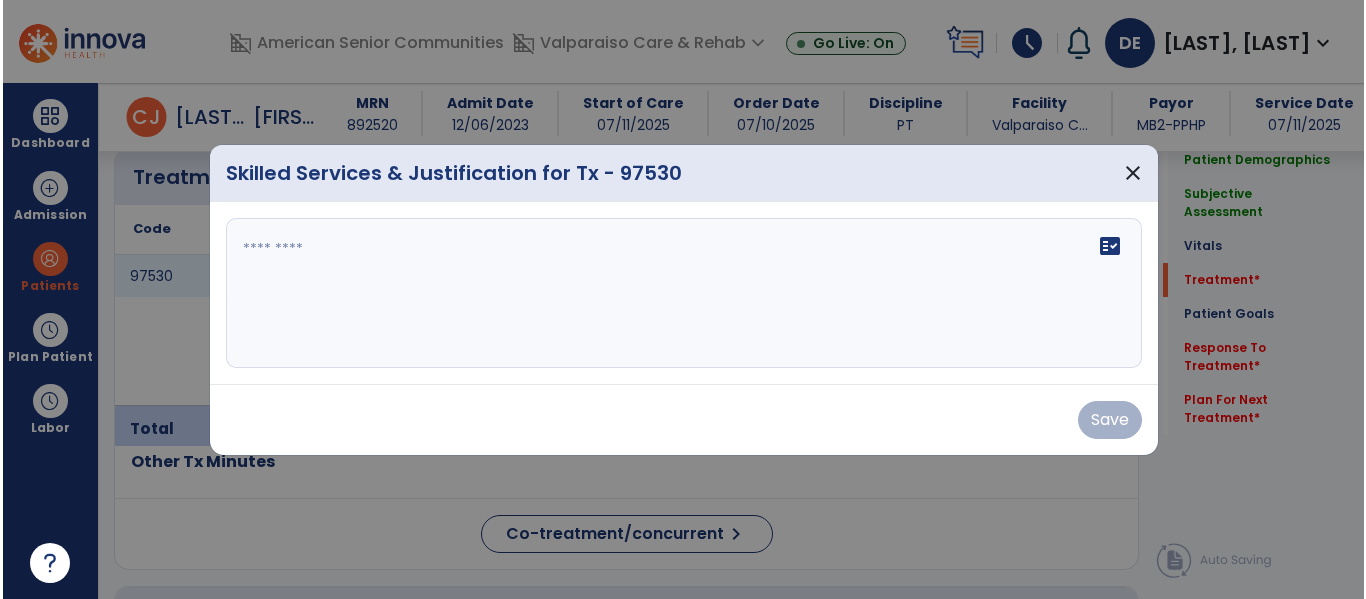 scroll, scrollTop: 2061, scrollLeft: 0, axis: vertical 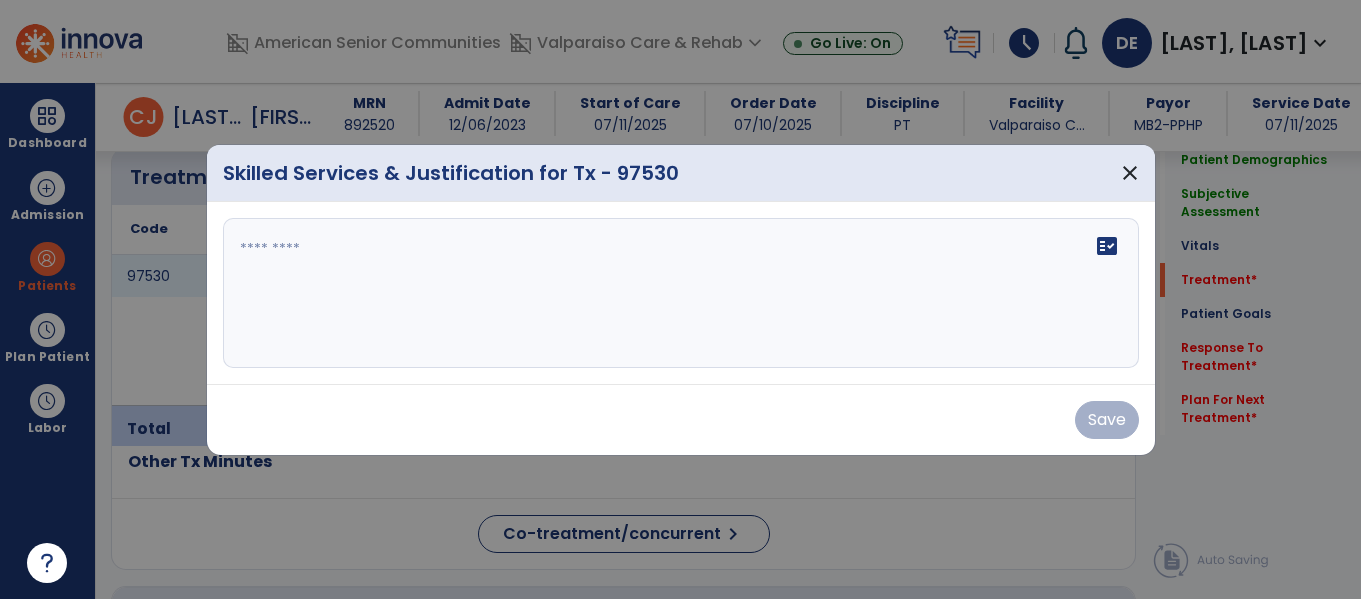 click on "fact_check" at bounding box center (681, 293) 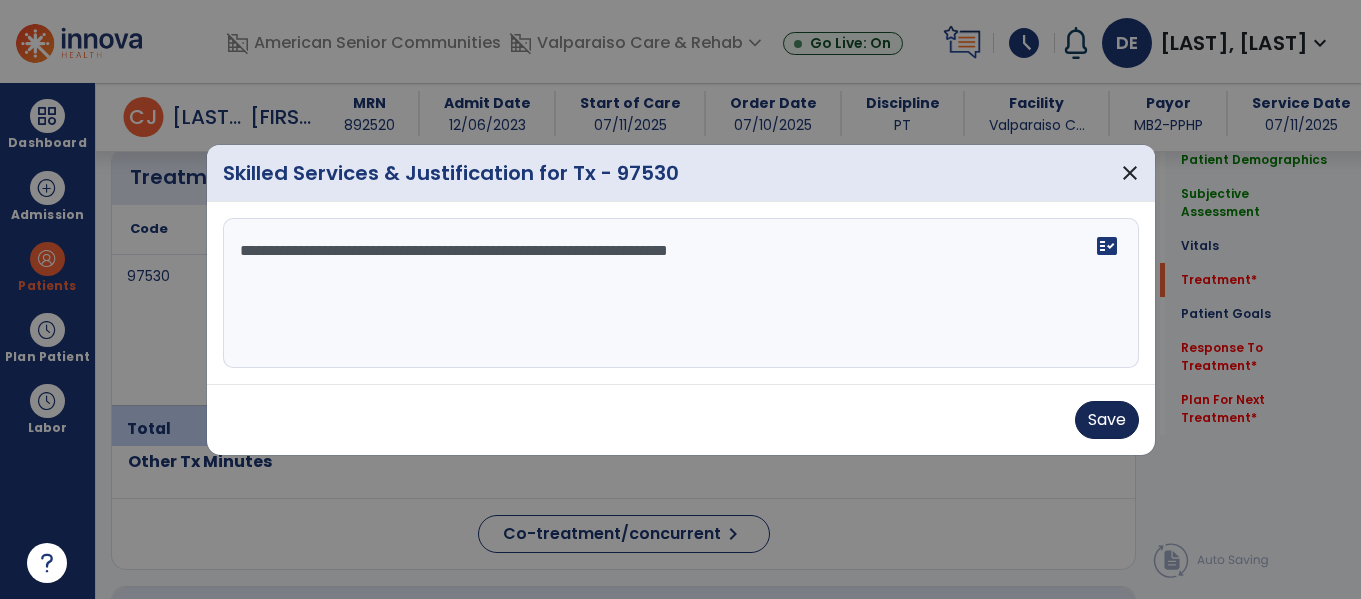 type on "**********" 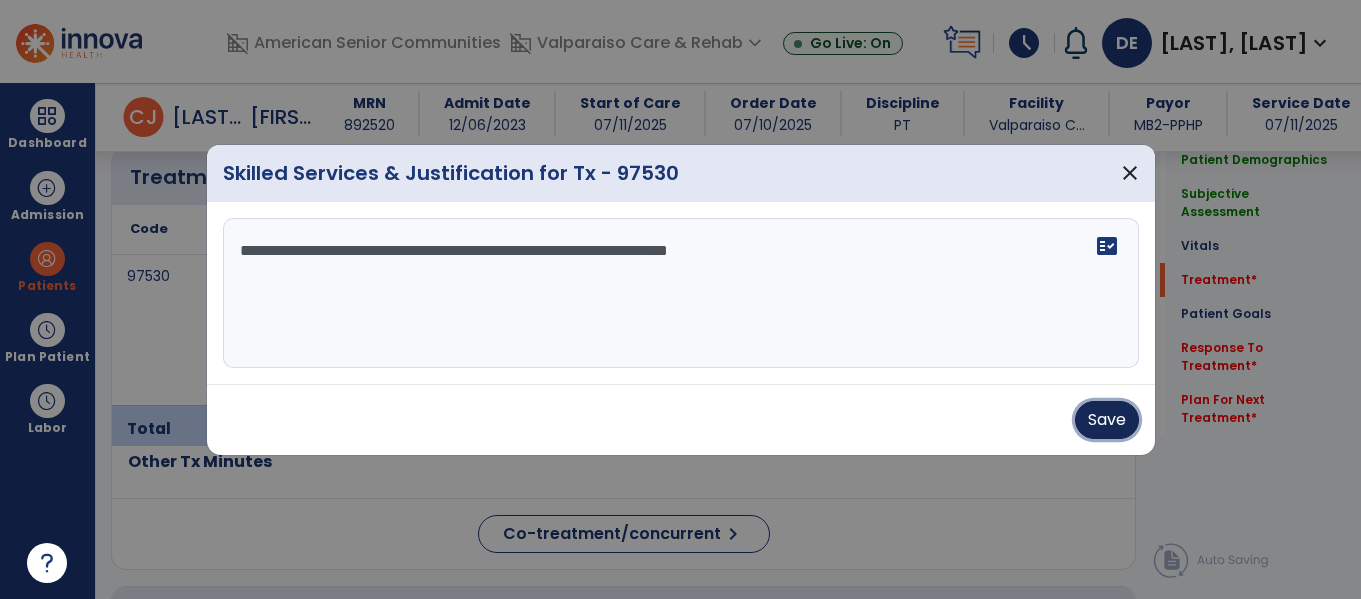 click on "Save" at bounding box center (1107, 420) 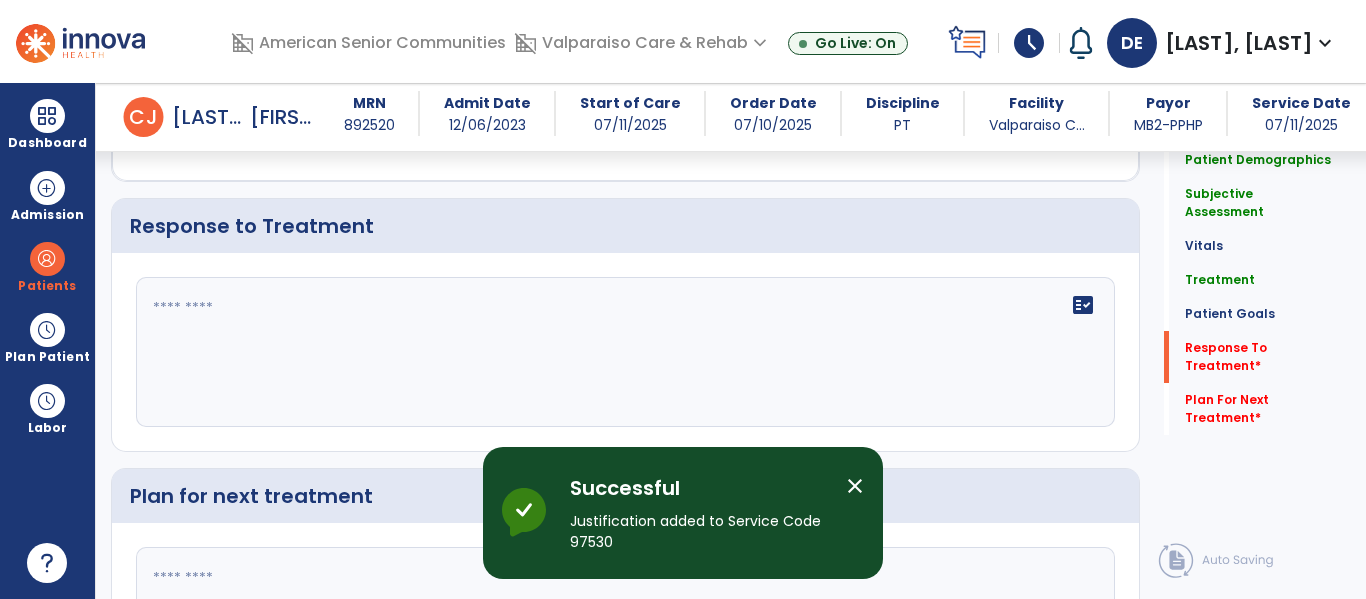 scroll, scrollTop: 2999, scrollLeft: 0, axis: vertical 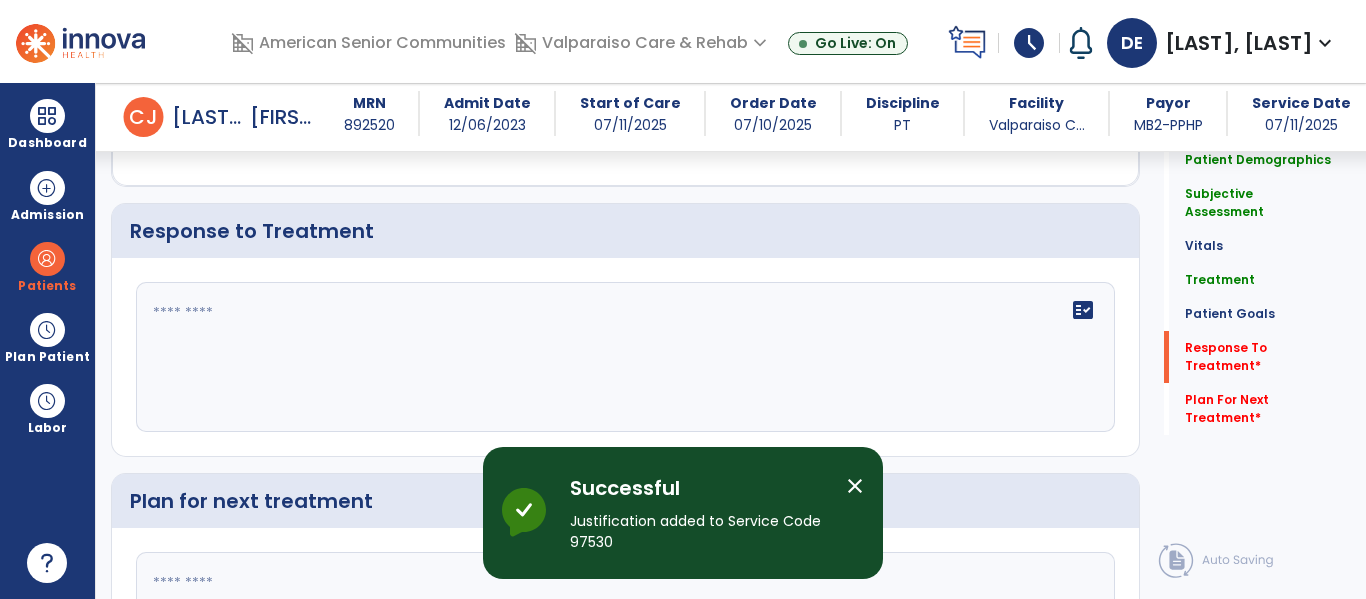 click on "fact_check" 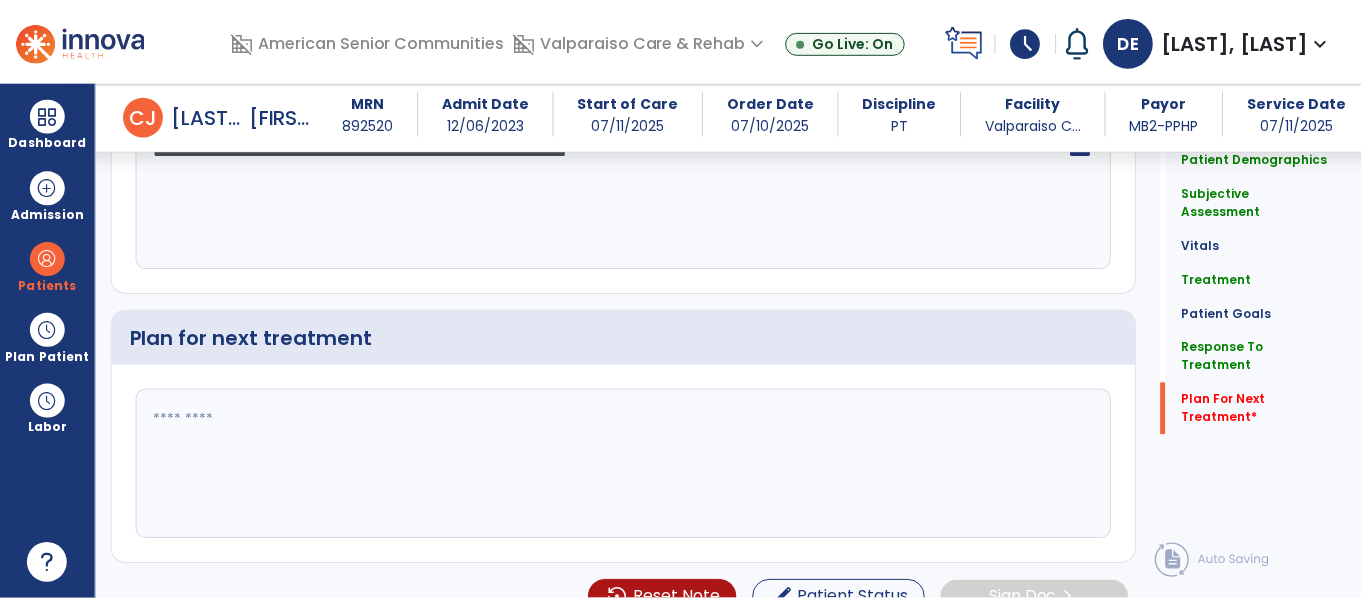 scroll, scrollTop: 3193, scrollLeft: 0, axis: vertical 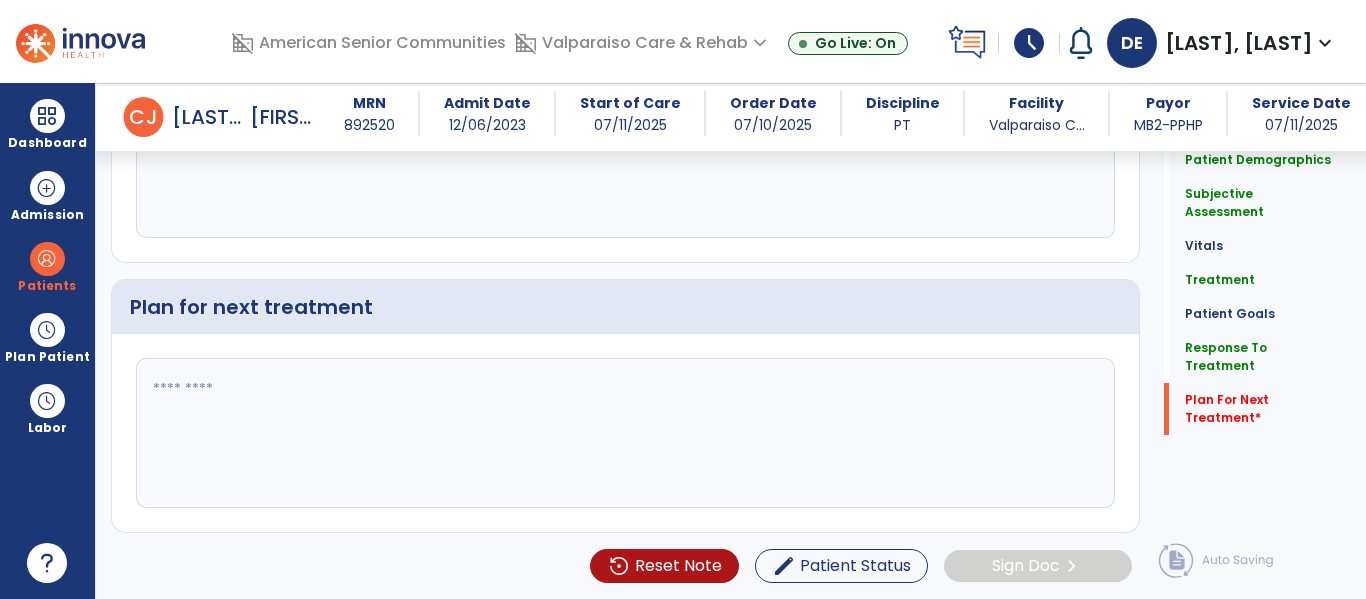 type on "**********" 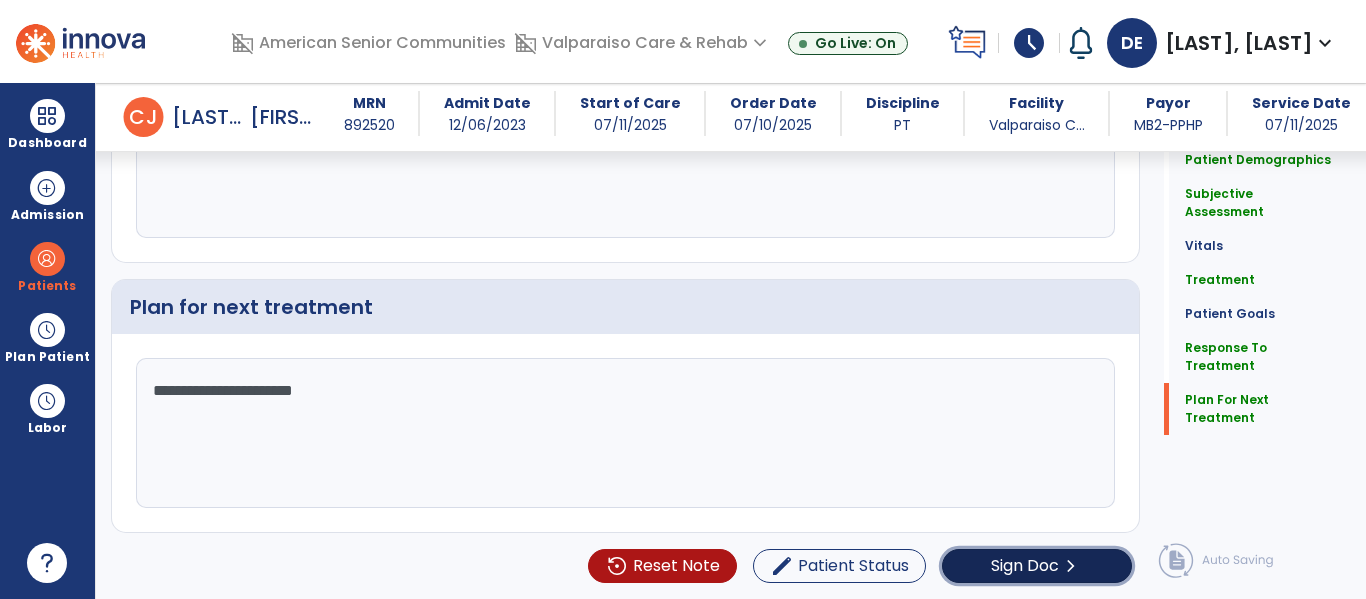 click on "Sign Doc" 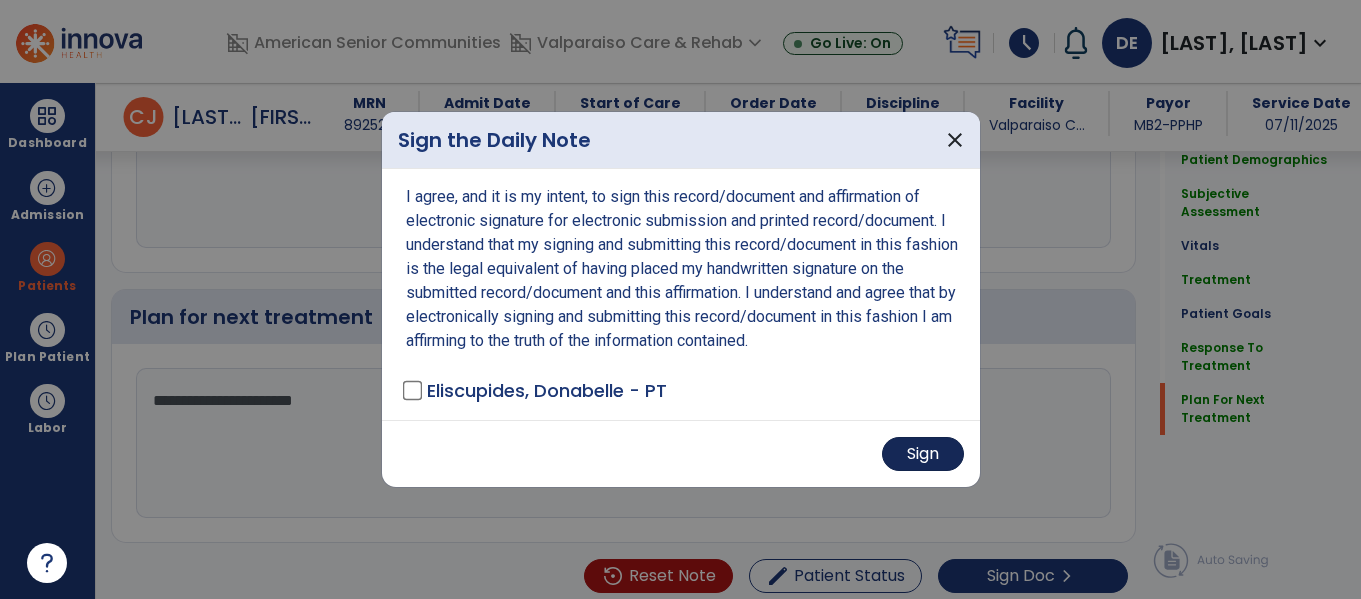 click on "Sign" at bounding box center (923, 454) 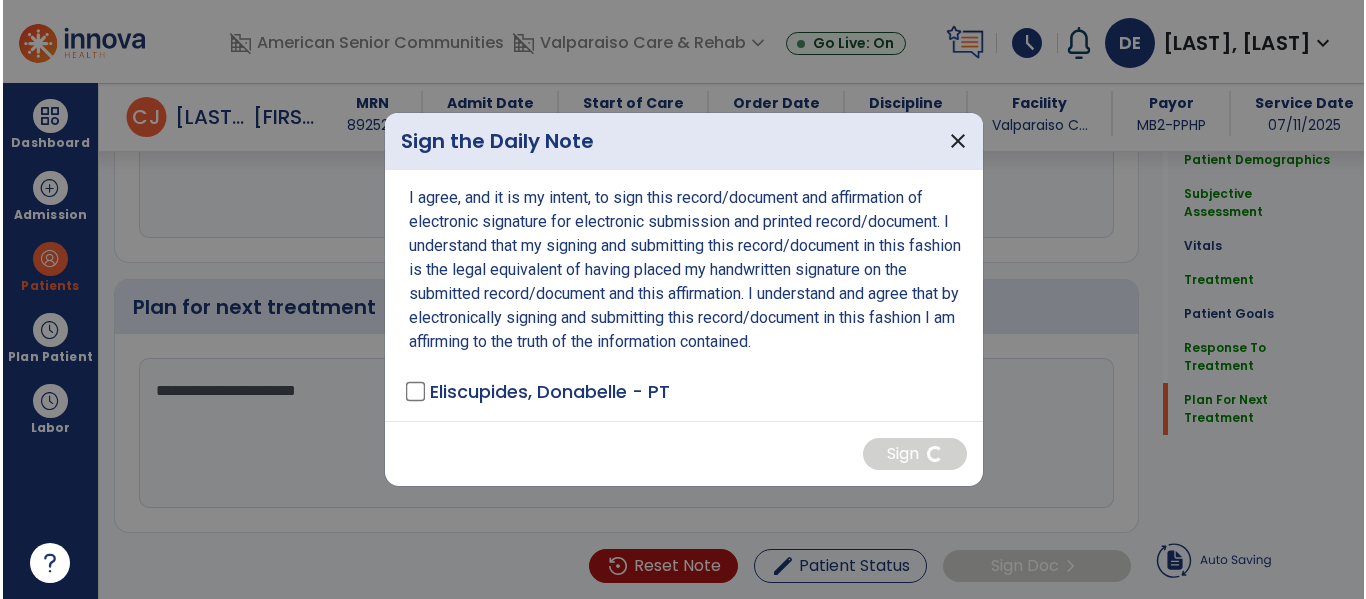 scroll, scrollTop: 3193, scrollLeft: 0, axis: vertical 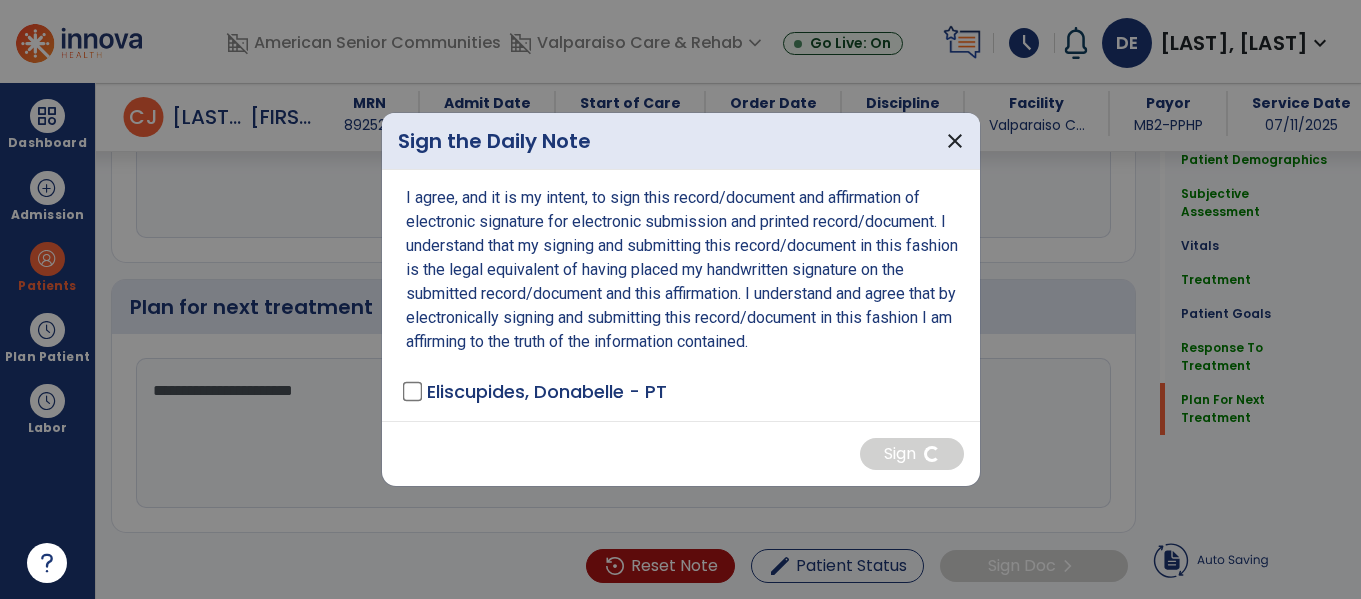 type on "**********" 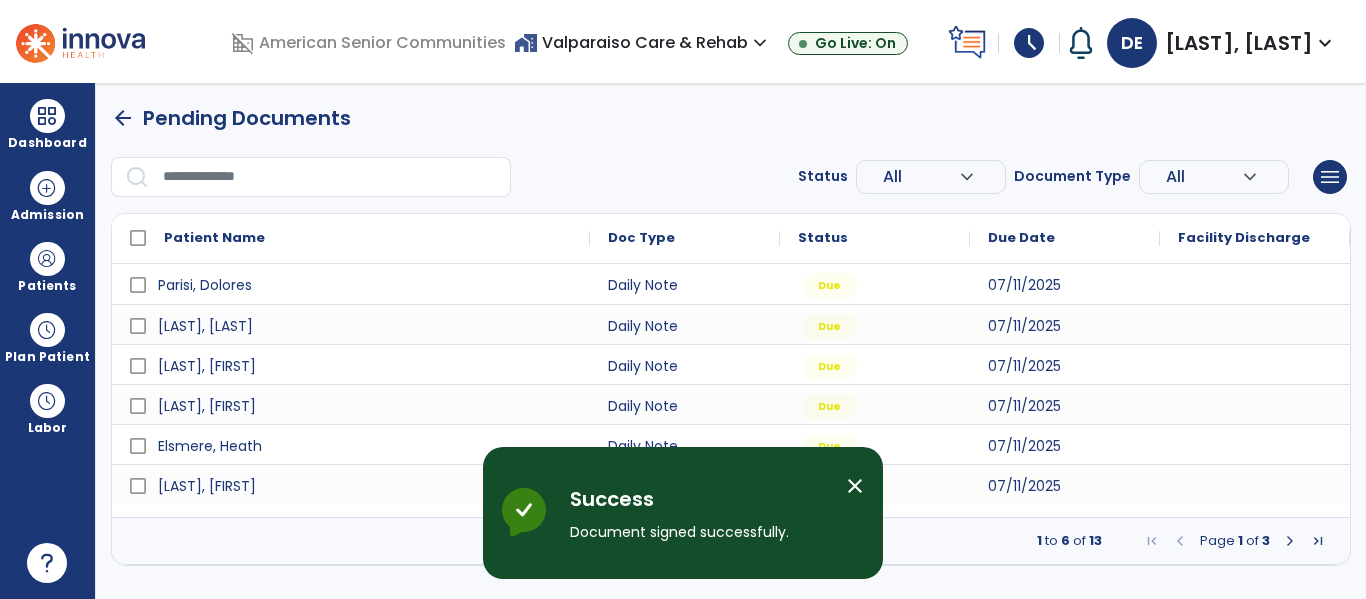 scroll, scrollTop: 0, scrollLeft: 0, axis: both 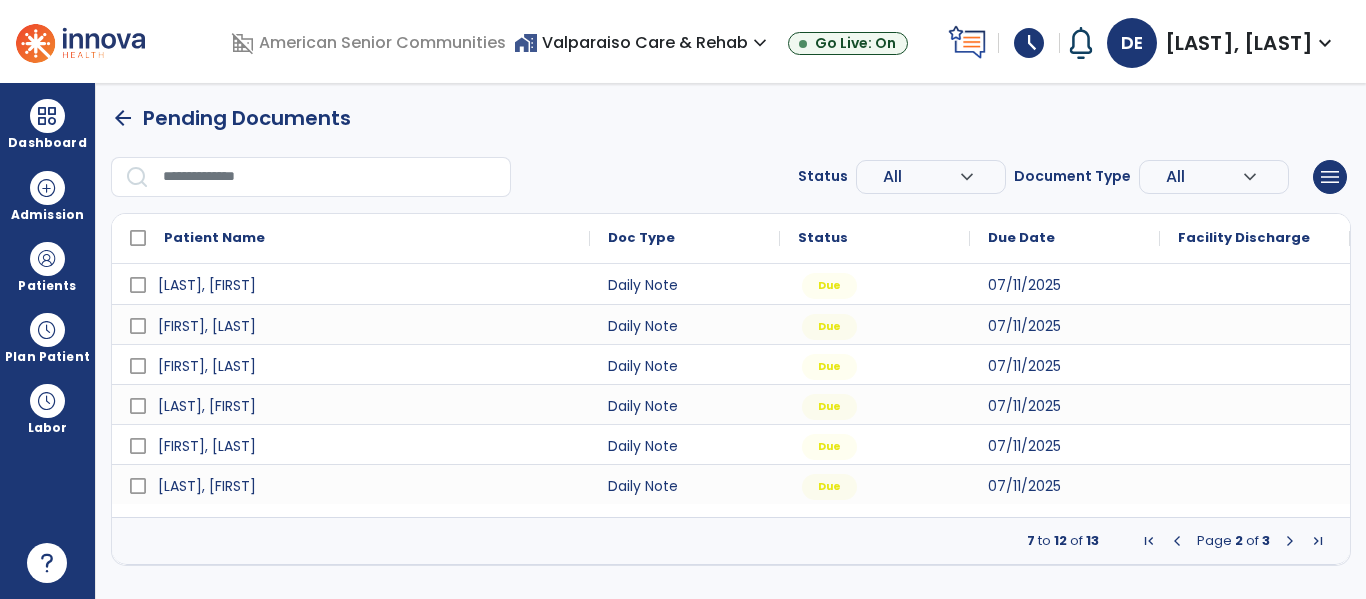 click at bounding box center [1290, 541] 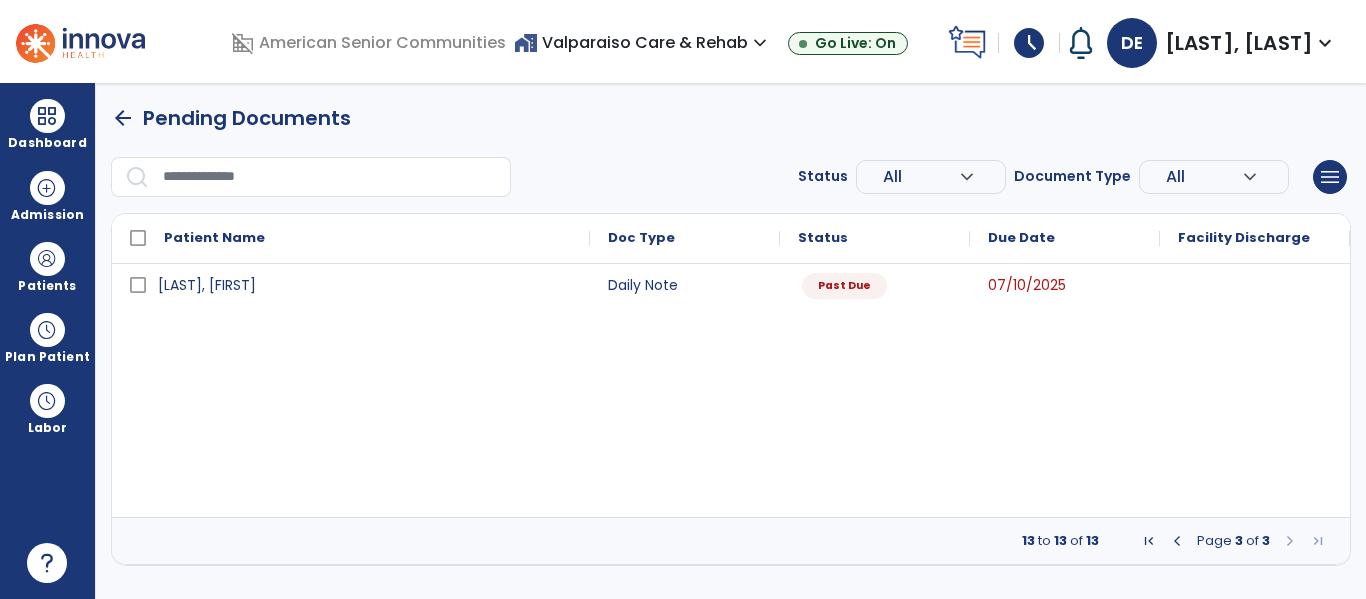 click at bounding box center (1177, 541) 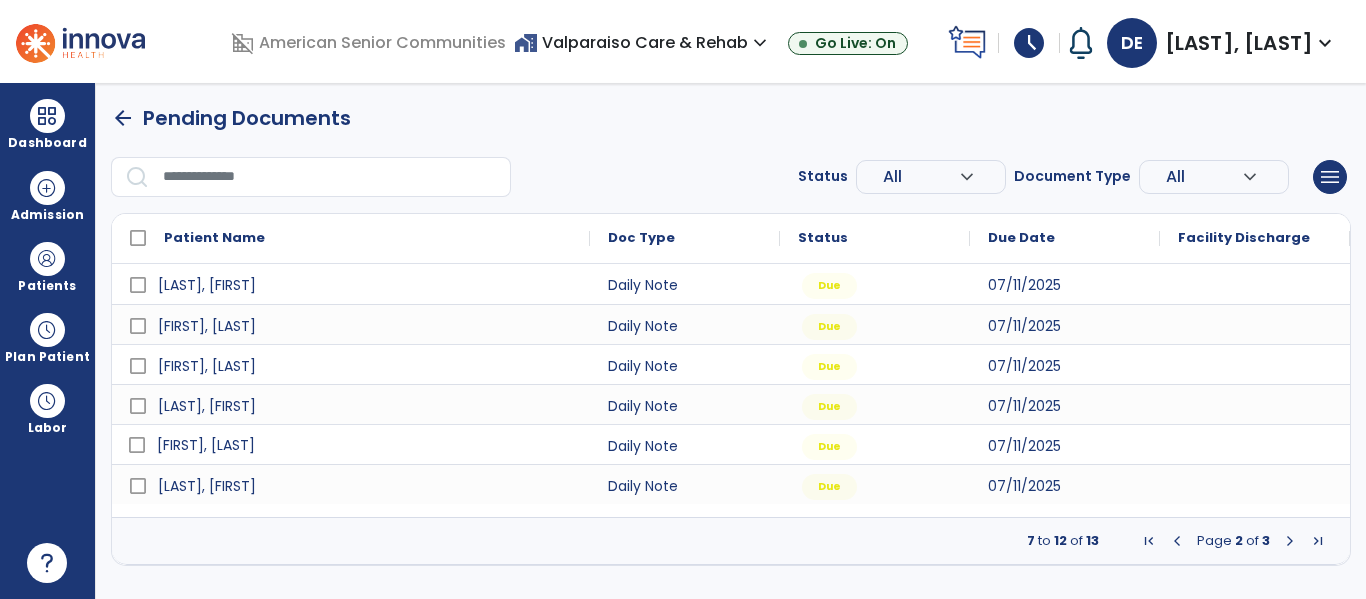 click on "[FIRST], [LAST]" at bounding box center (365, 445) 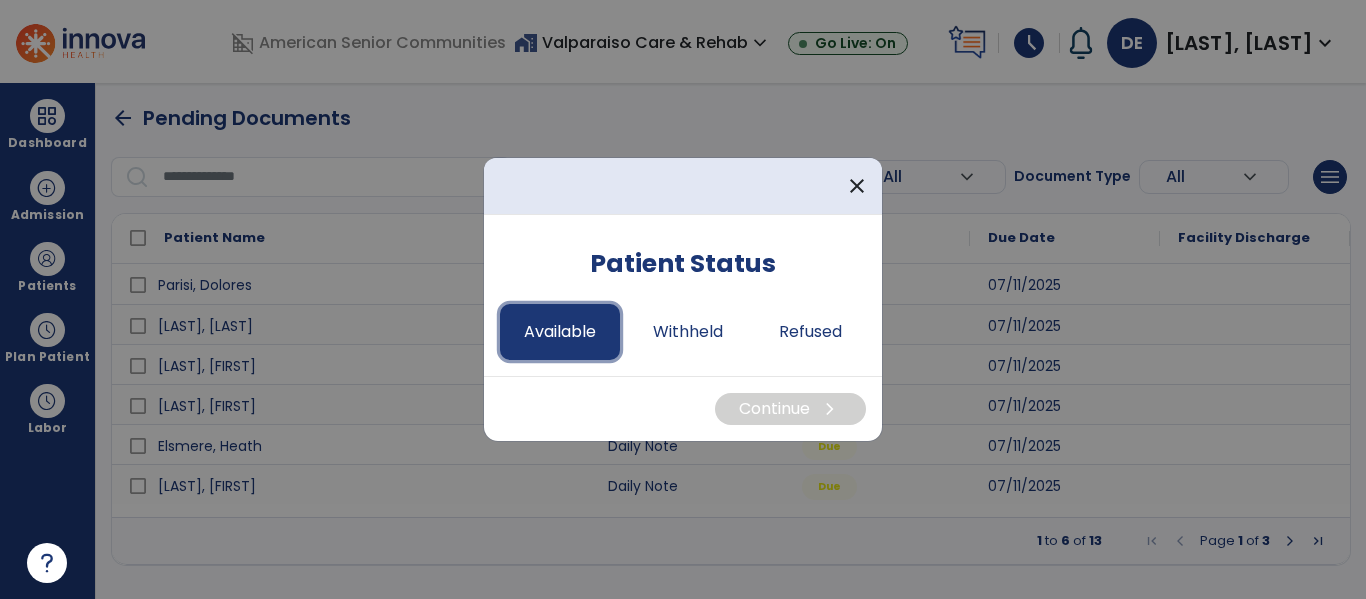 click on "Available" at bounding box center (560, 332) 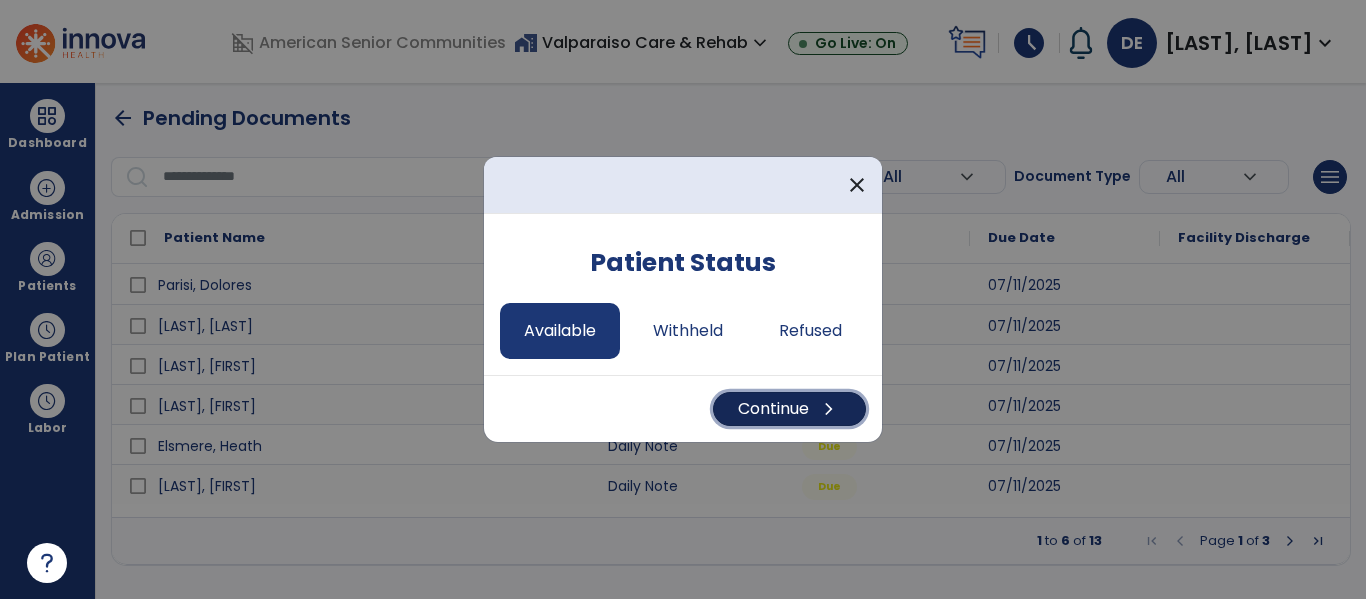 click on "Continue   chevron_right" at bounding box center (789, 409) 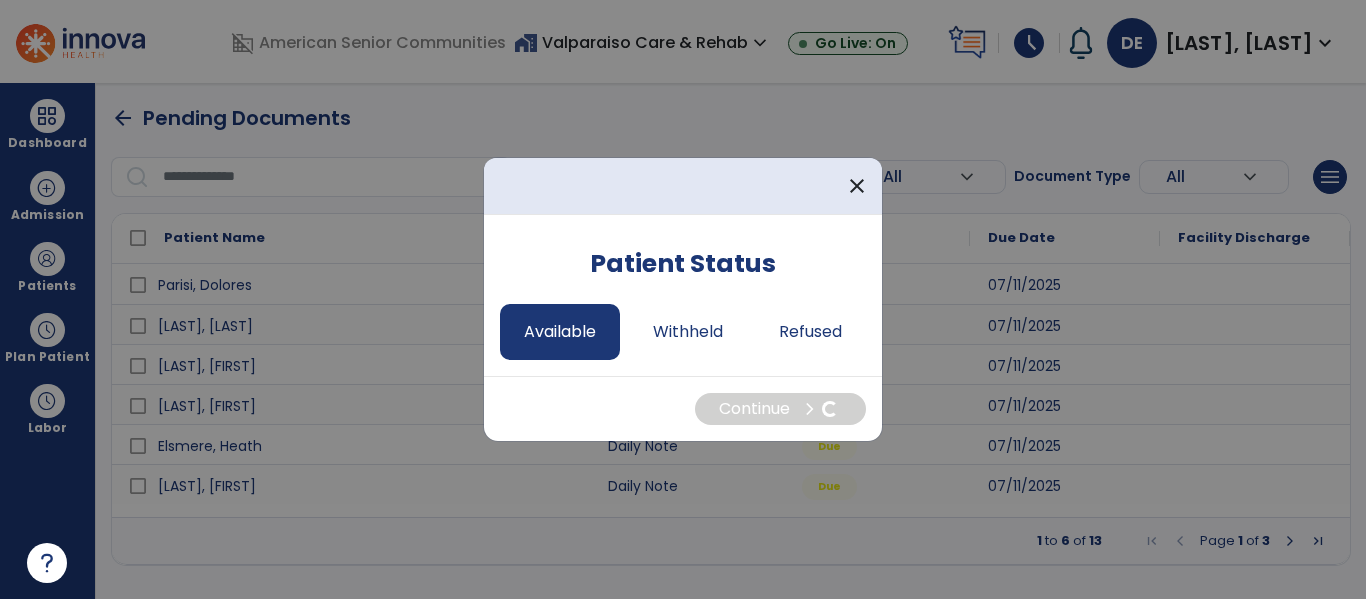 select on "*" 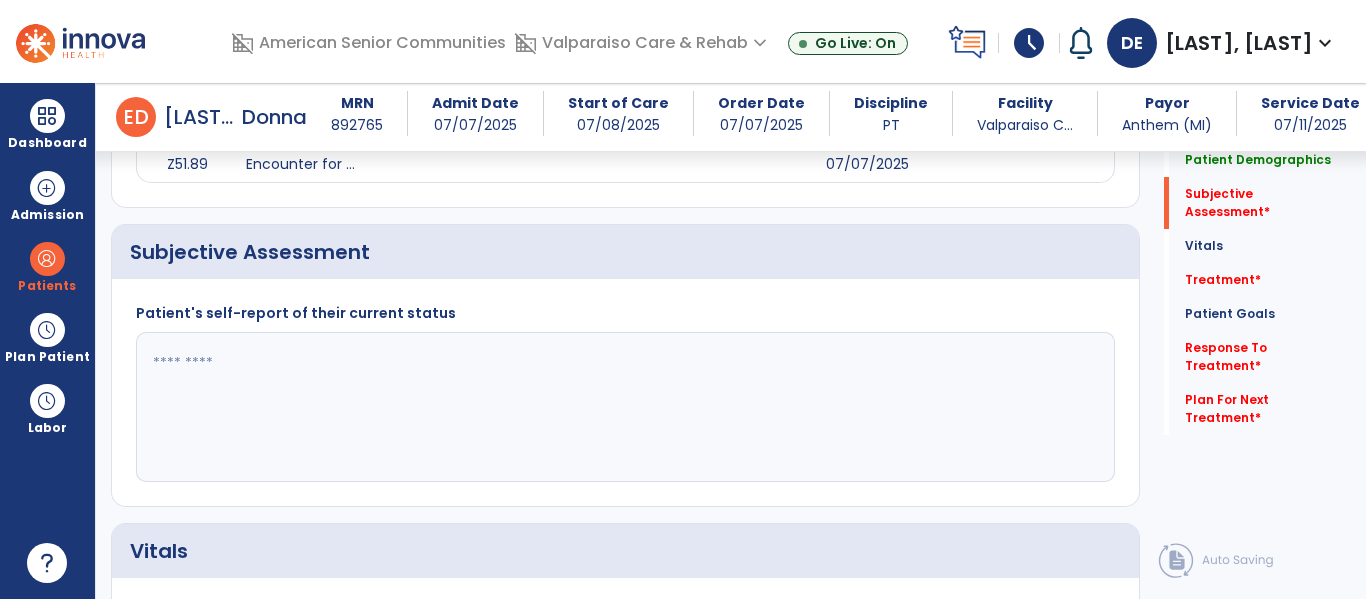 scroll, scrollTop: 711, scrollLeft: 0, axis: vertical 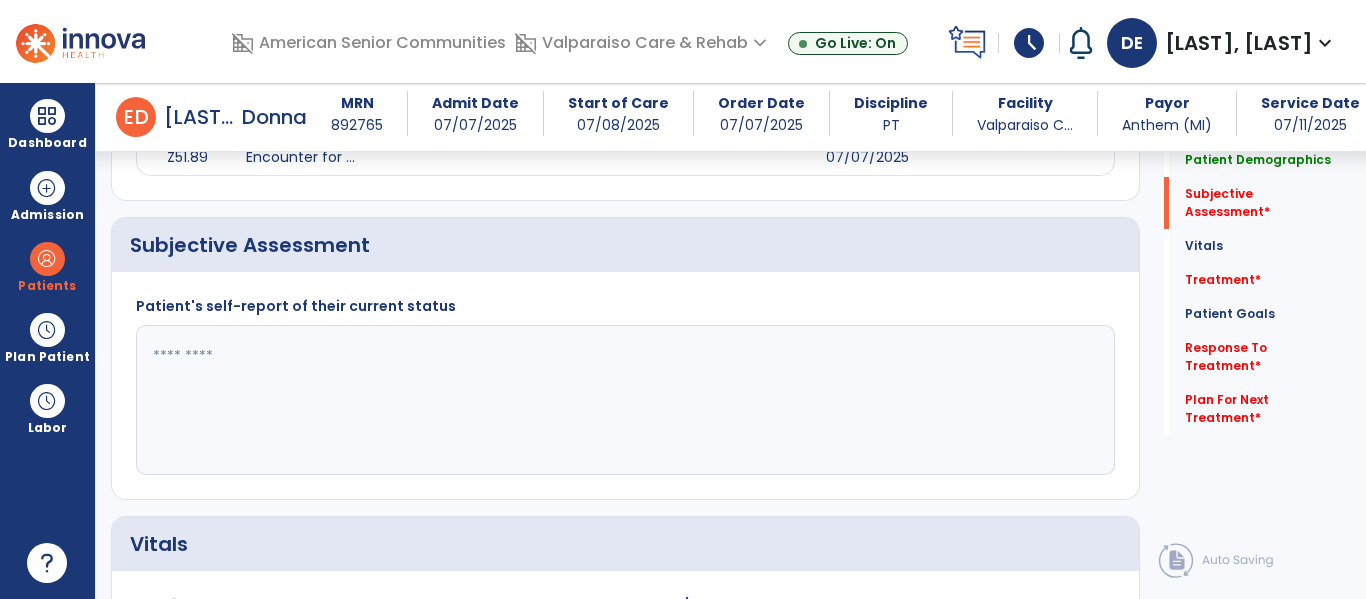 click 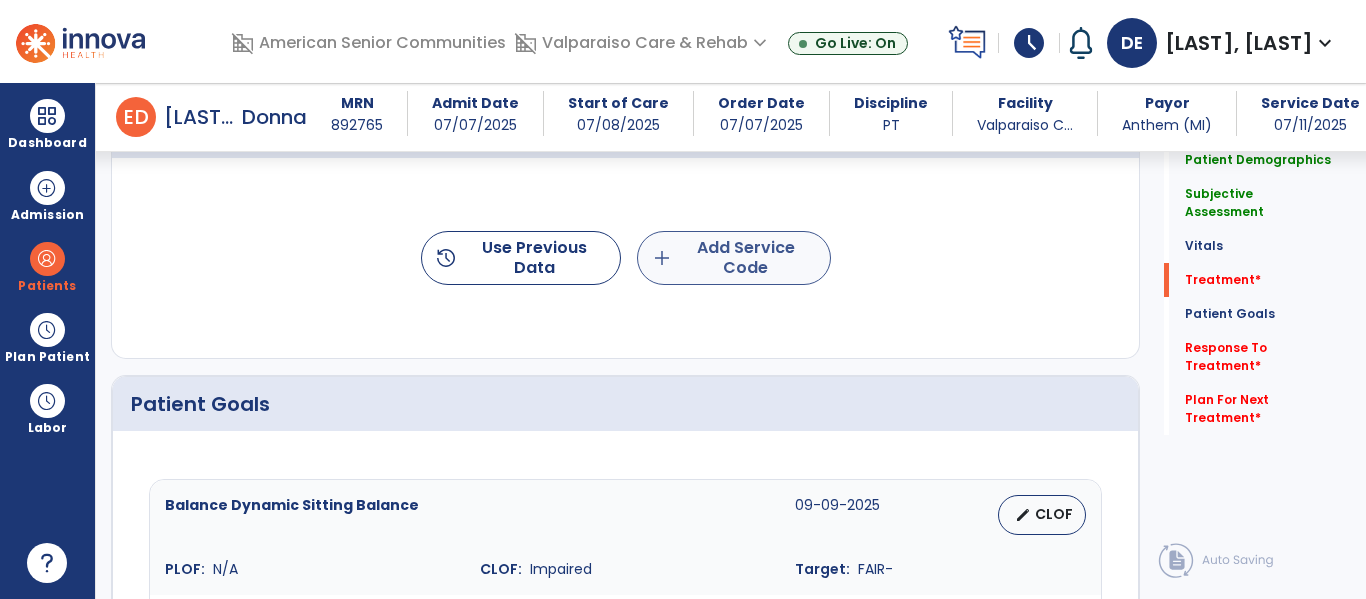 type on "*********" 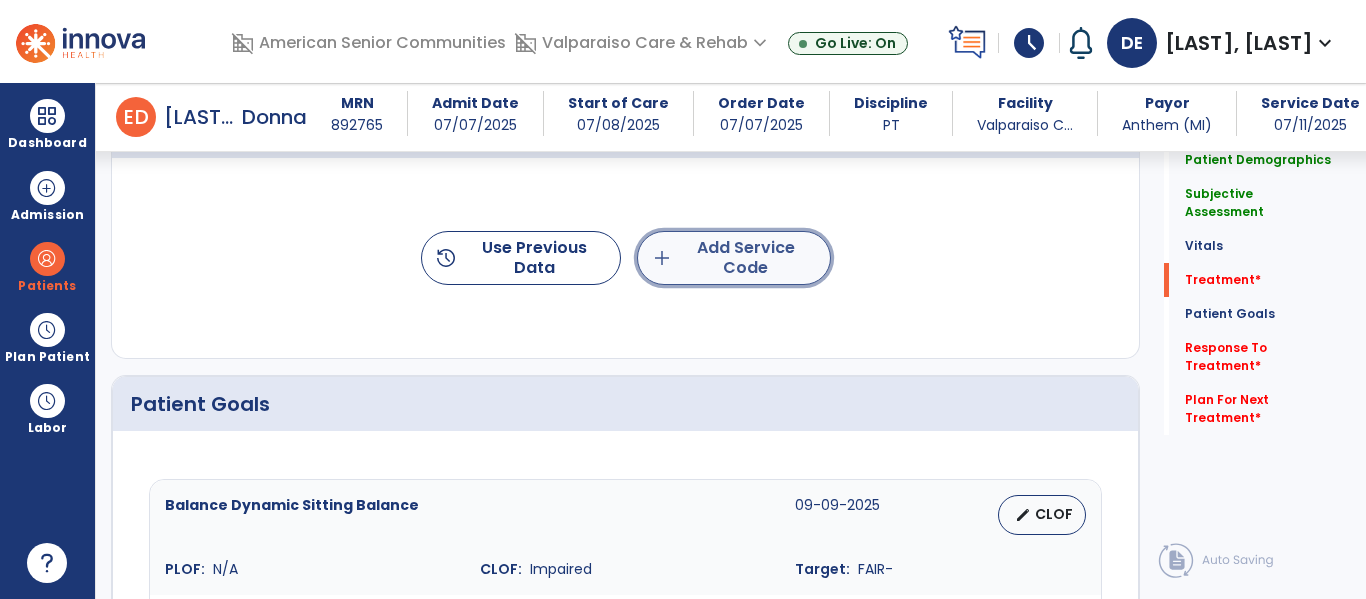click on "add" 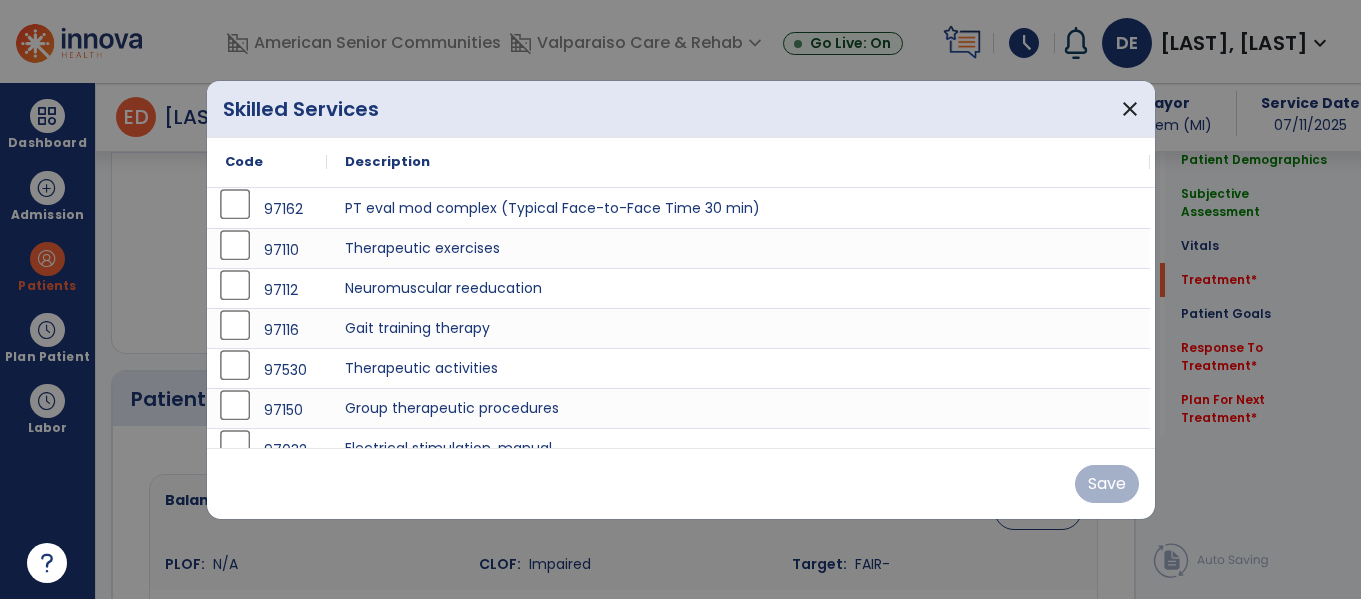 scroll, scrollTop: 1546, scrollLeft: 0, axis: vertical 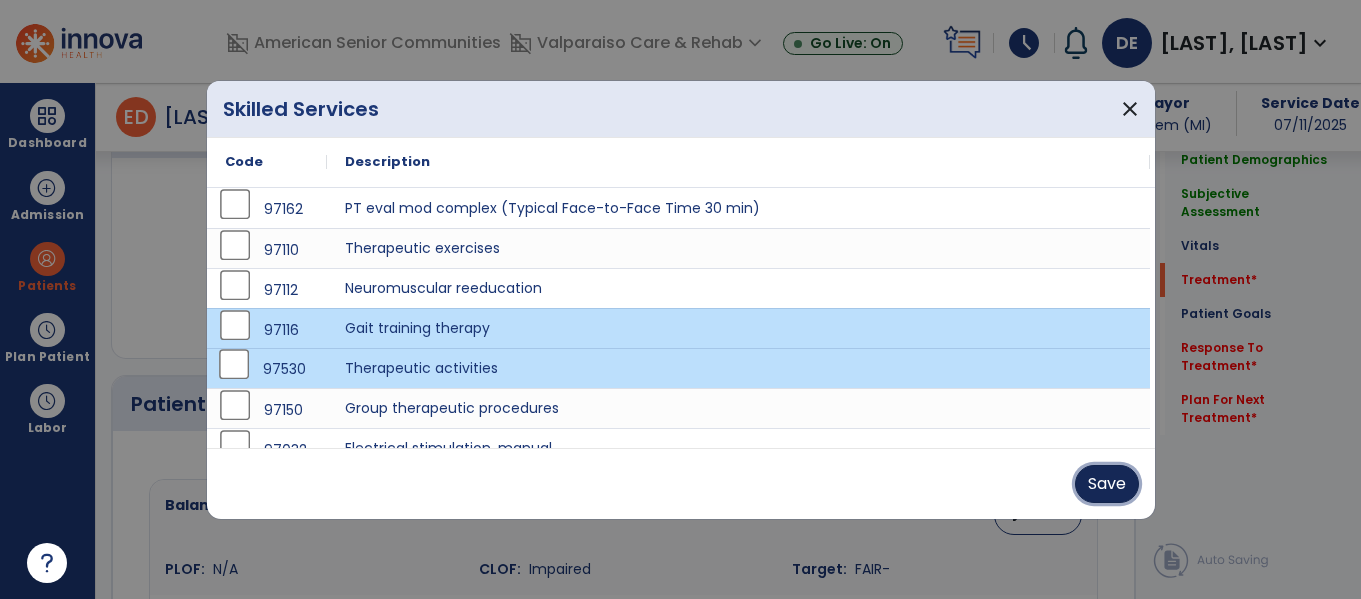 click on "Save" at bounding box center (1107, 484) 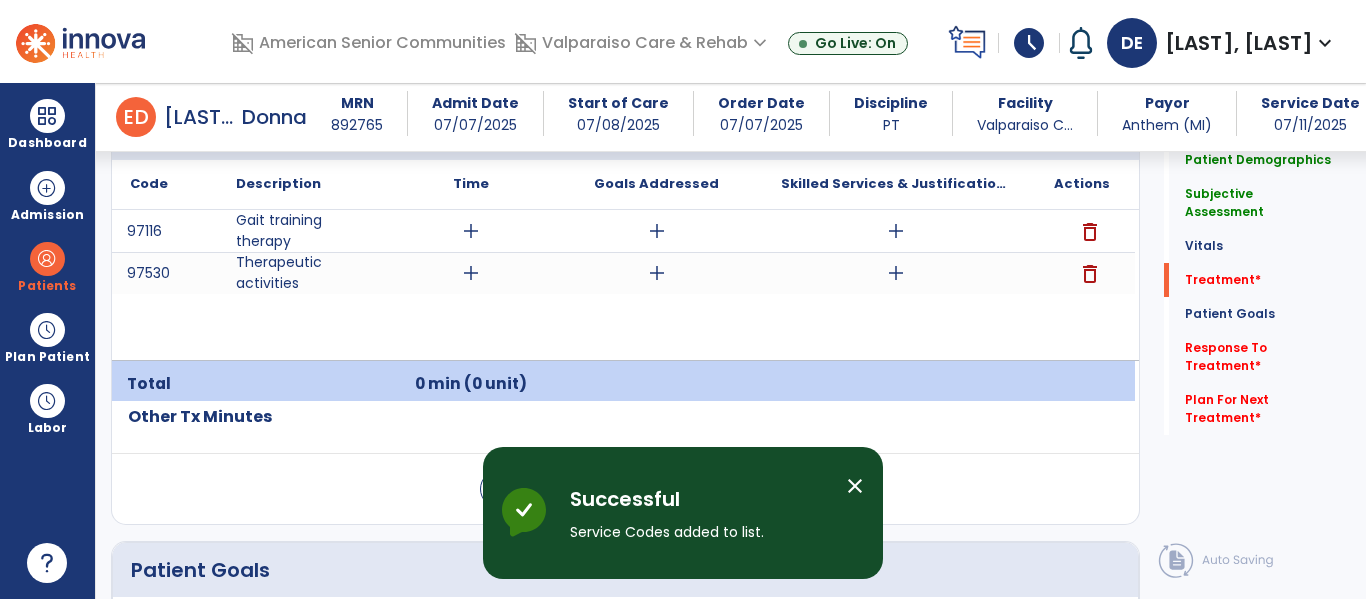 click on "add" at bounding box center (471, 231) 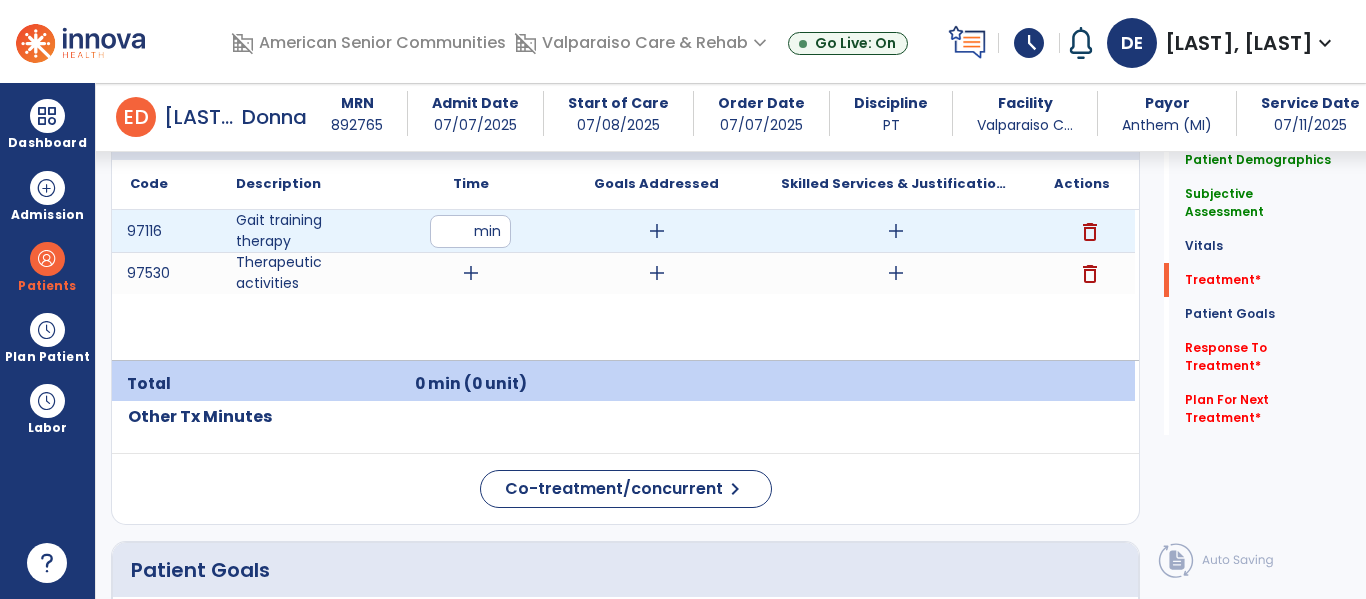 type on "**" 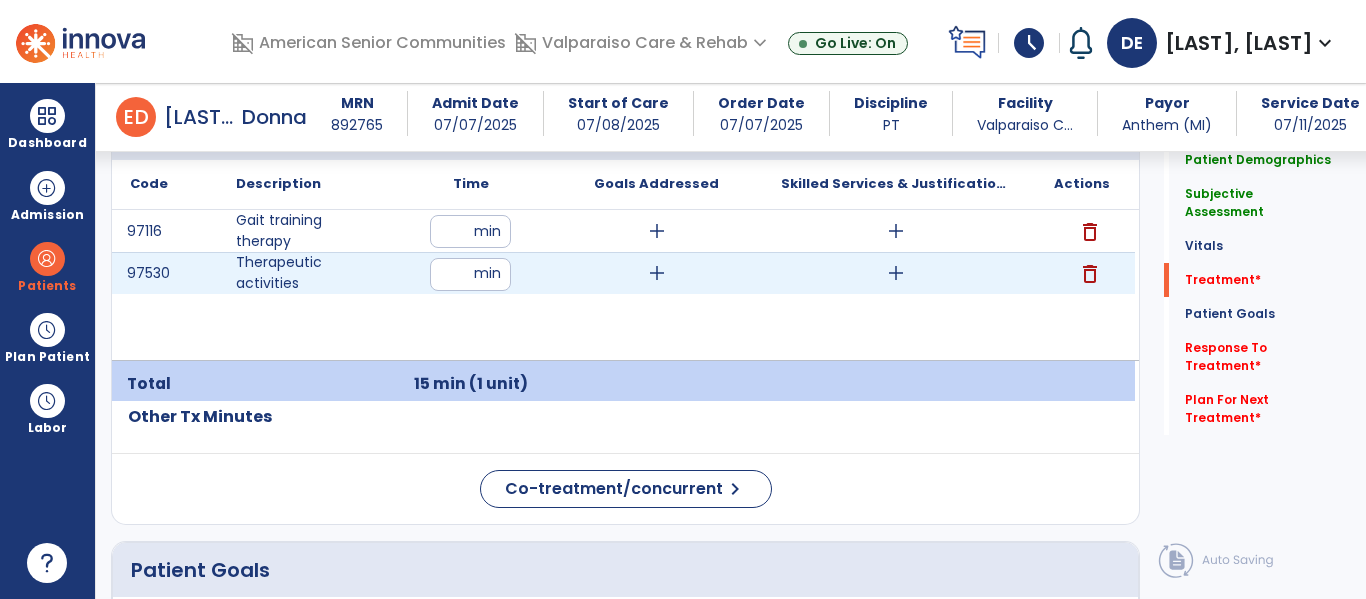 type on "**" 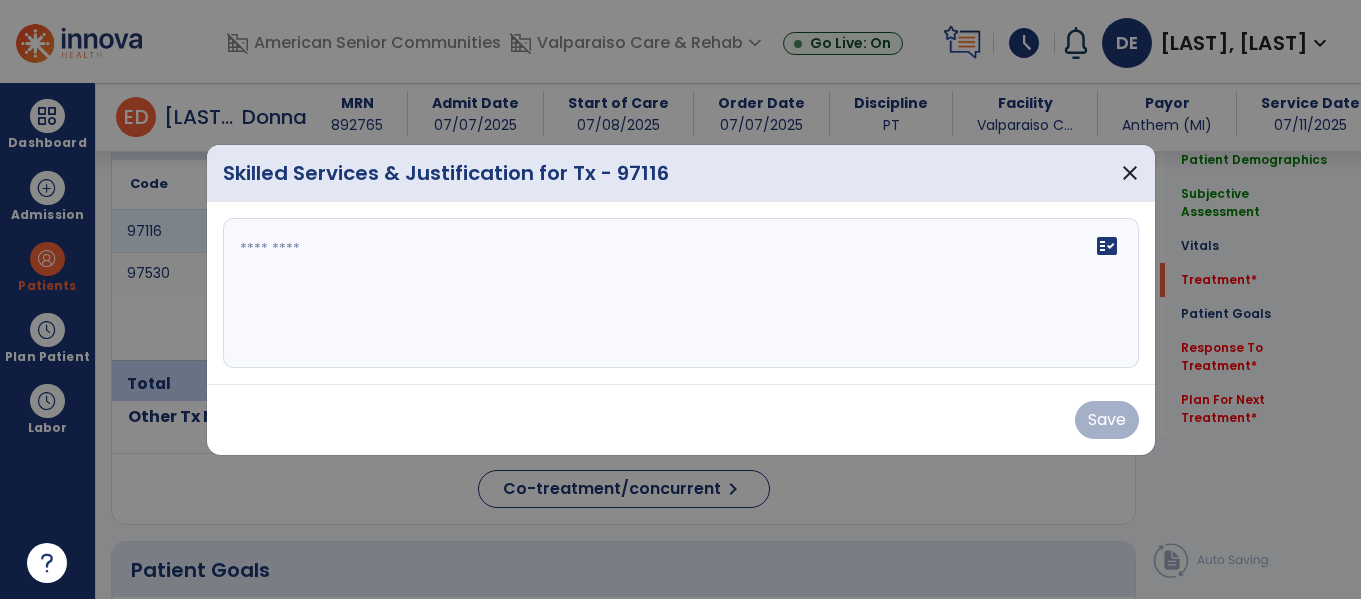 scroll, scrollTop: 1546, scrollLeft: 0, axis: vertical 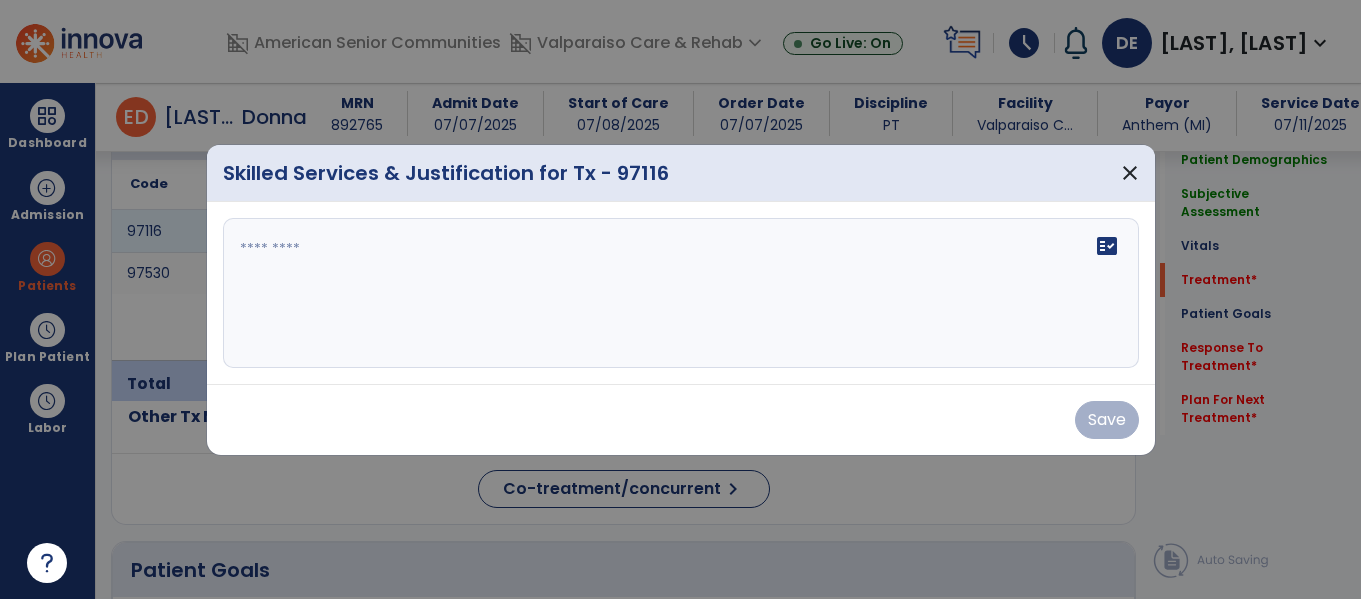 click on "fact_check" at bounding box center [1107, 246] 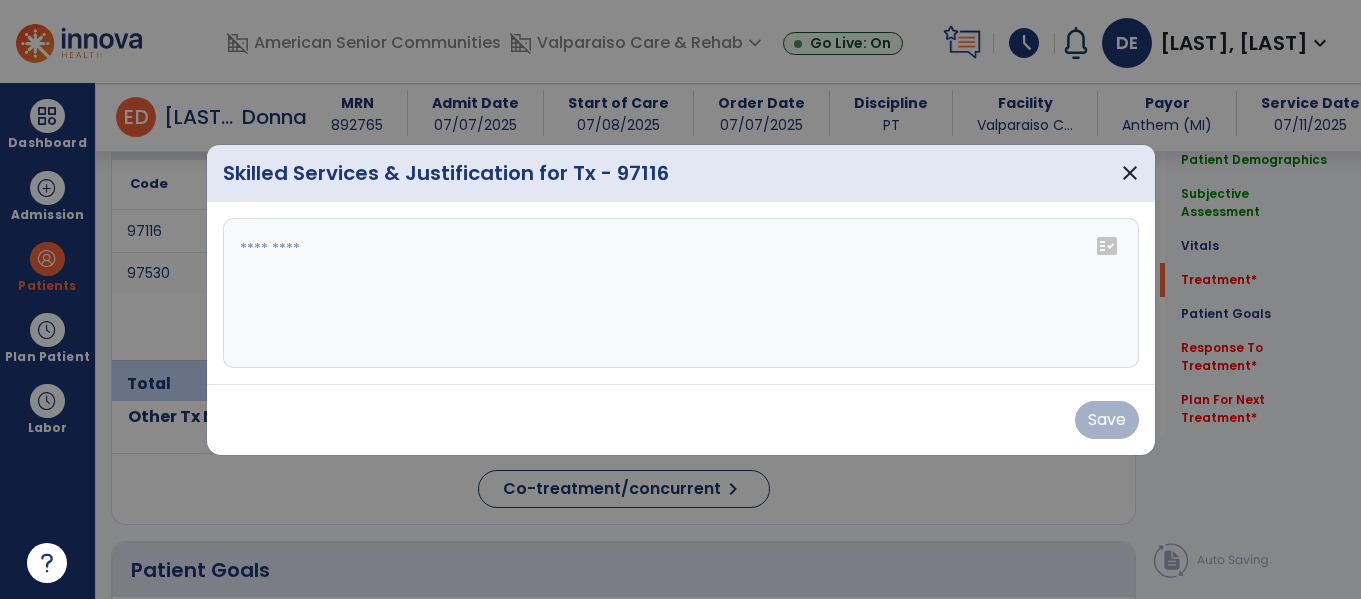 click at bounding box center [681, 293] 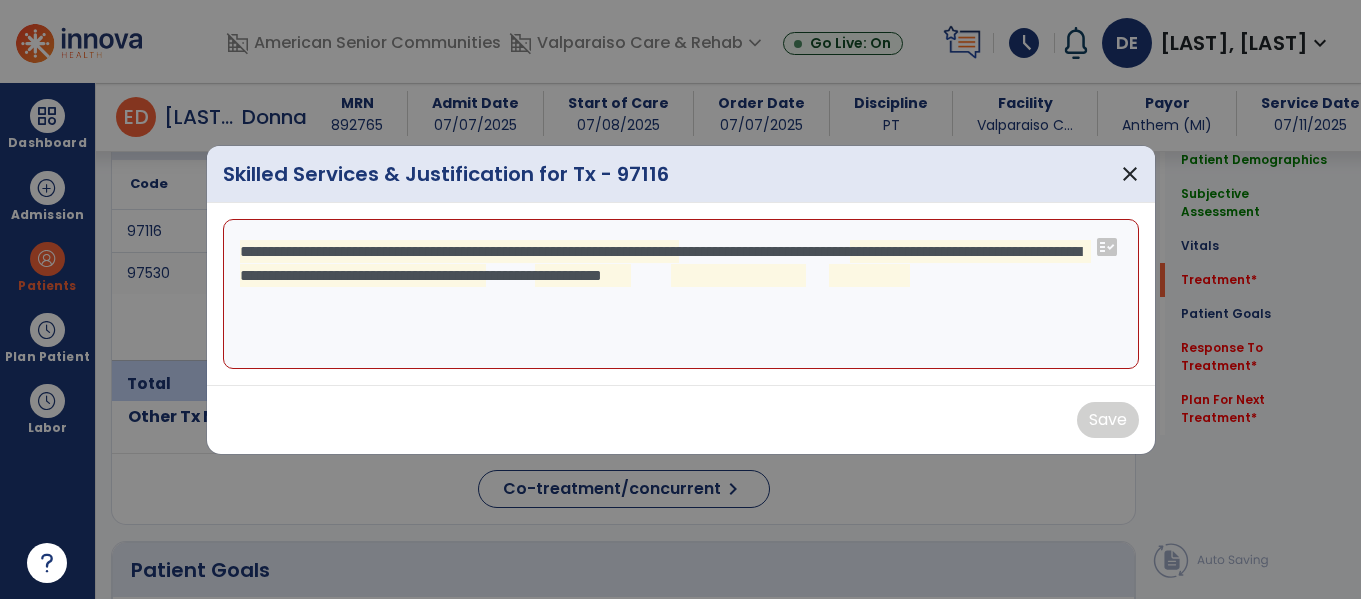 click on "**********" at bounding box center (681, 294) 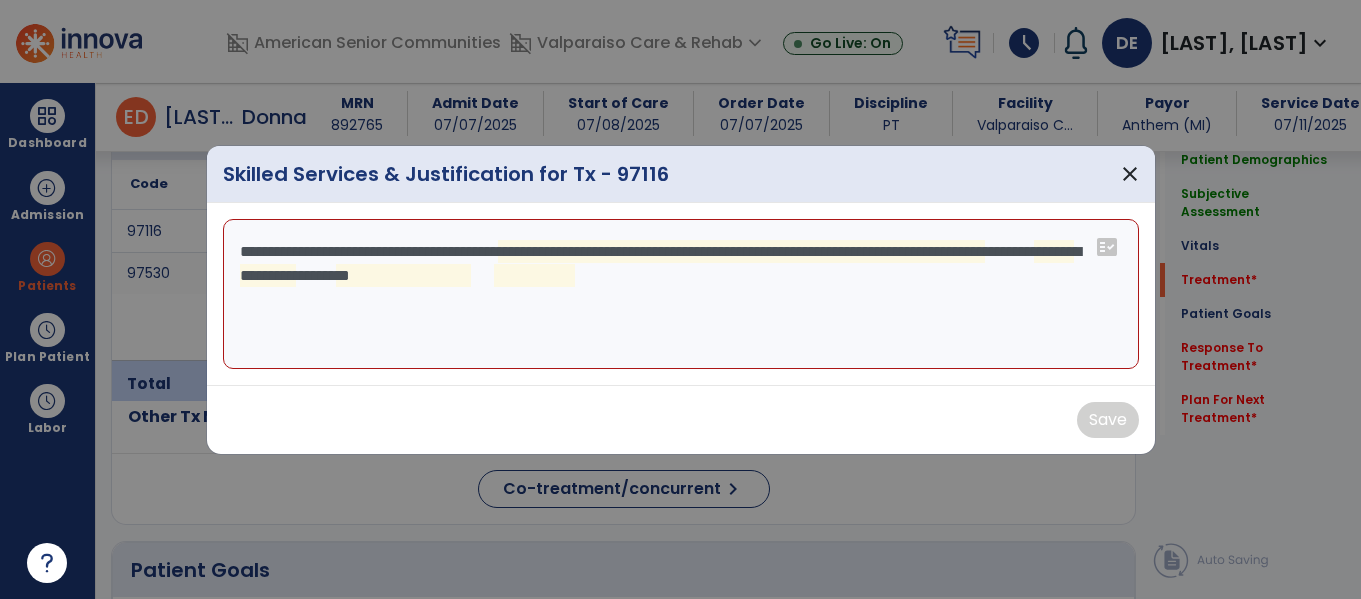 click on "**********" at bounding box center [681, 294] 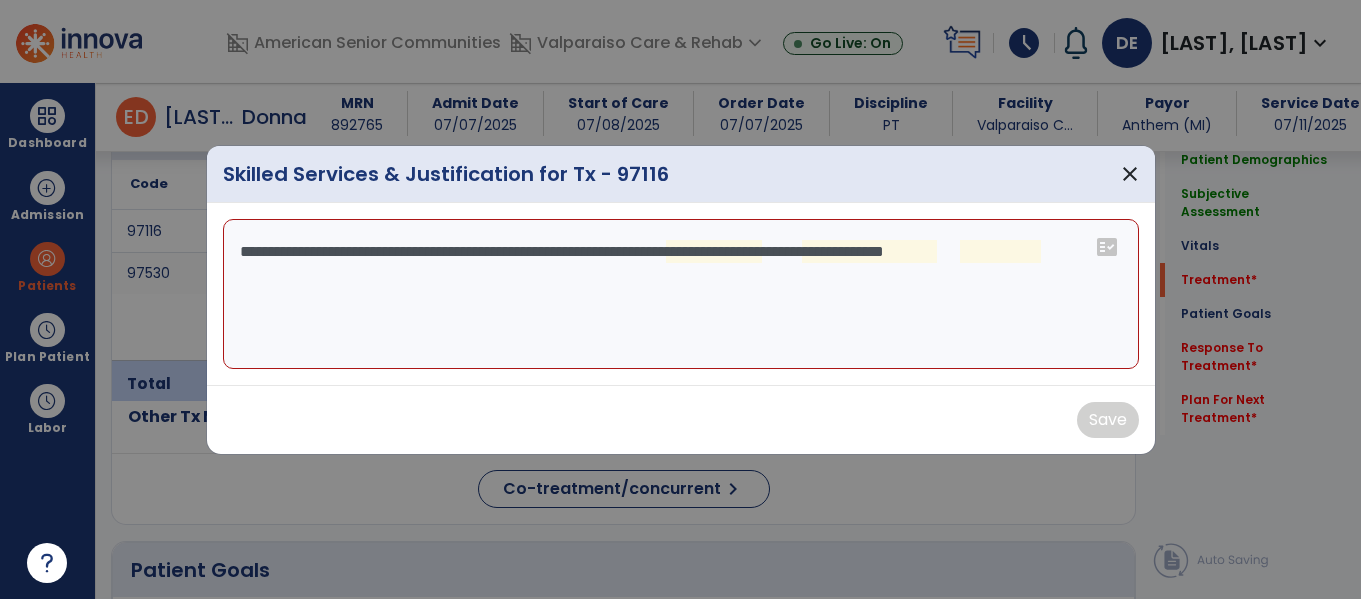 click on "**********" at bounding box center [681, 294] 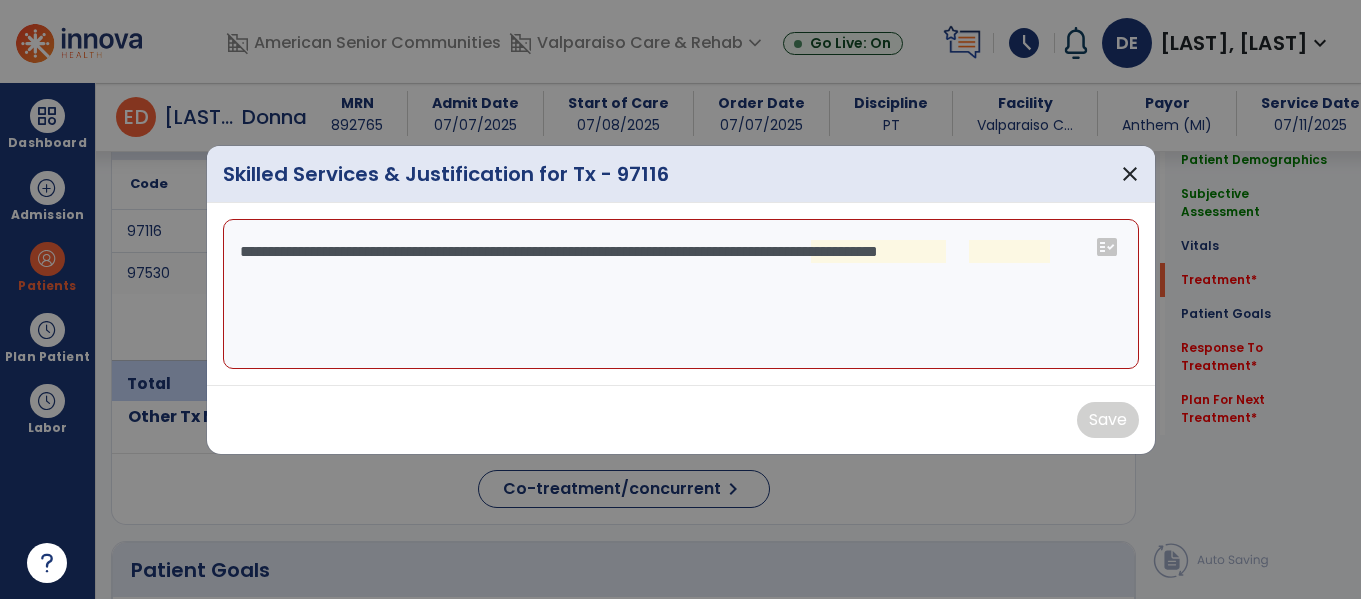 click on "**********" at bounding box center (681, 294) 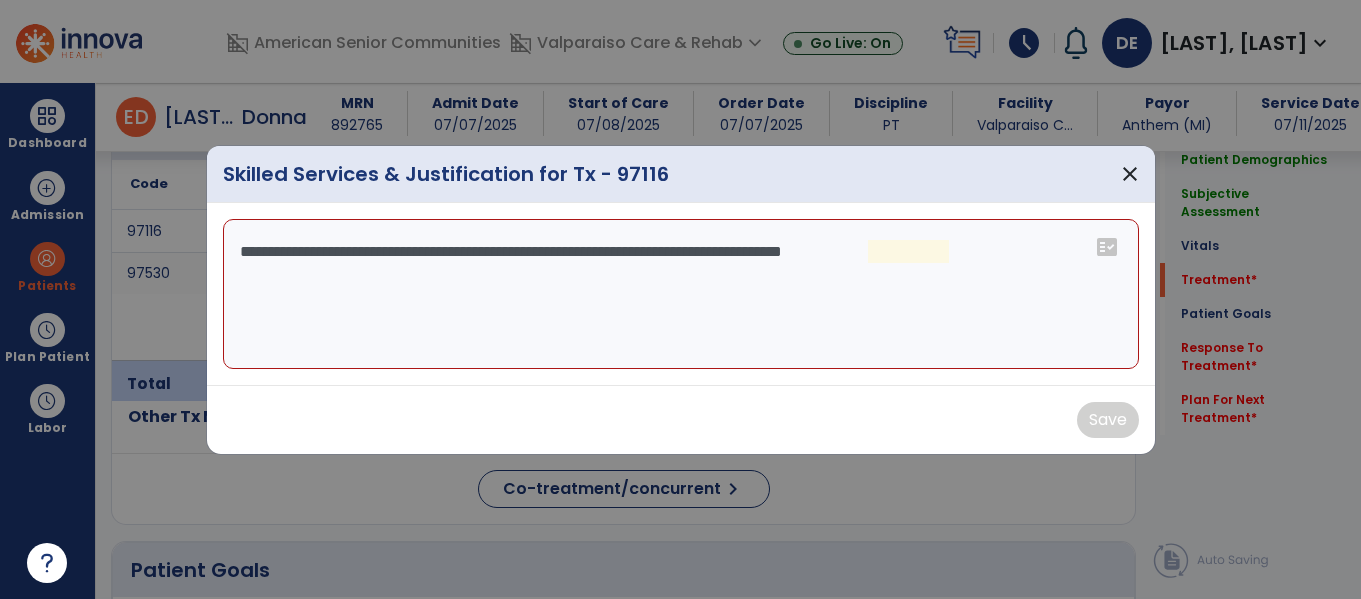 click on "**********" at bounding box center [681, 294] 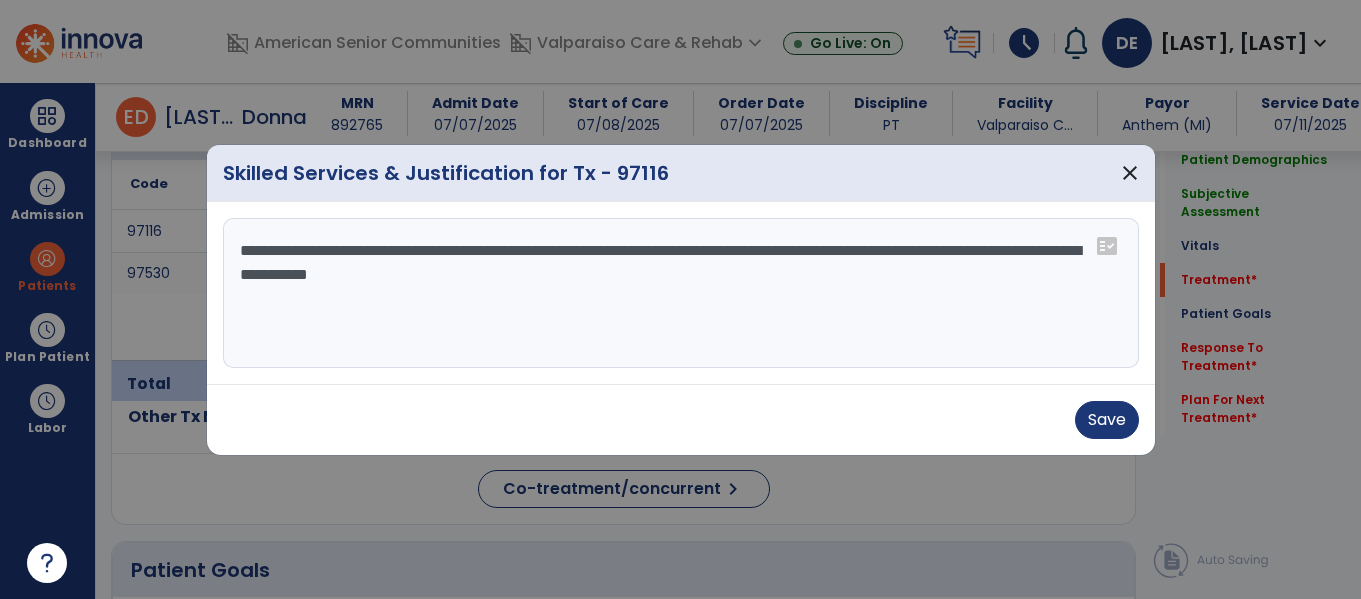 click on "**********" at bounding box center [681, 293] 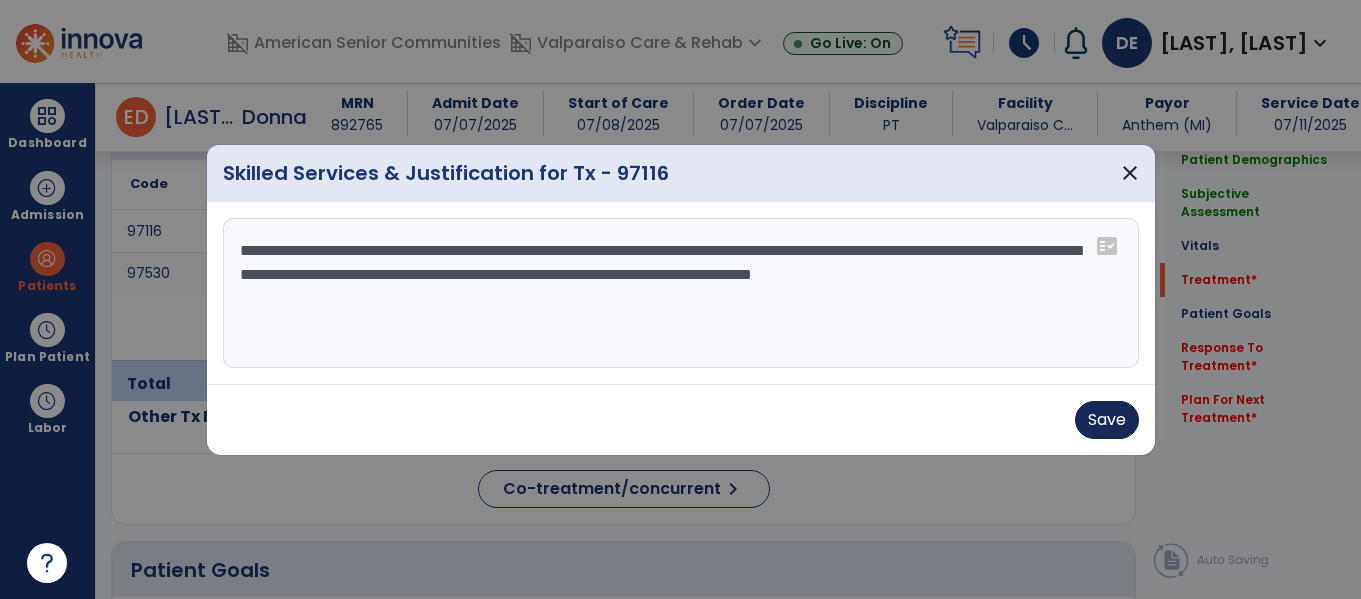 type on "**********" 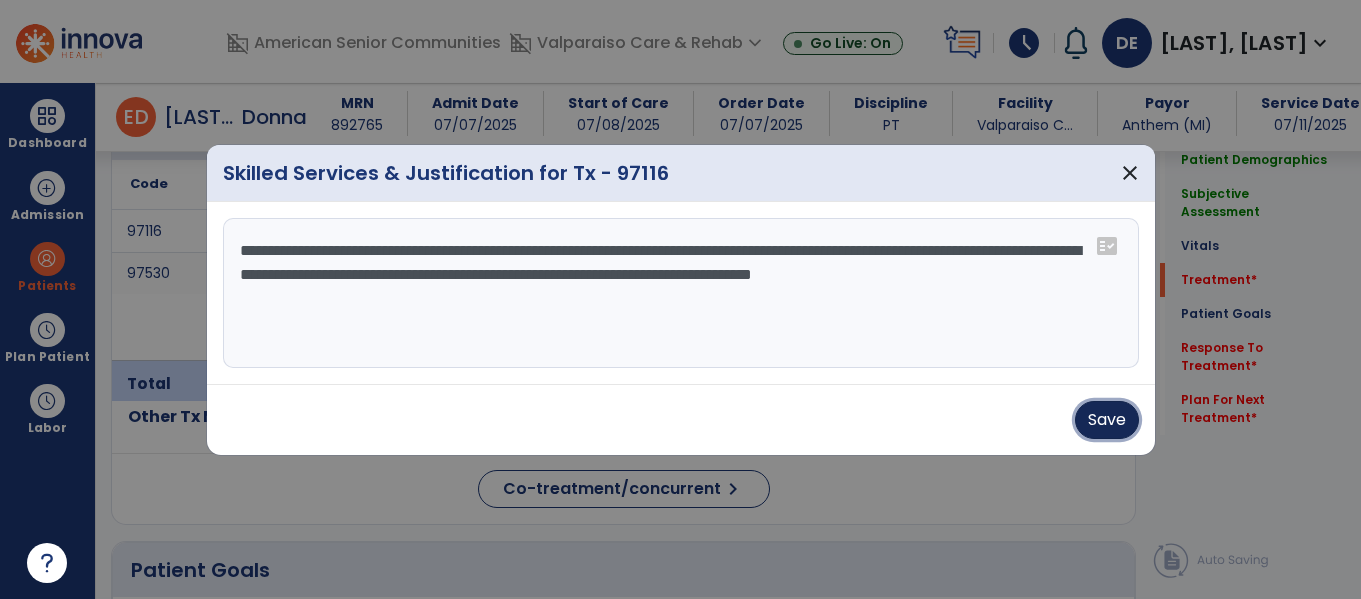 click on "Save" at bounding box center [1107, 420] 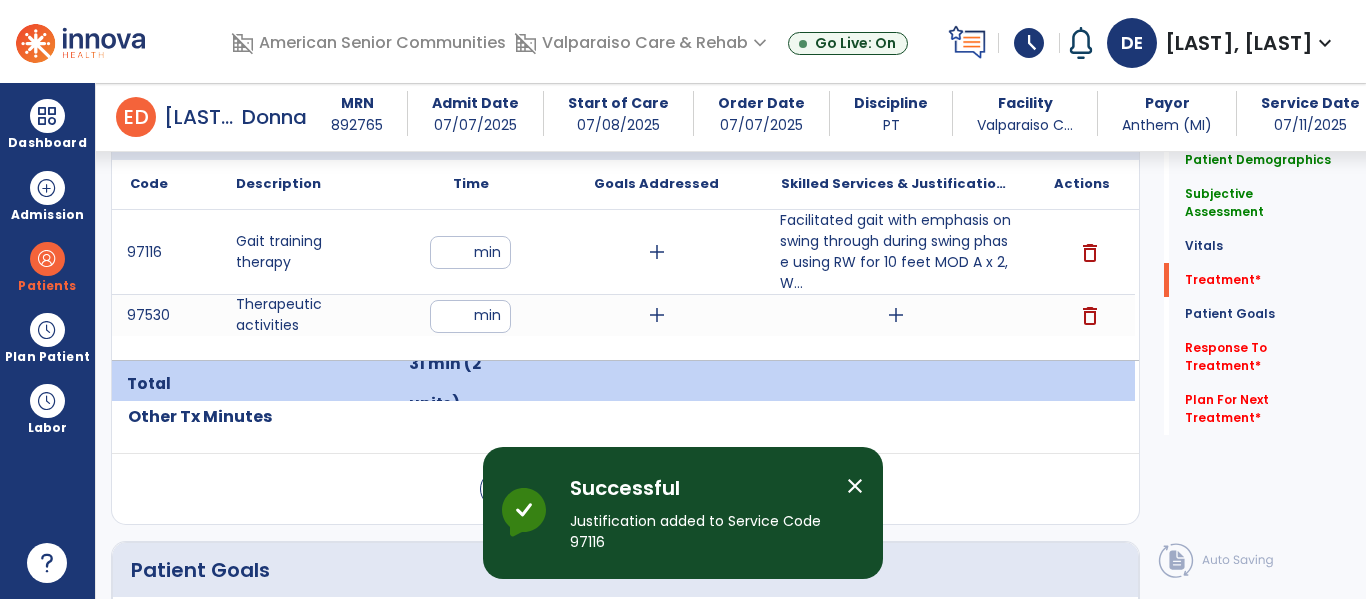 click on "add" at bounding box center (896, 315) 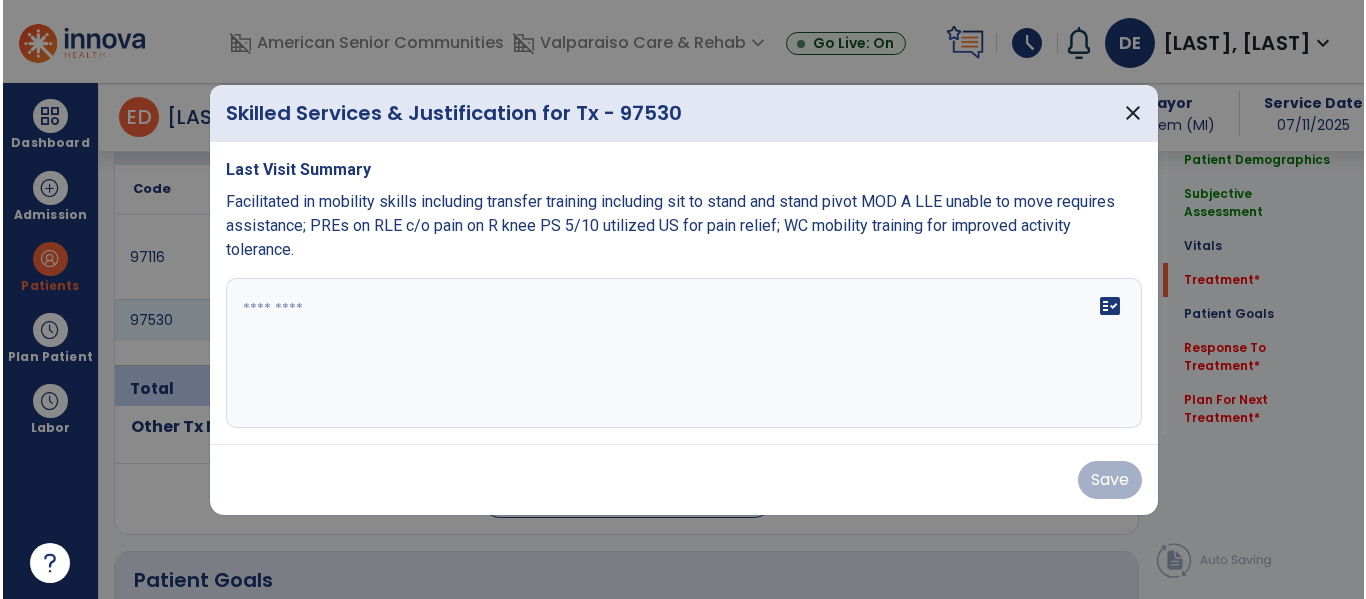 scroll, scrollTop: 1546, scrollLeft: 0, axis: vertical 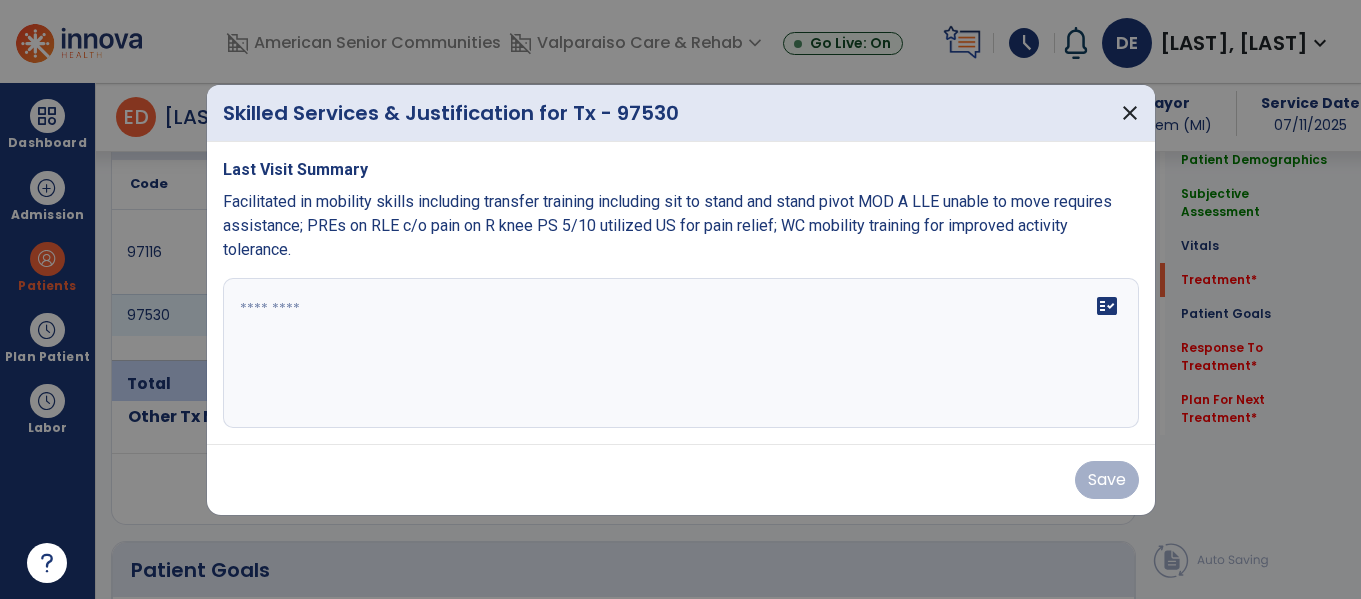 click on "fact_check" at bounding box center (1107, 306) 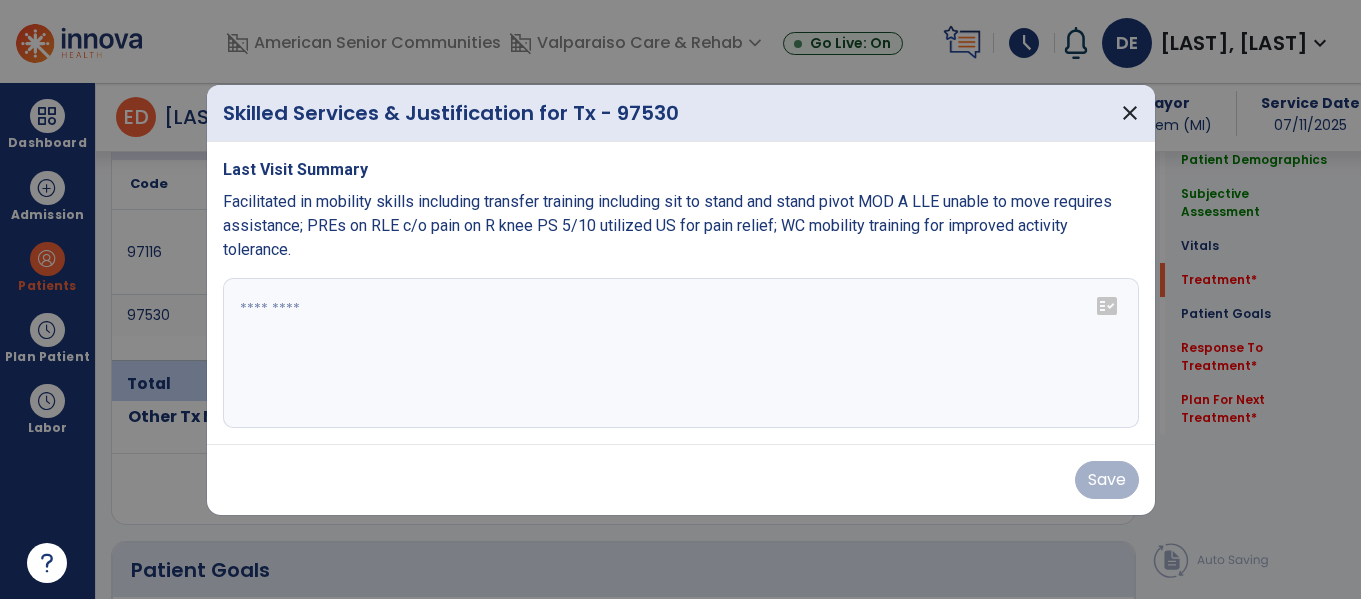 click on "fact_check" at bounding box center [1107, 306] 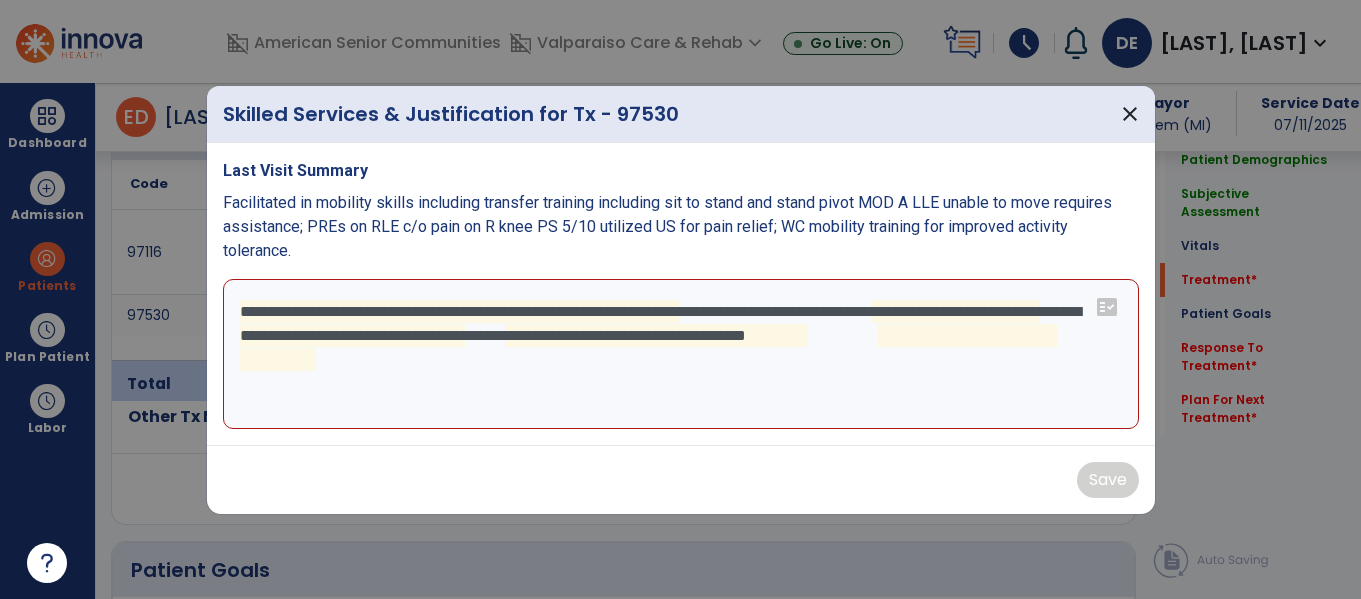 click on "**********" at bounding box center (681, 354) 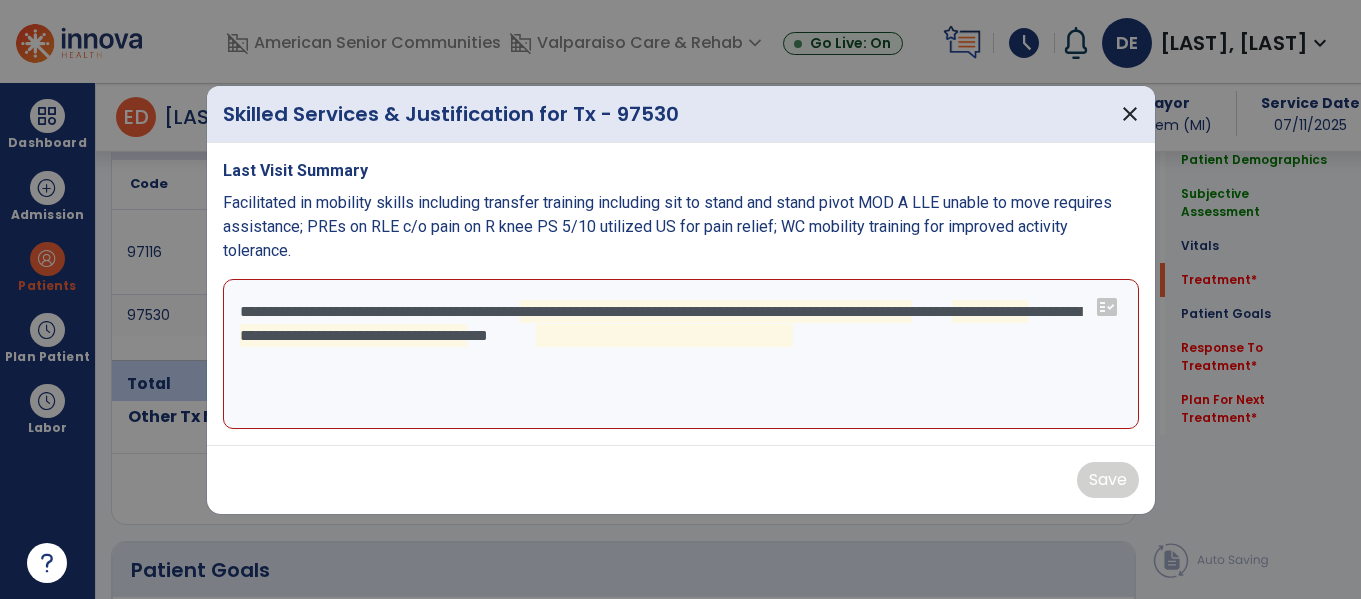 click on "**********" at bounding box center [681, 354] 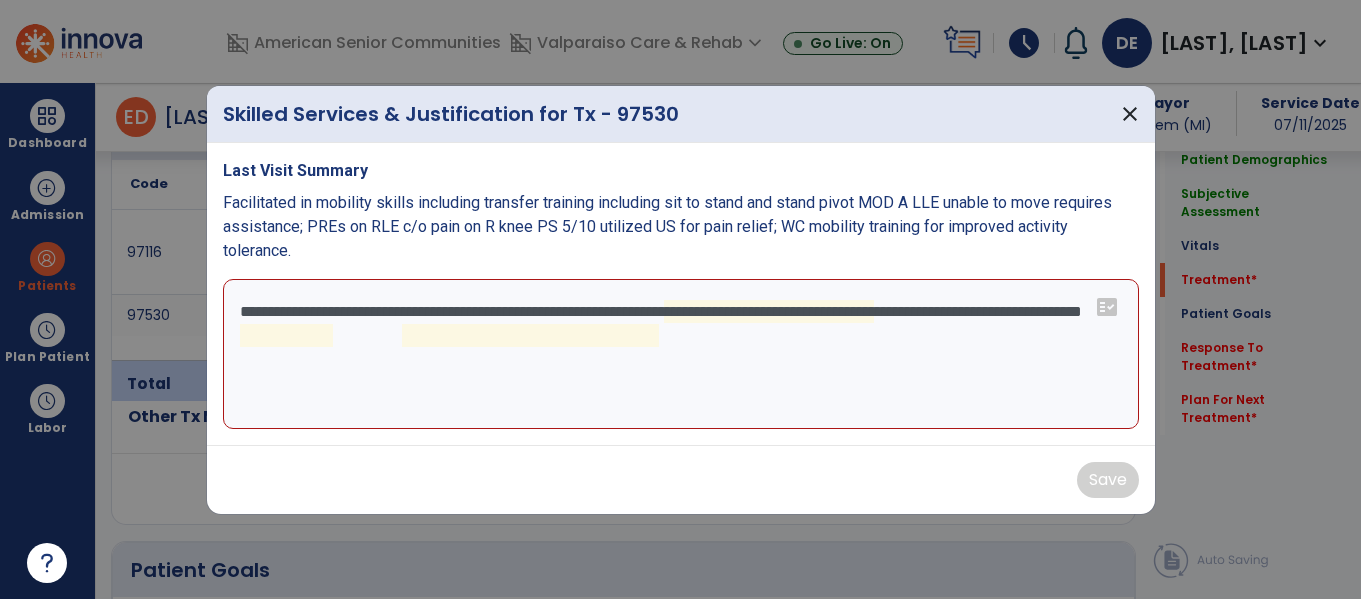click on "**********" at bounding box center [681, 354] 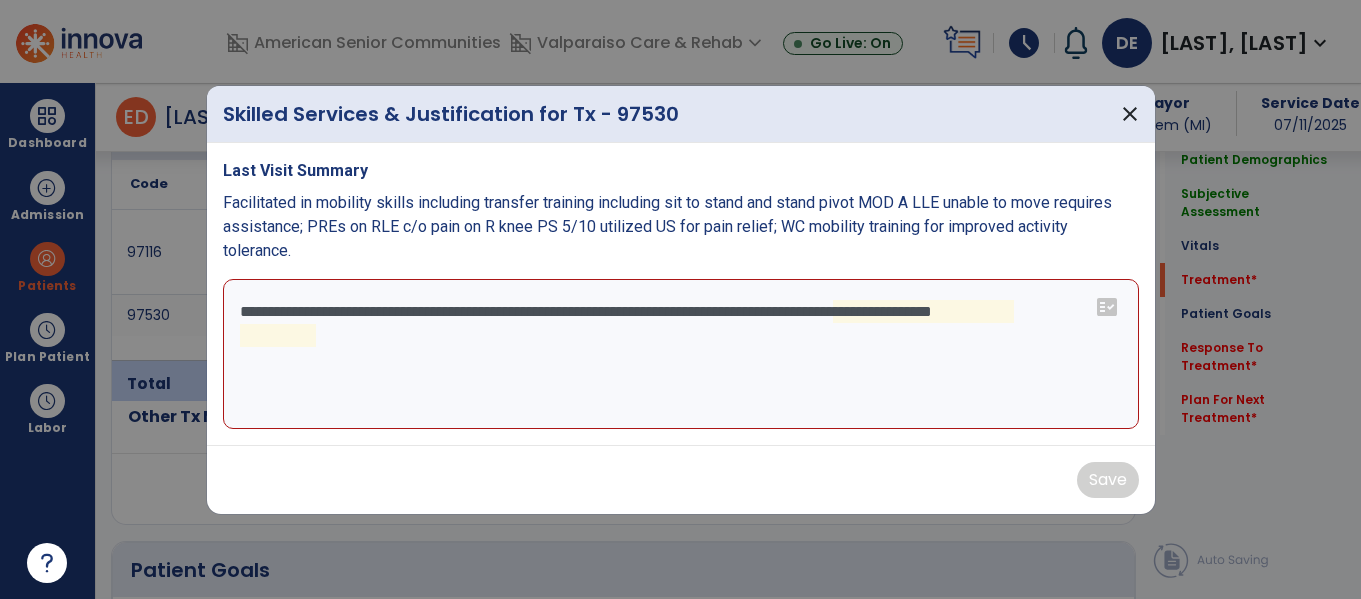 click on "**********" at bounding box center [681, 354] 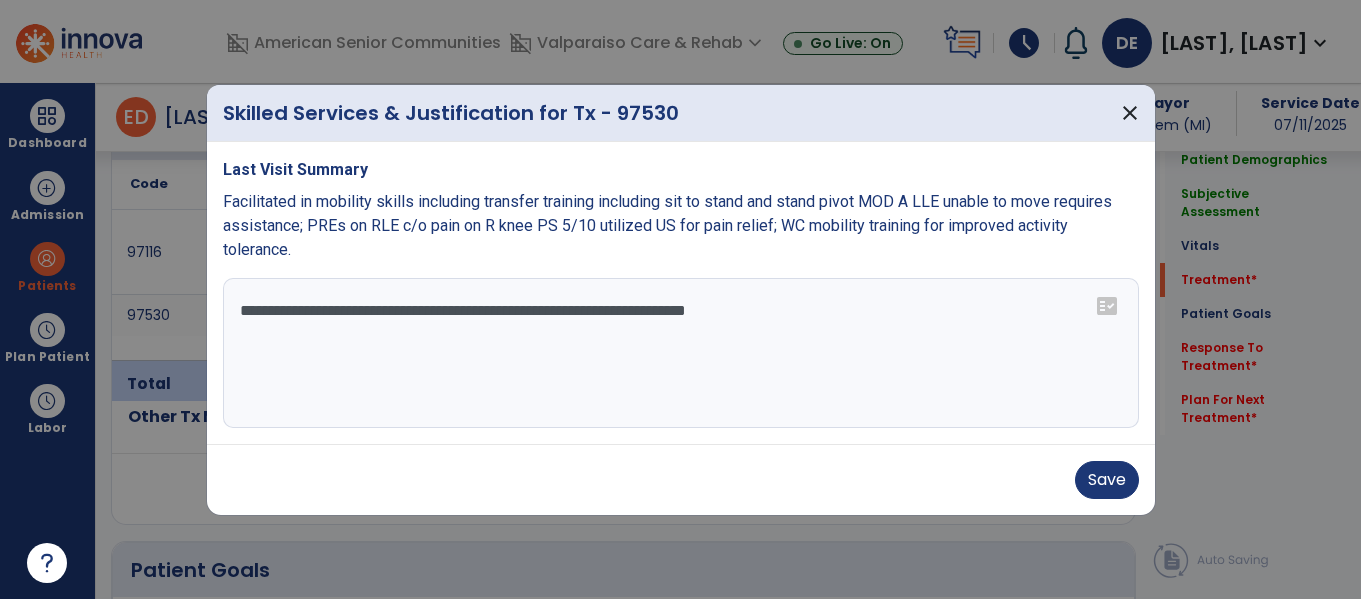 click on "**********" at bounding box center [681, 353] 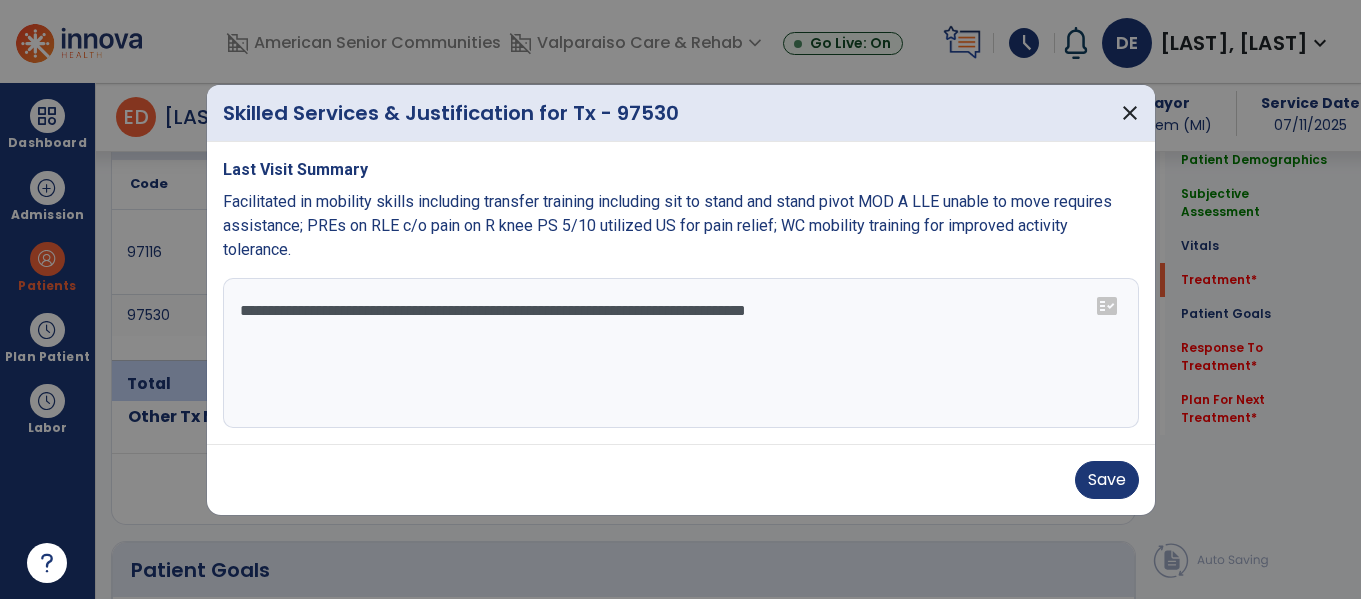 click on "**********" at bounding box center (681, 353) 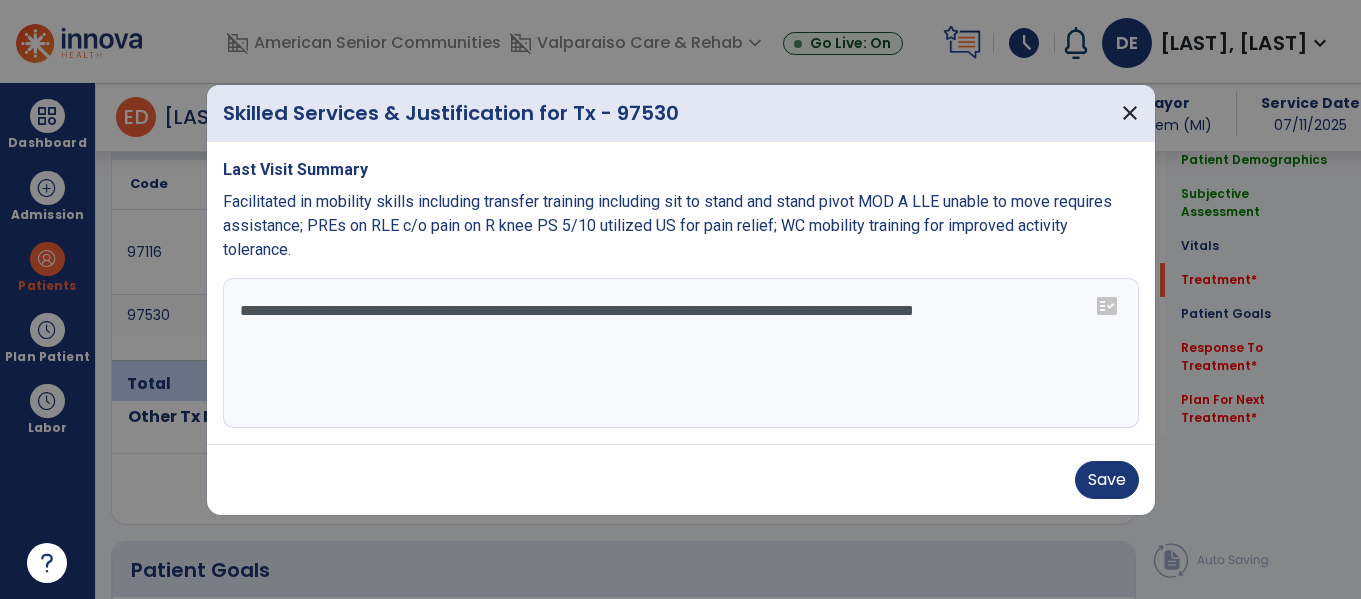 click on "**********" at bounding box center [681, 353] 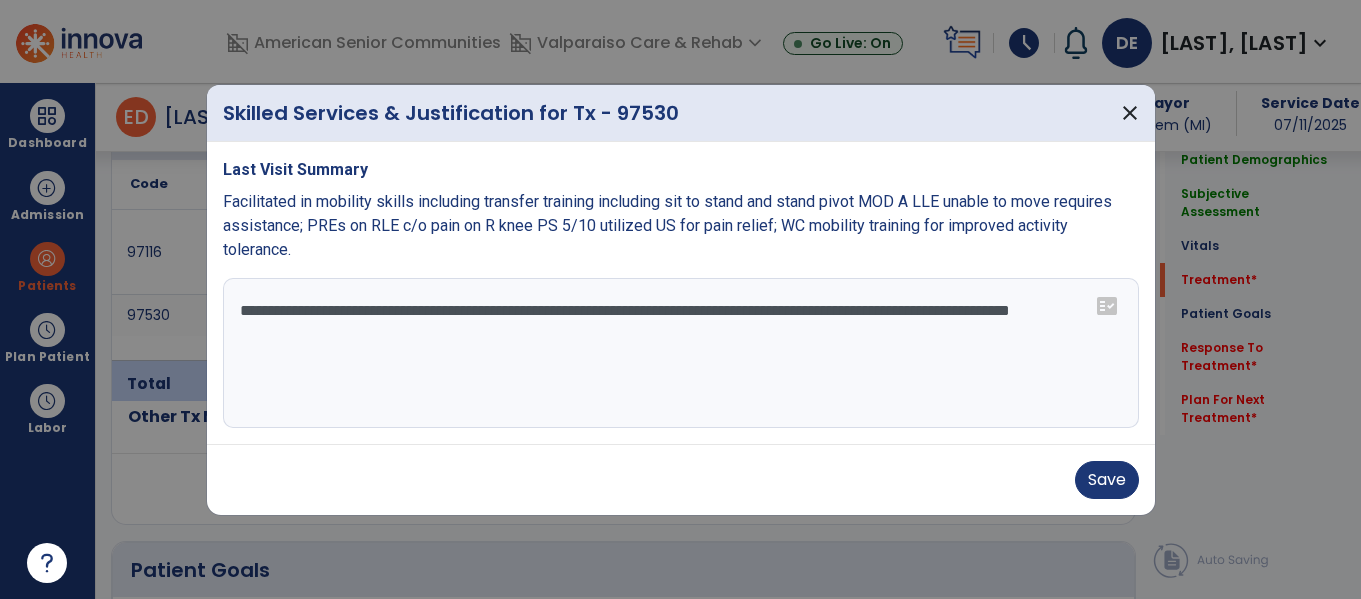 click on "**********" at bounding box center [681, 353] 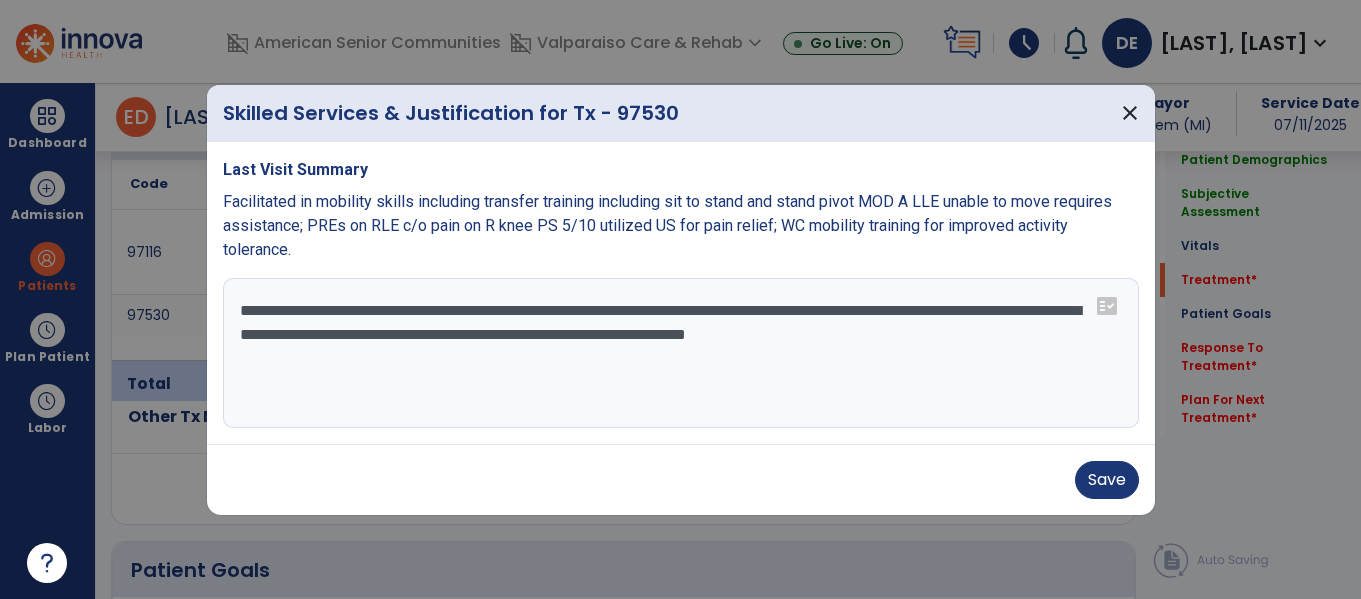 click on "**********" at bounding box center (681, 353) 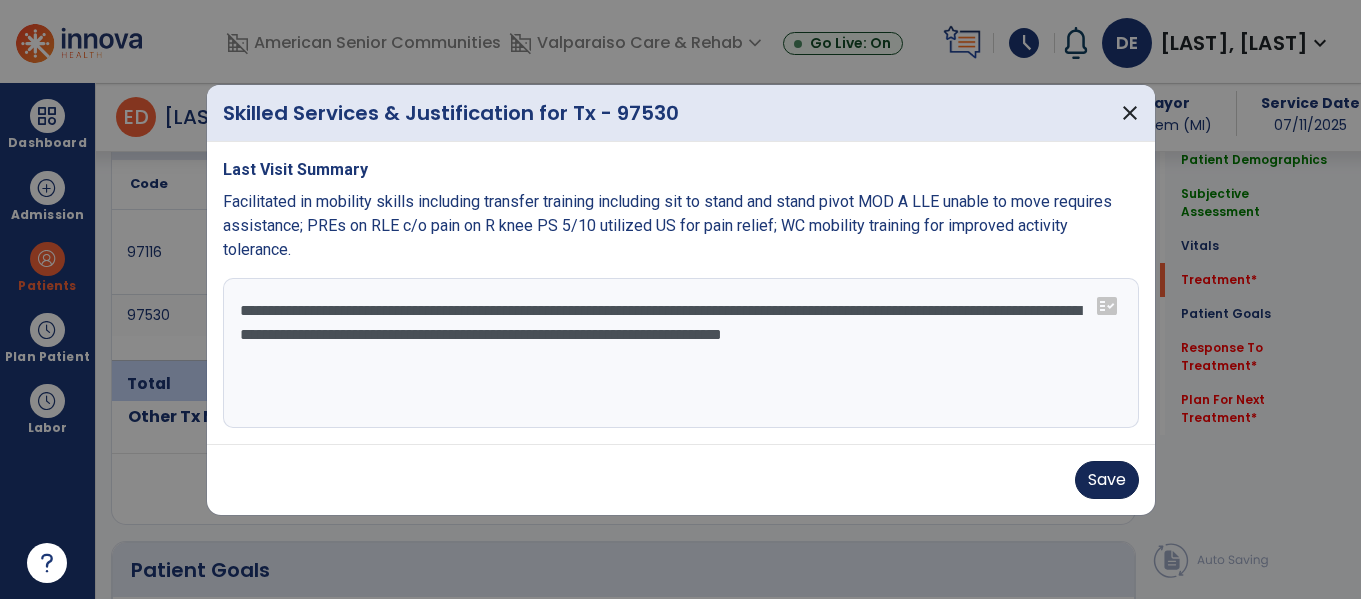 type on "**********" 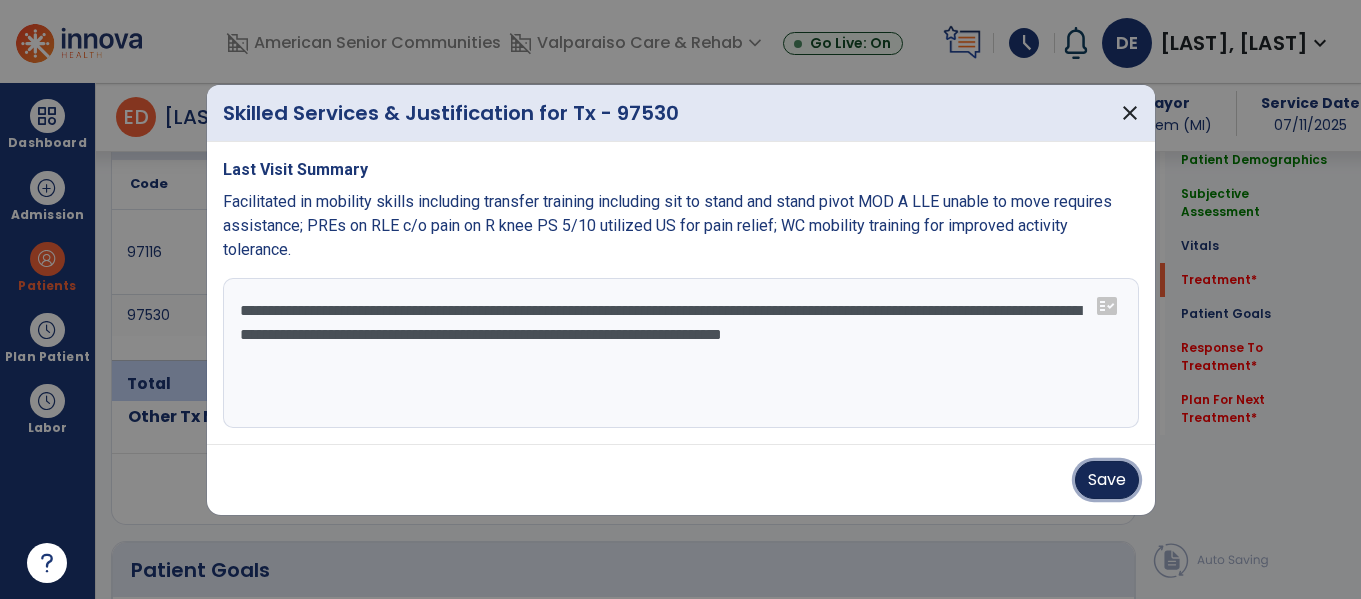 click on "Save" at bounding box center [1107, 480] 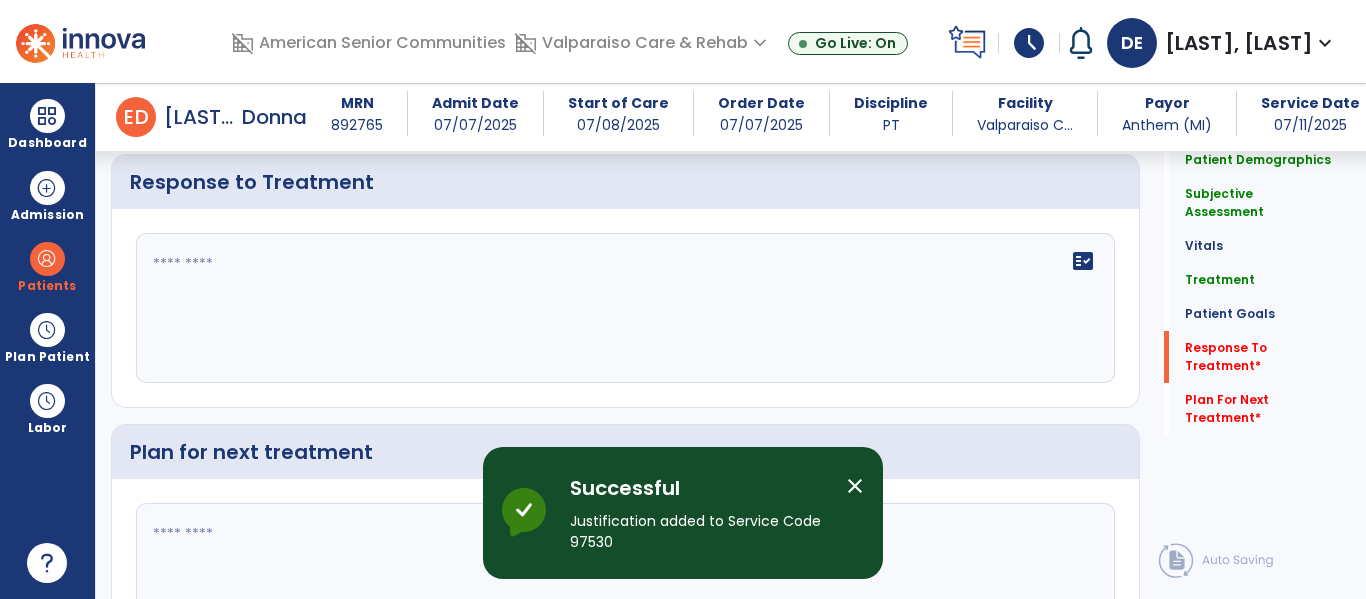 scroll, scrollTop: 3672, scrollLeft: 0, axis: vertical 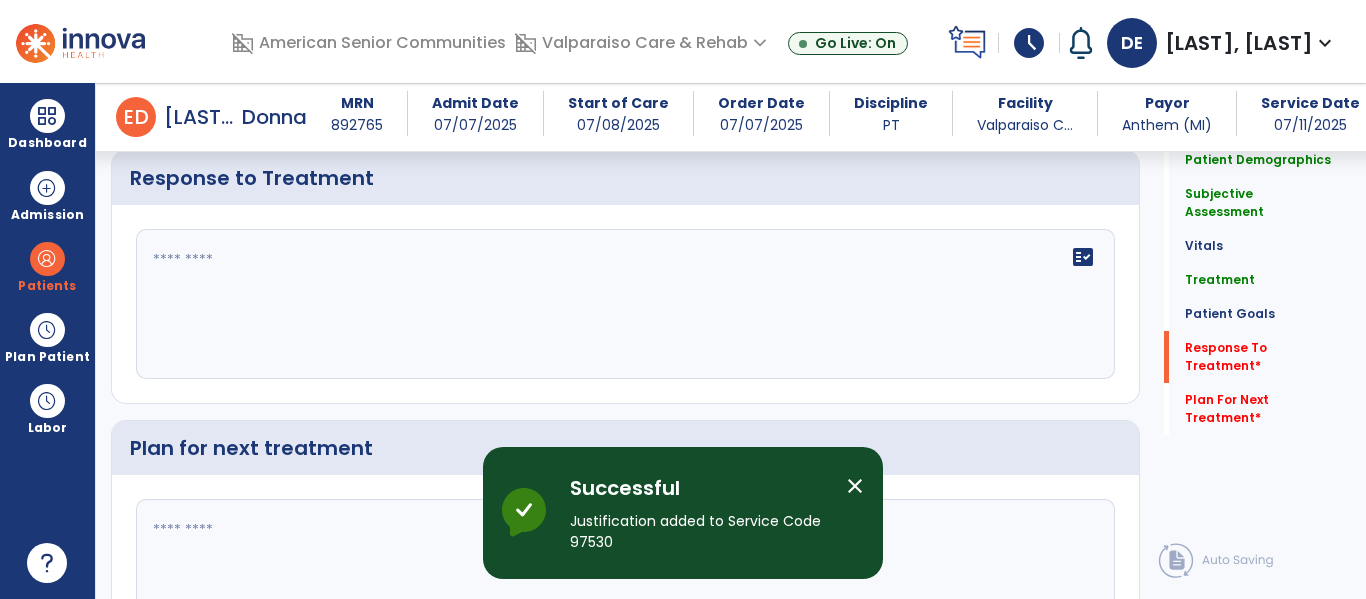 click on "fact_check" 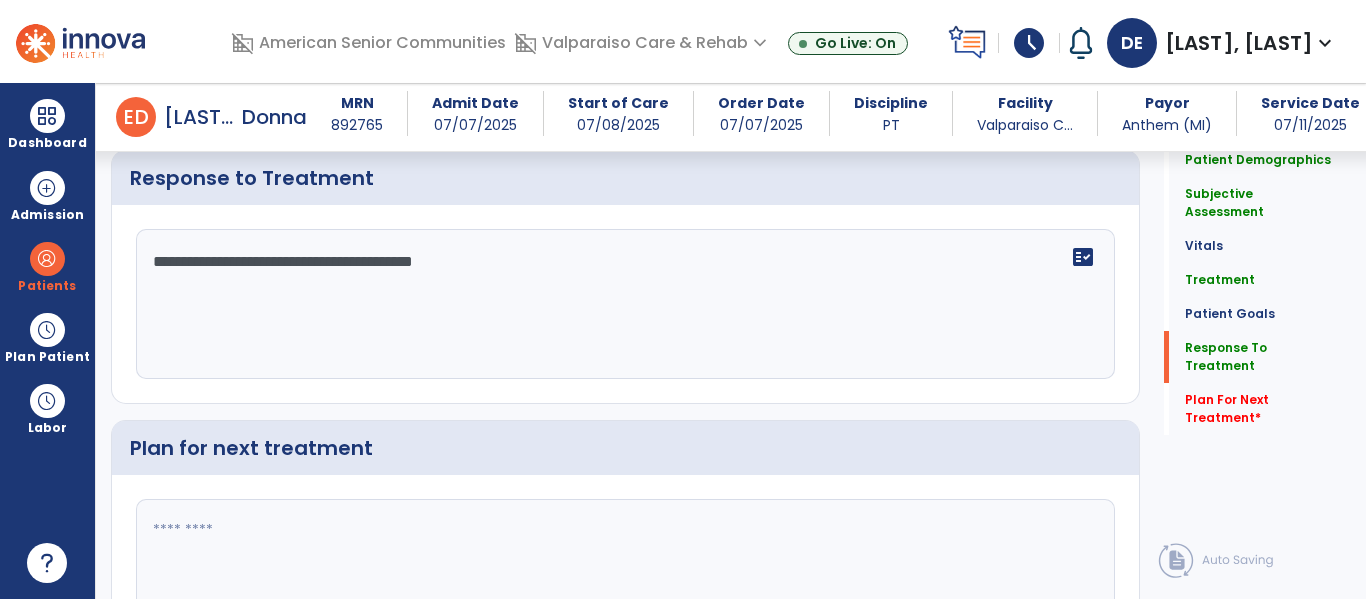 click on "**********" 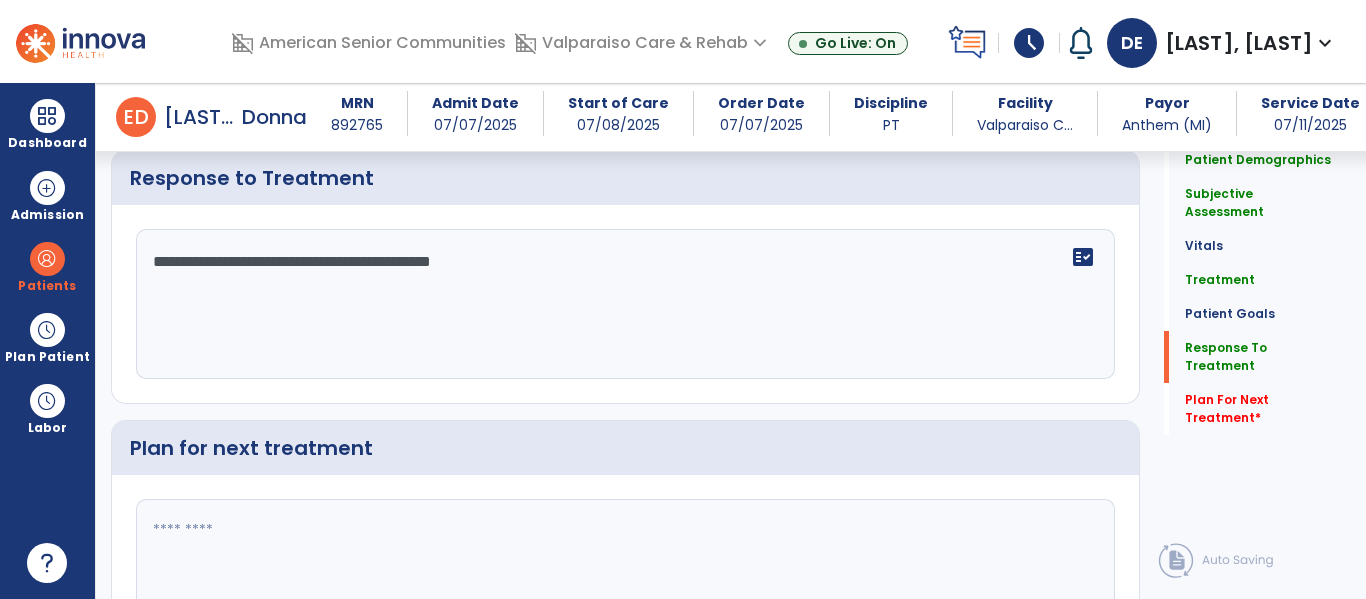 click on "**********" 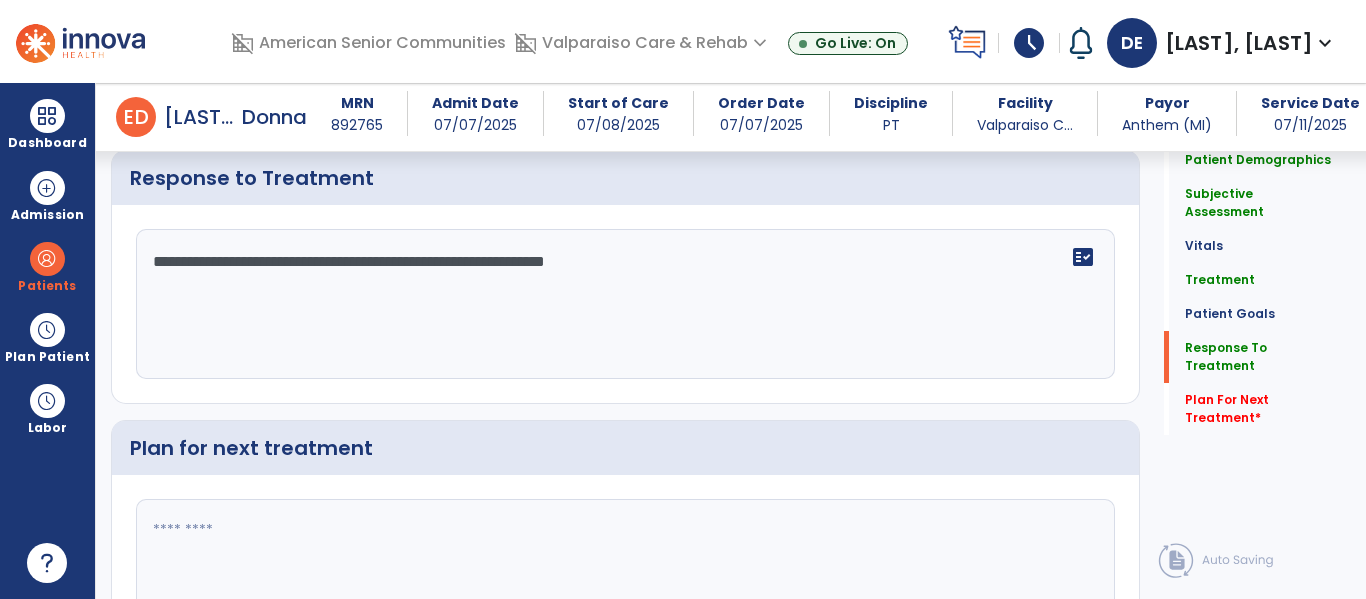 type on "**********" 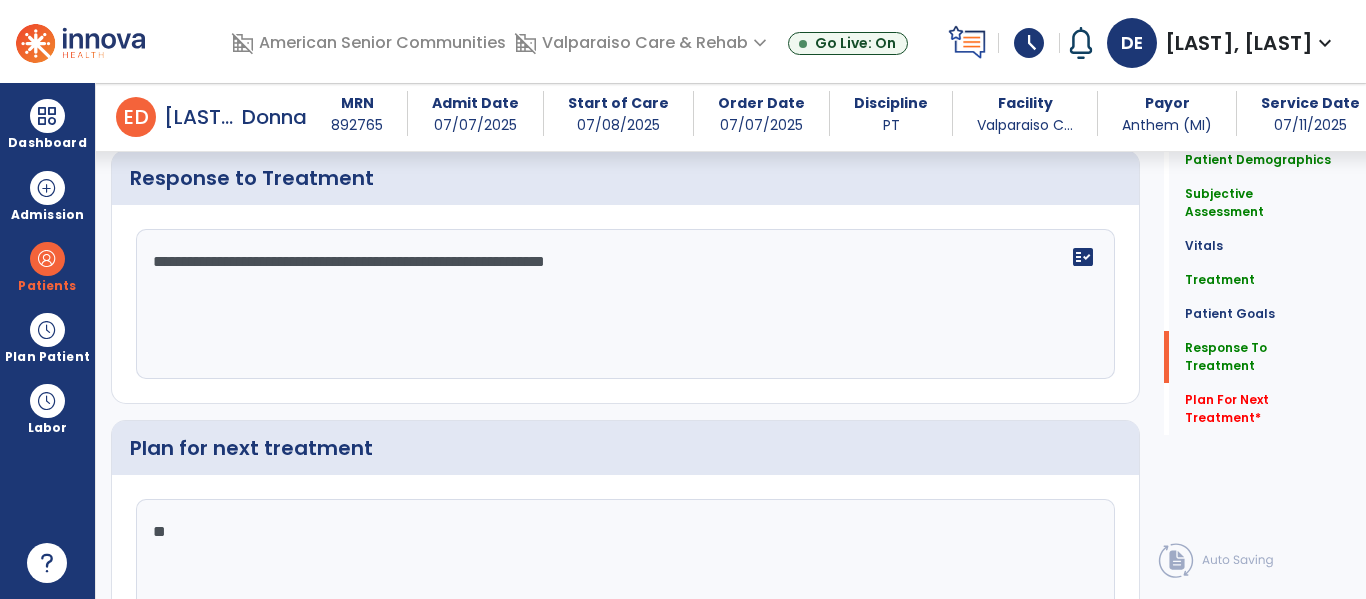 type on "**" 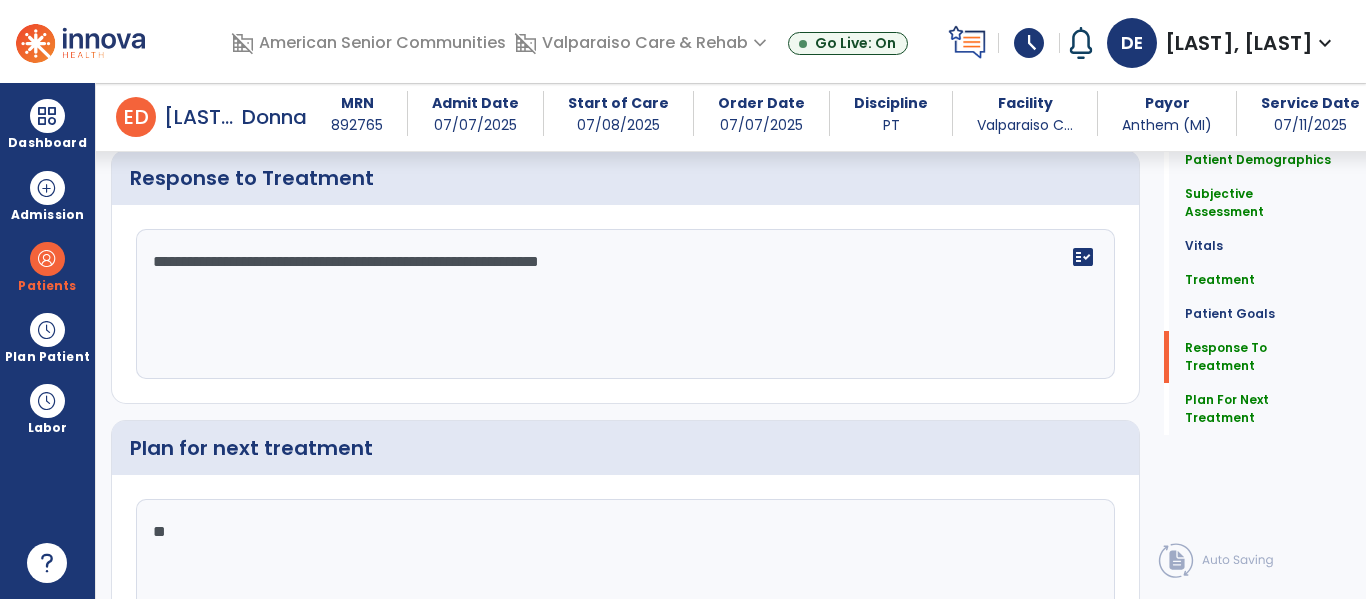 type on "**********" 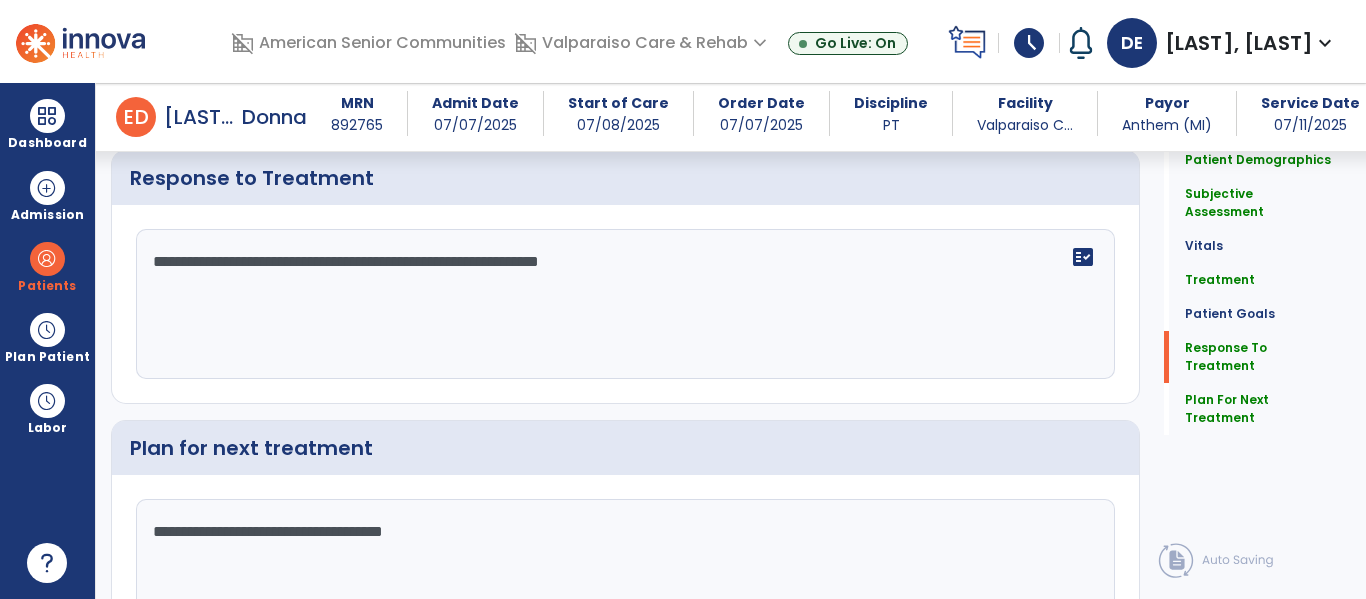 click on "**********" 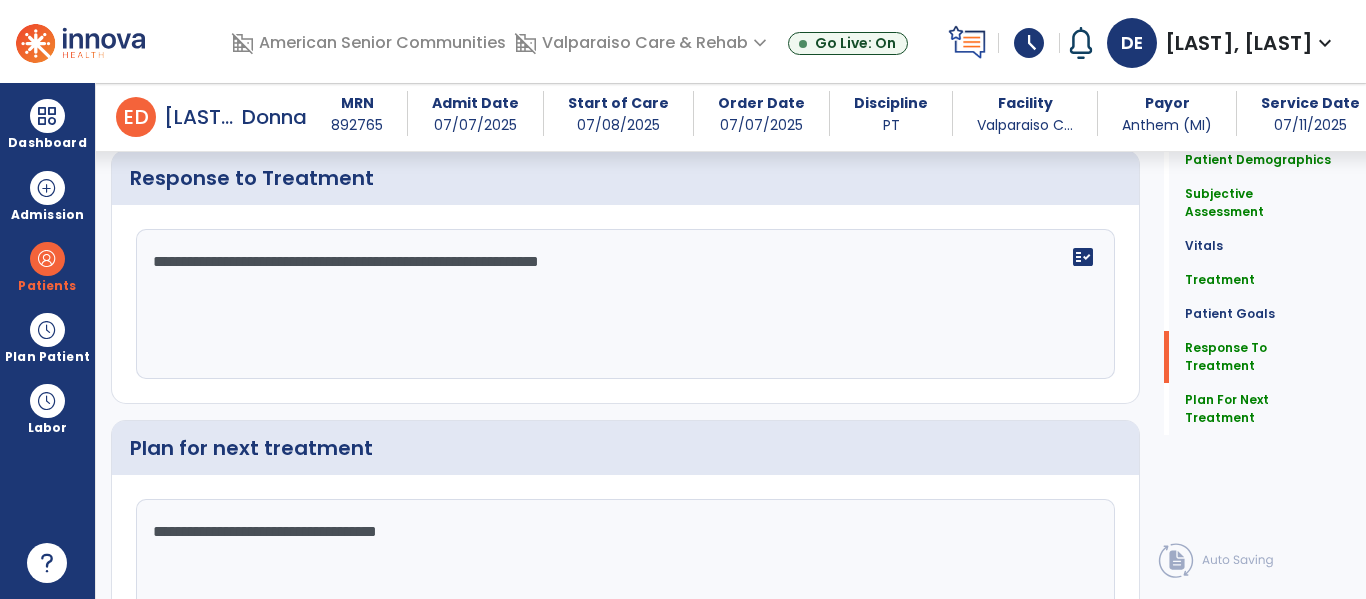 click on "**********" 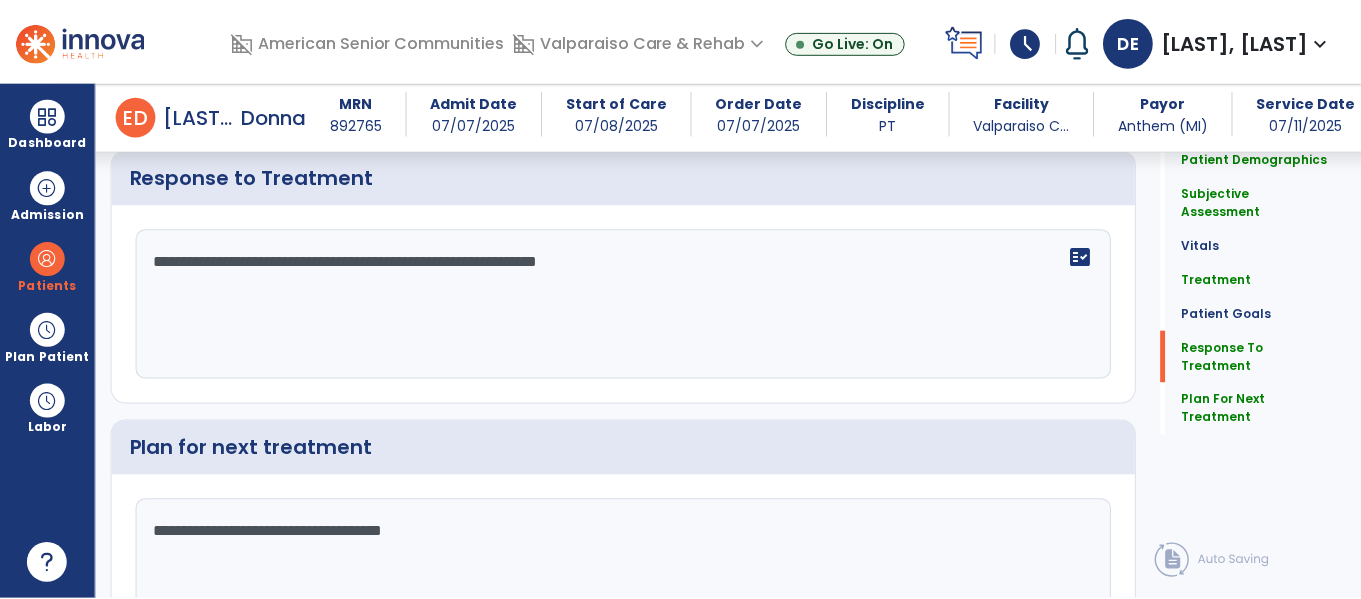 scroll, scrollTop: 3813, scrollLeft: 0, axis: vertical 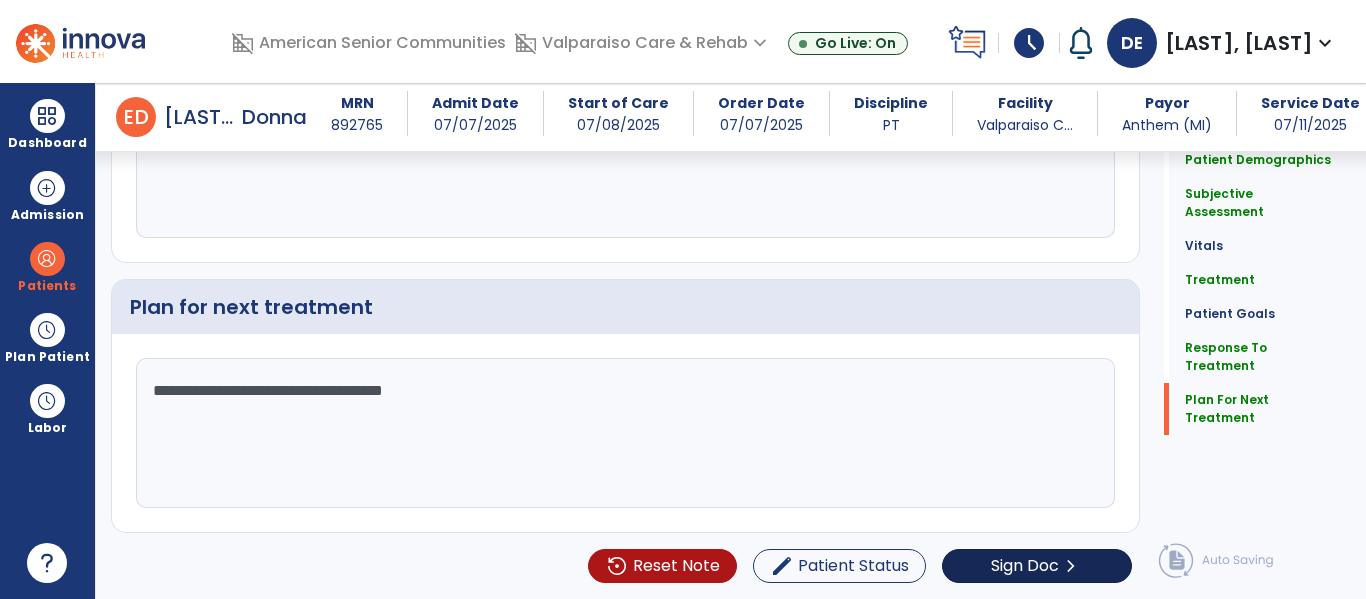 type on "**********" 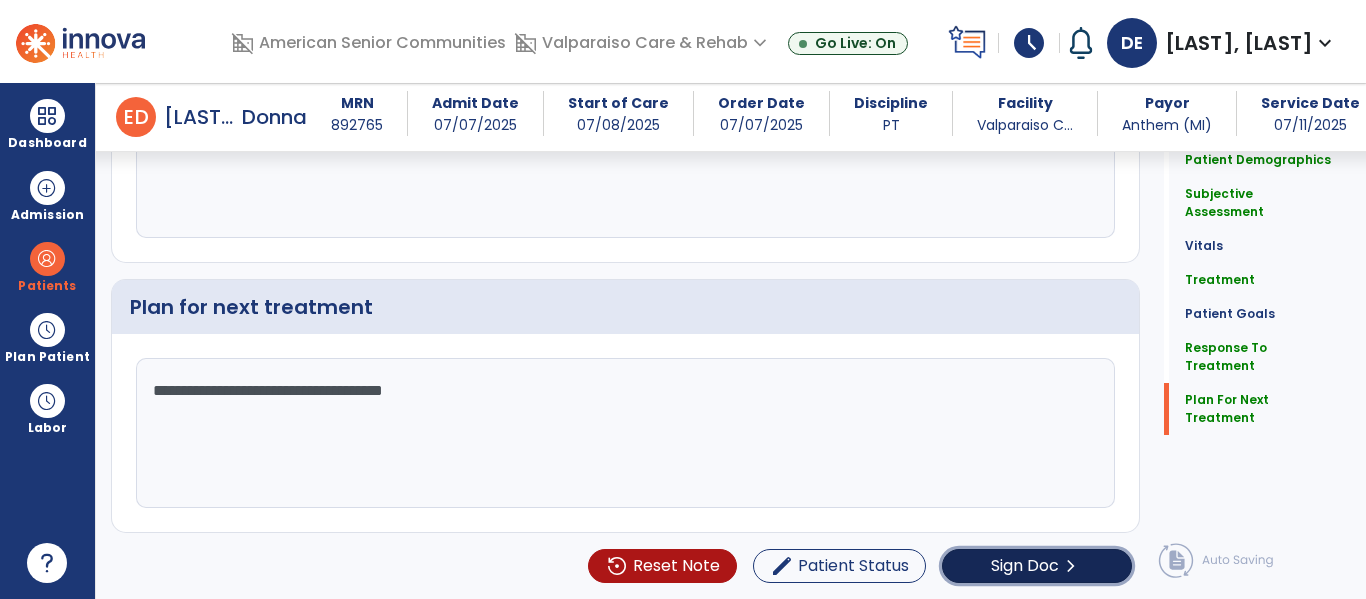 click on "Sign Doc" 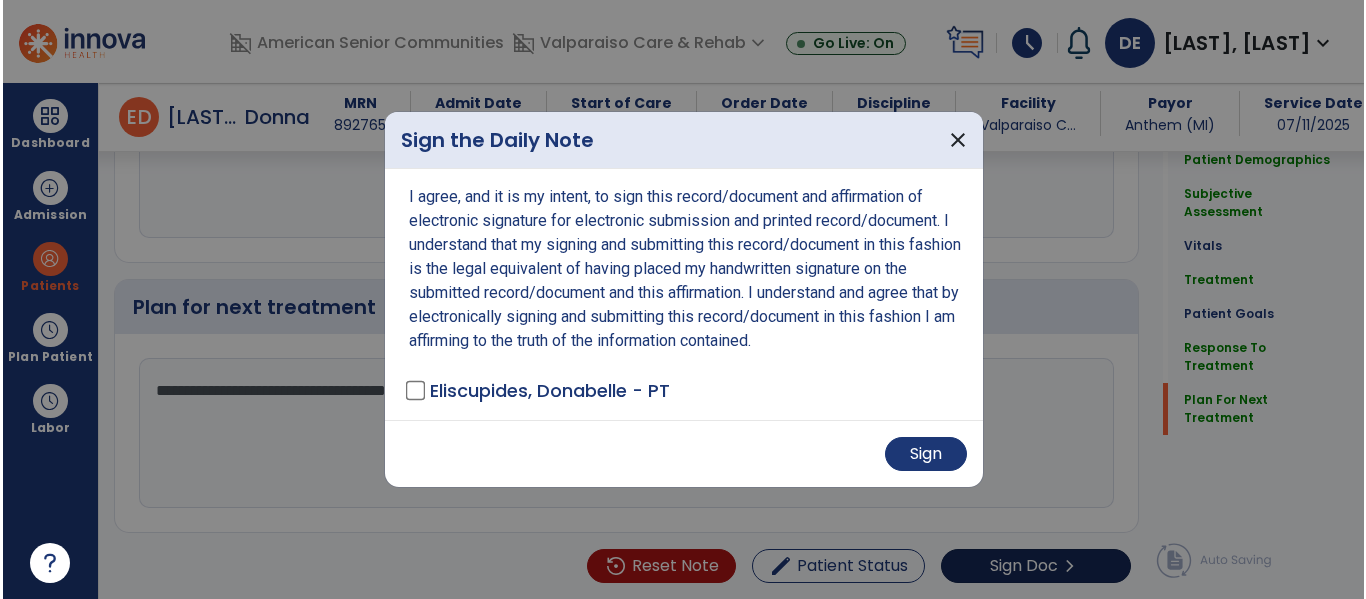scroll, scrollTop: 3813, scrollLeft: 0, axis: vertical 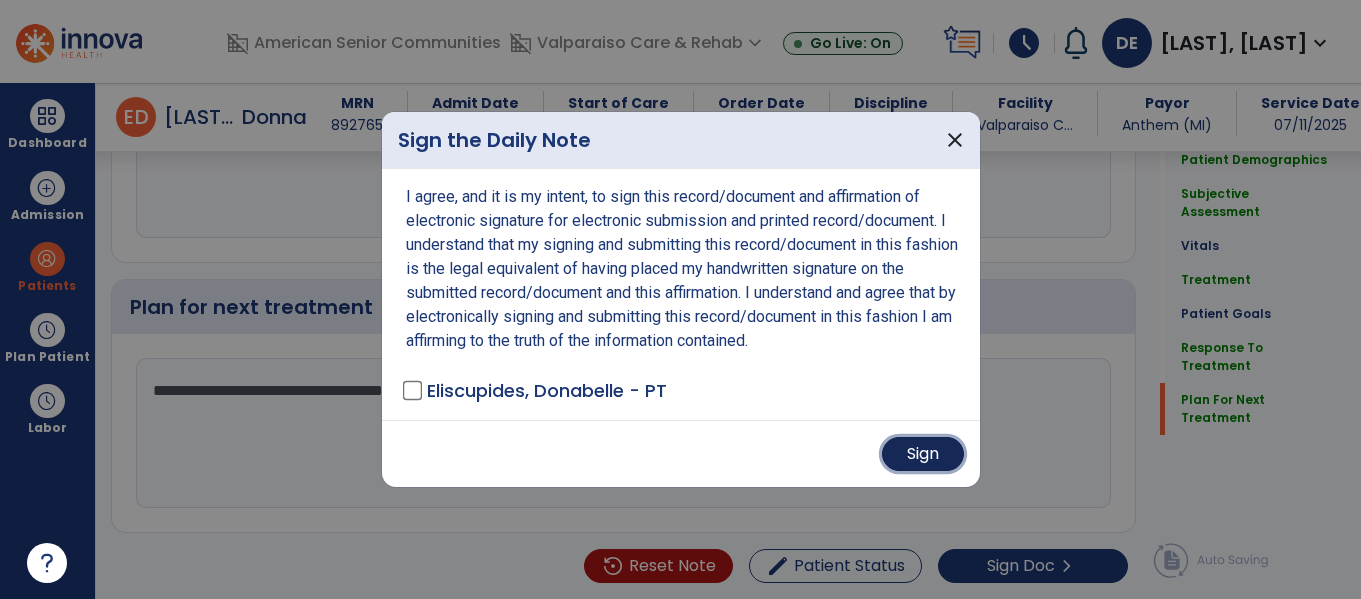 click on "Sign" at bounding box center [923, 454] 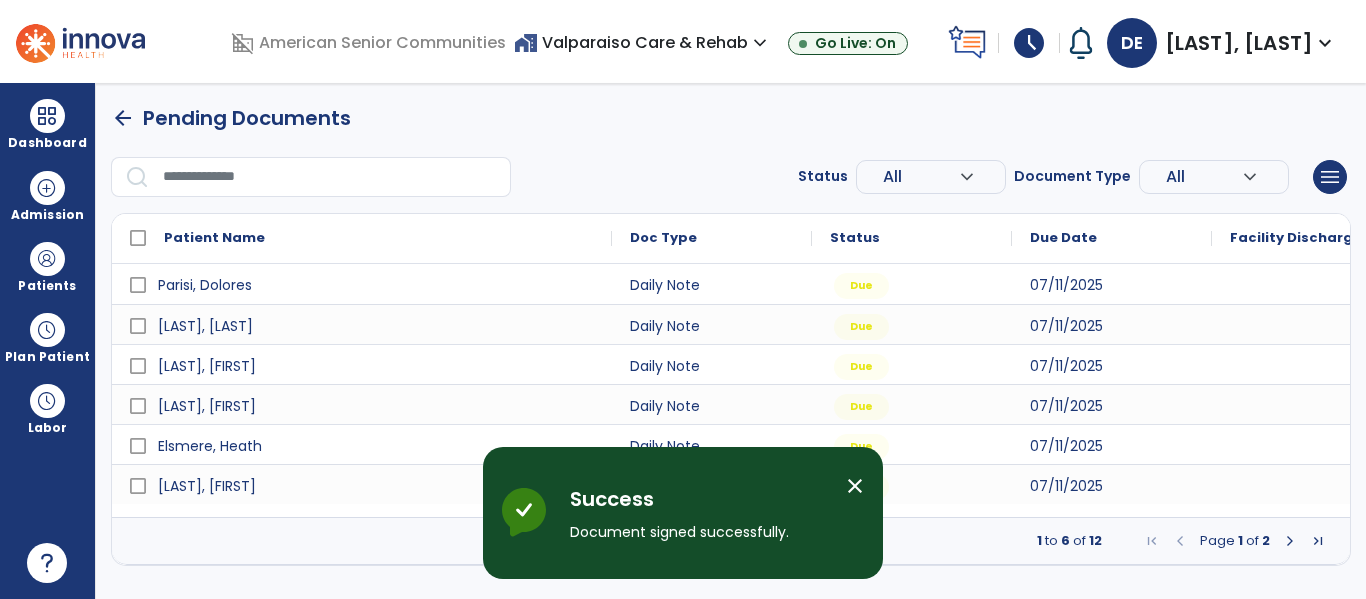 scroll, scrollTop: 0, scrollLeft: 0, axis: both 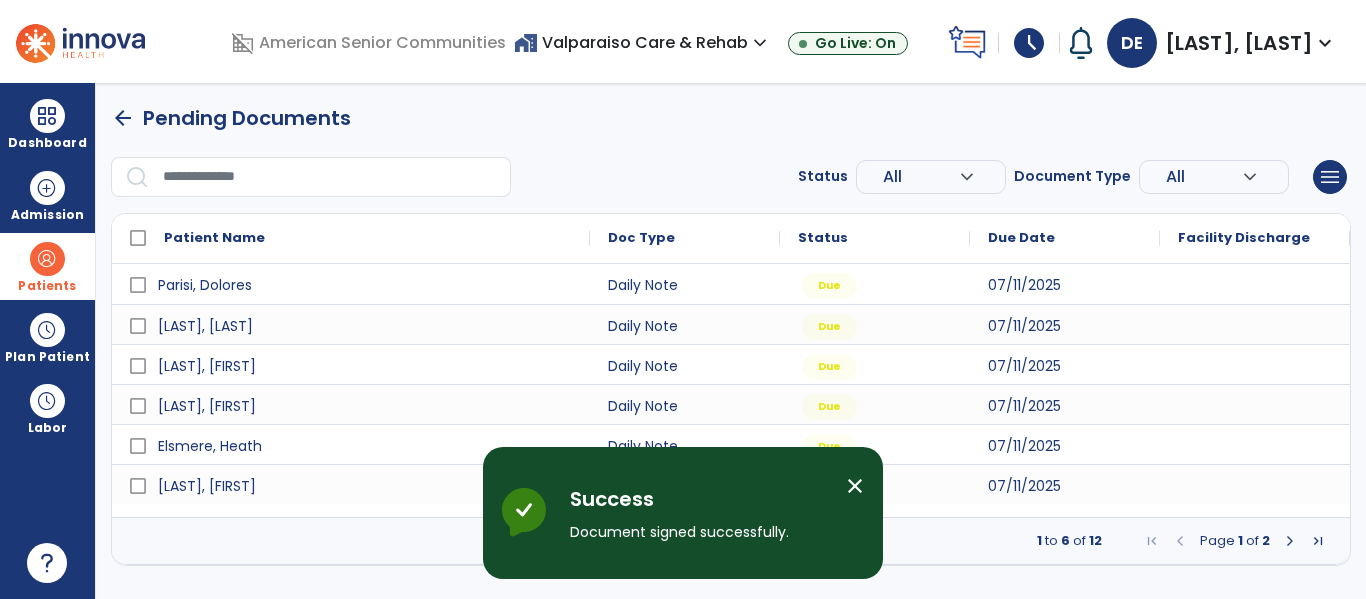 click at bounding box center (47, 259) 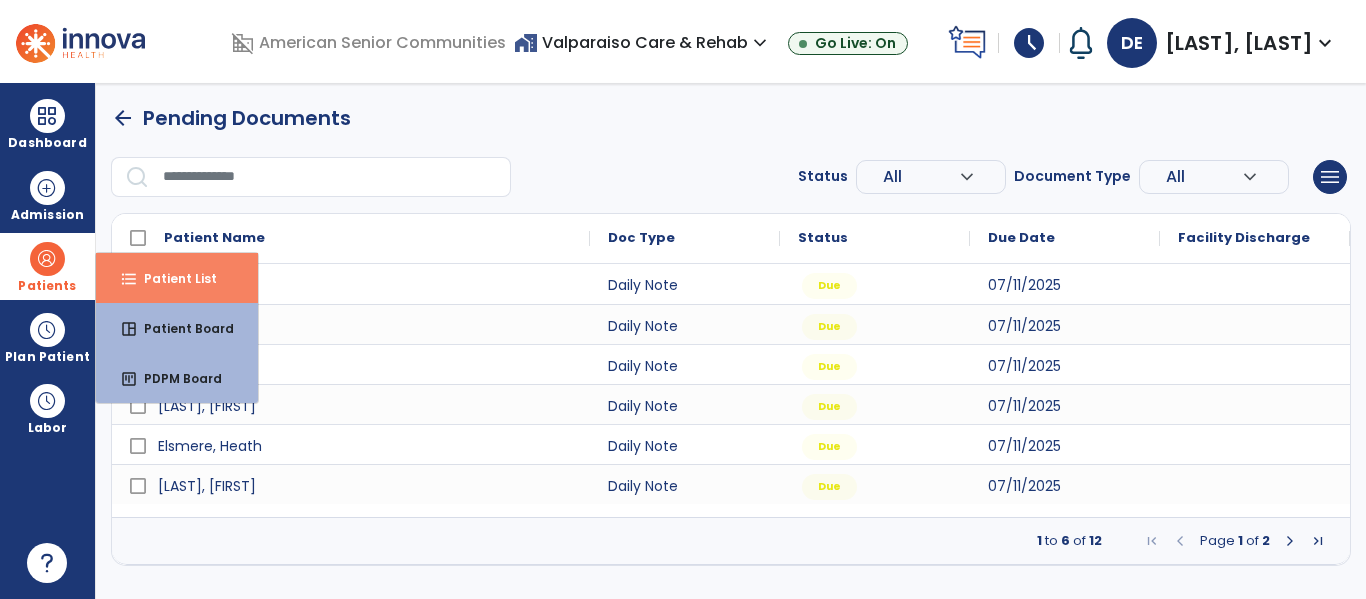 click on "format_list_bulleted  Patient List" at bounding box center [177, 278] 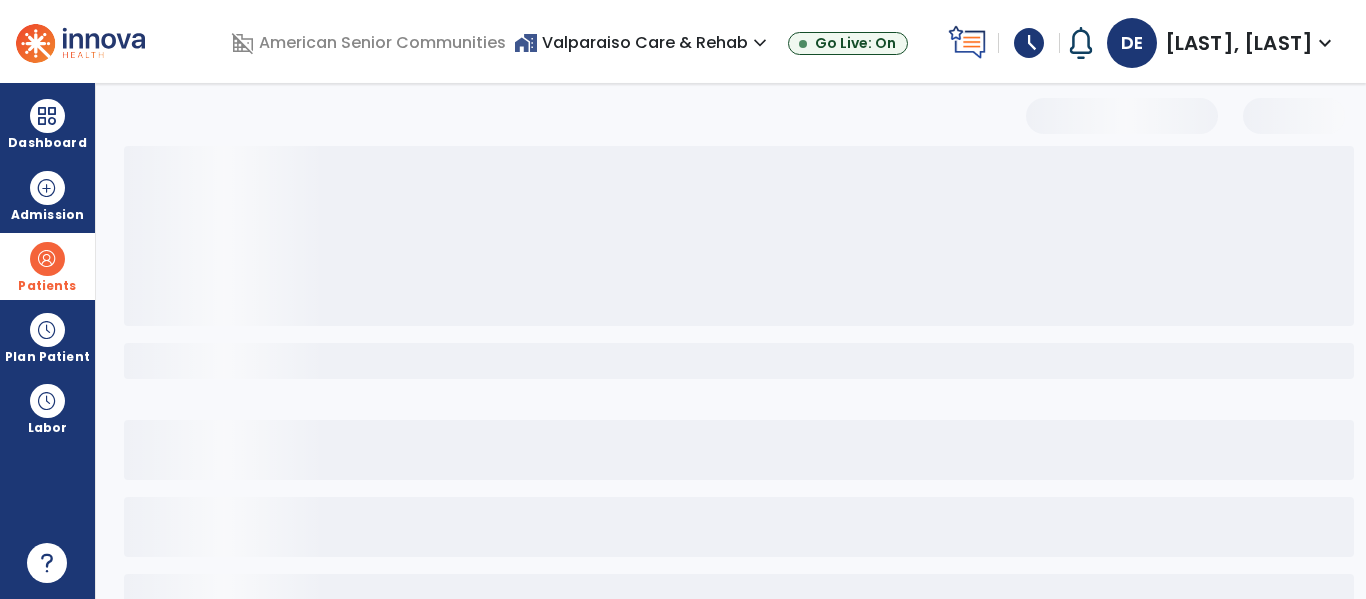 select on "***" 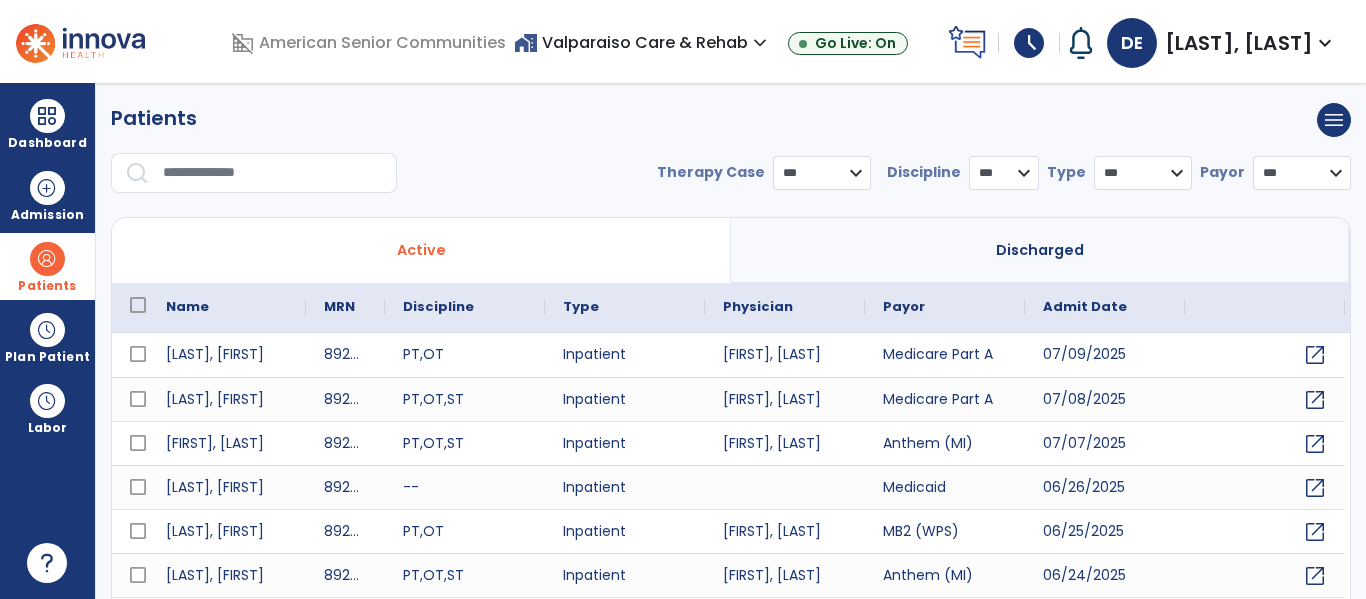 click at bounding box center (273, 173) 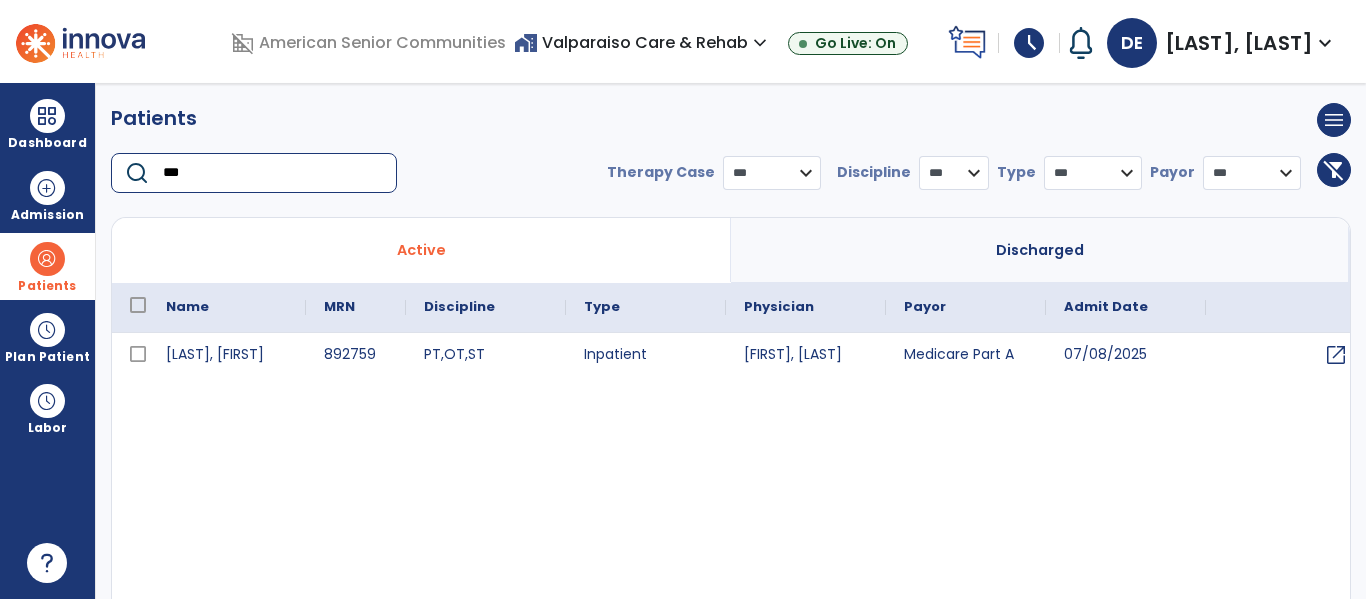 type on "***" 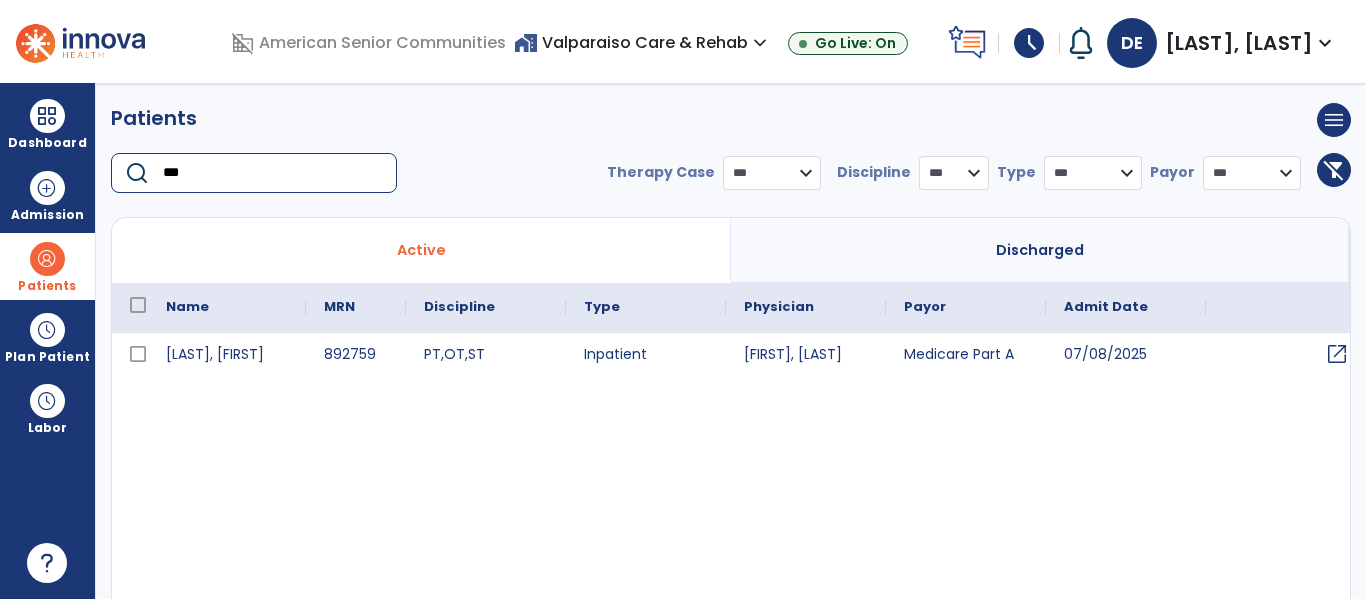 click on "open_in_new" at bounding box center [1337, 354] 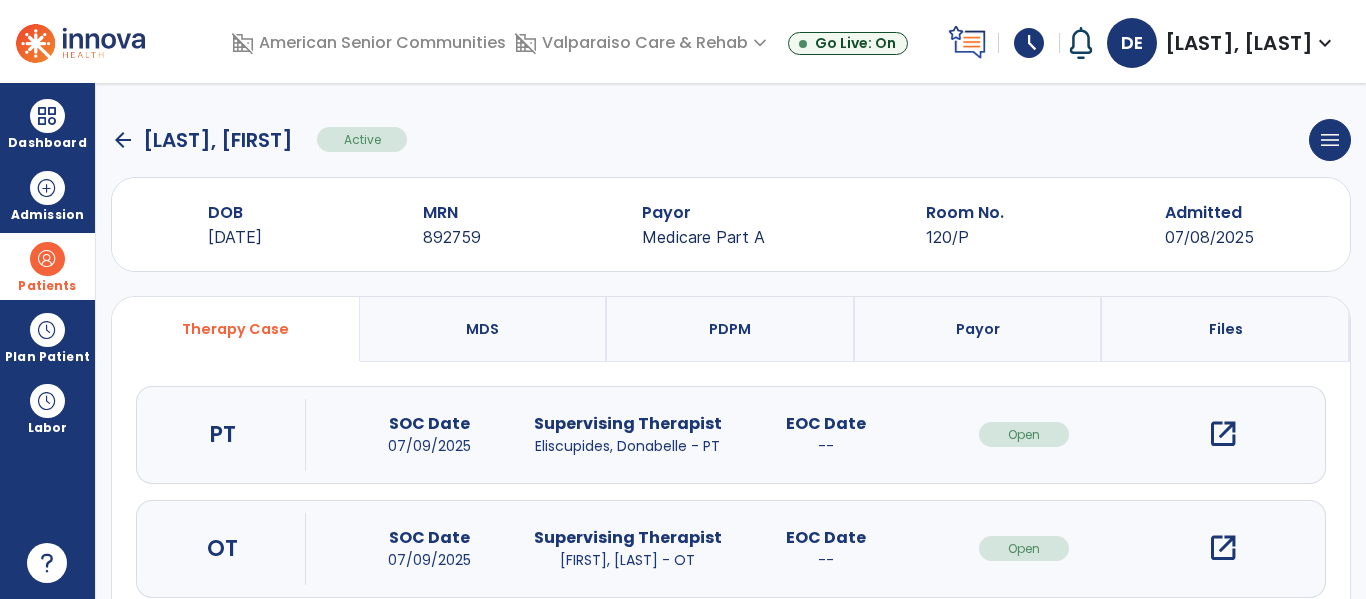 click on "open_in_new" at bounding box center [1223, 434] 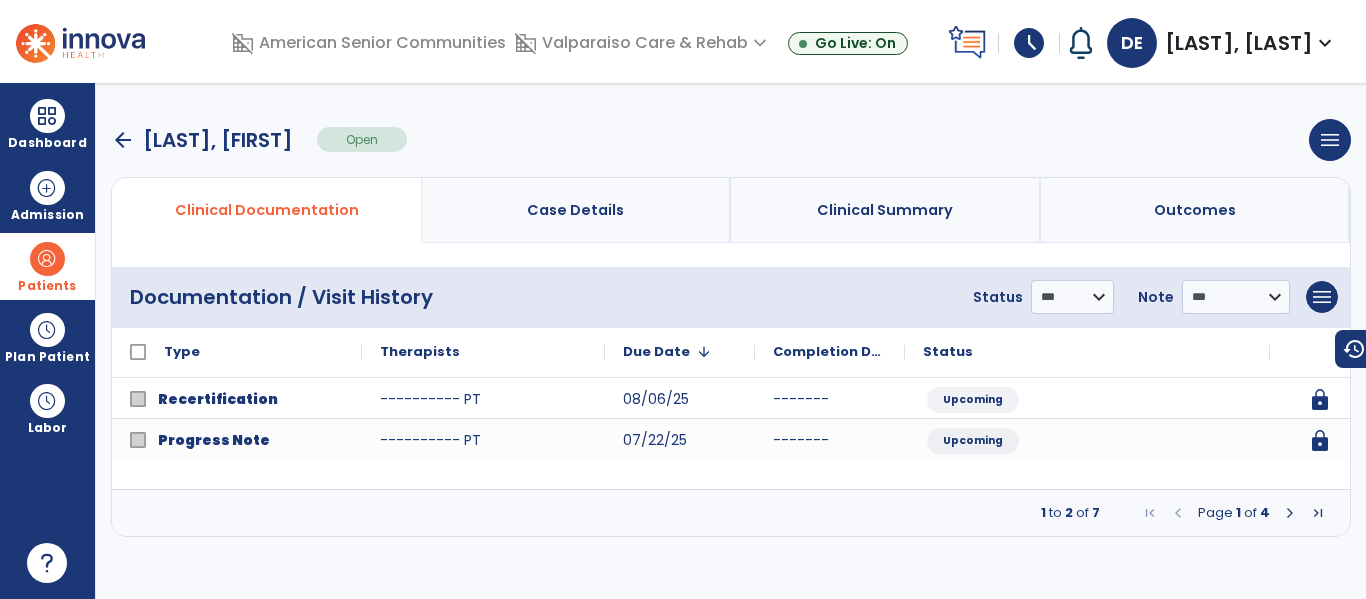 click at bounding box center (1290, 513) 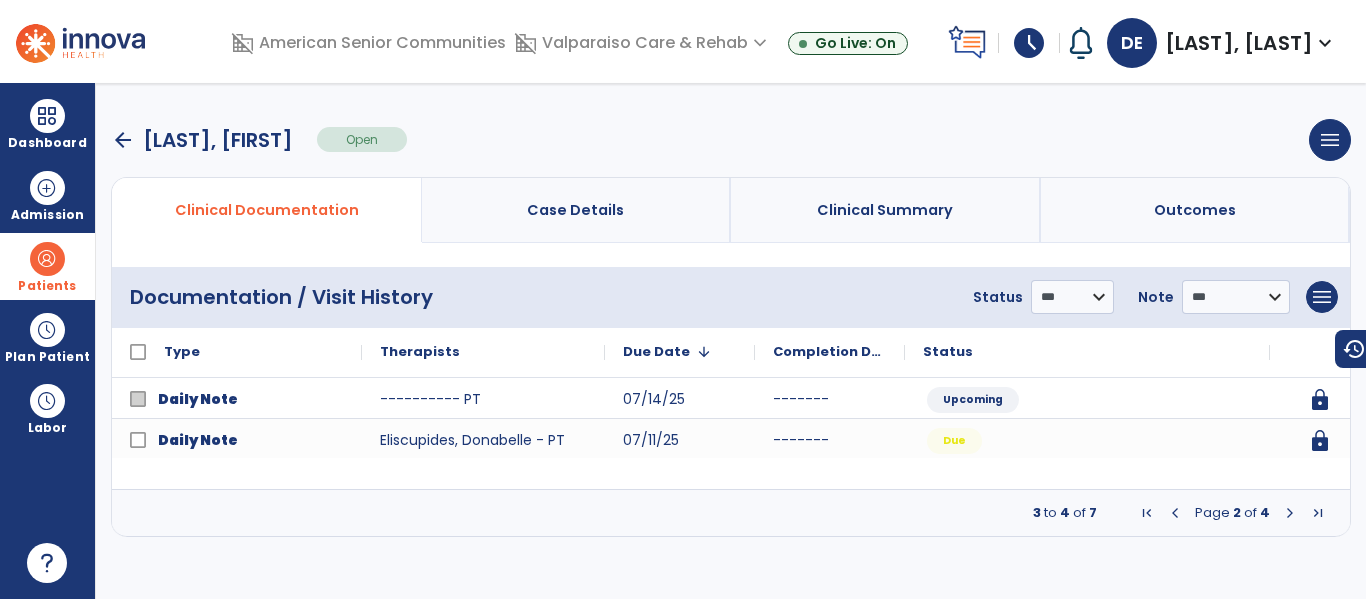 click at bounding box center [1290, 513] 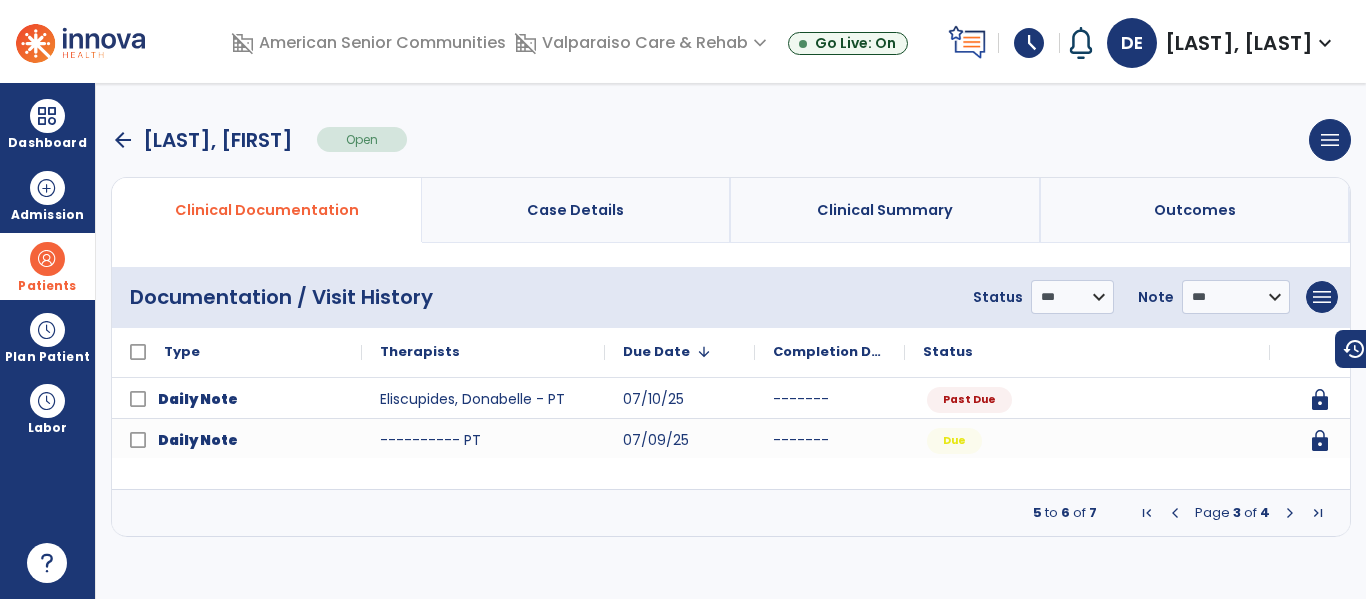 click at bounding box center [1290, 513] 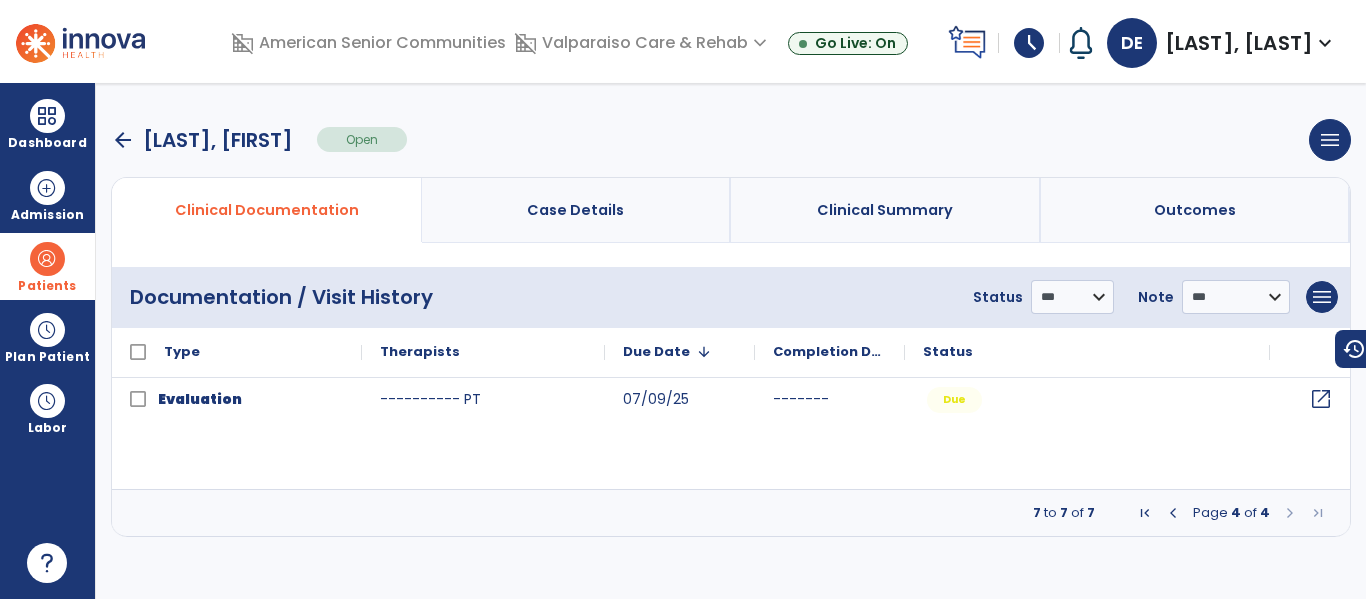 click on "open_in_new" 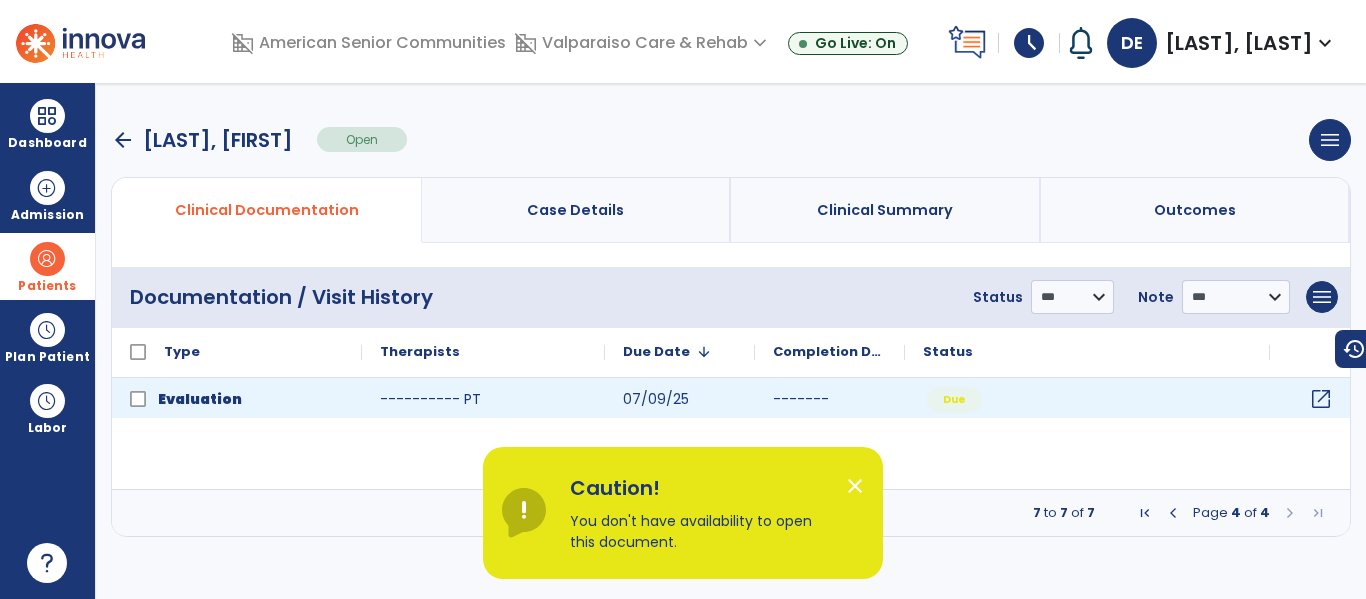 click on "close" at bounding box center [855, 486] 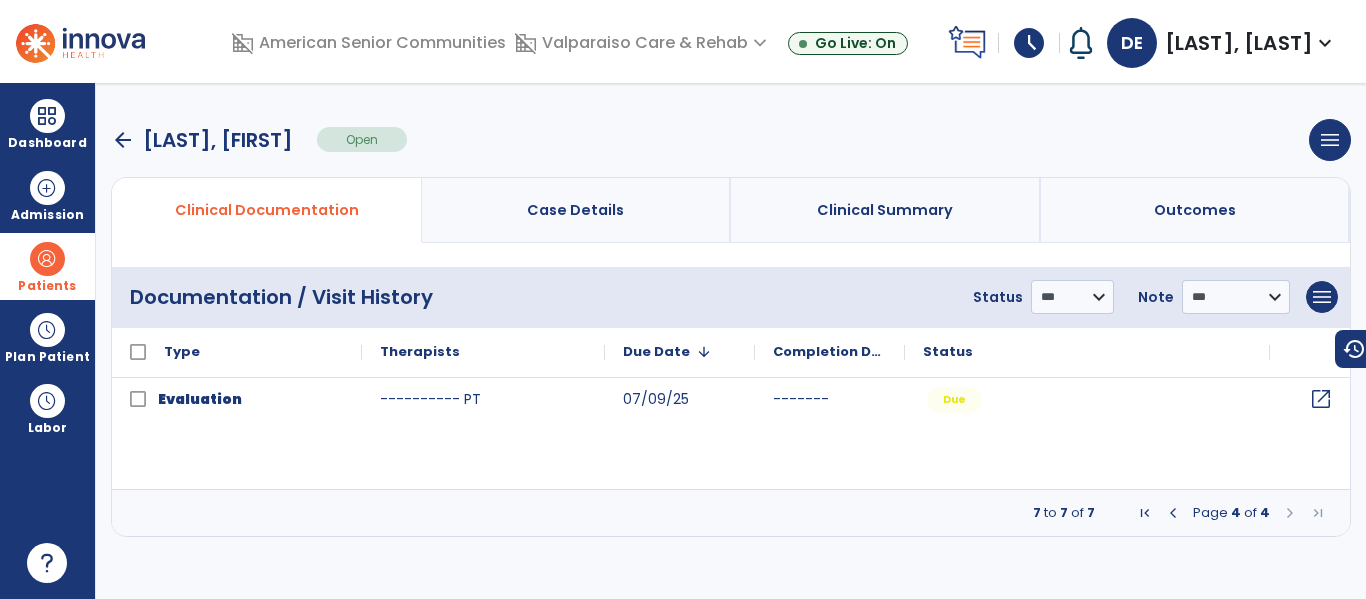 click at bounding box center (47, 259) 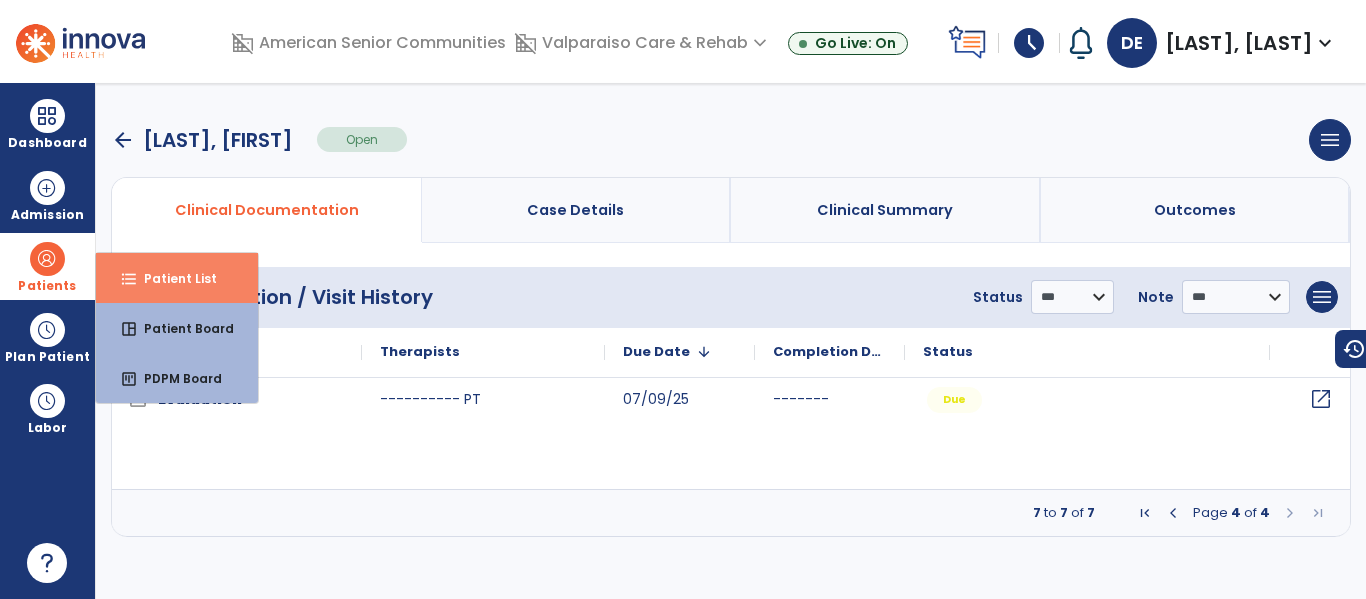 click on "Patient List" at bounding box center [172, 278] 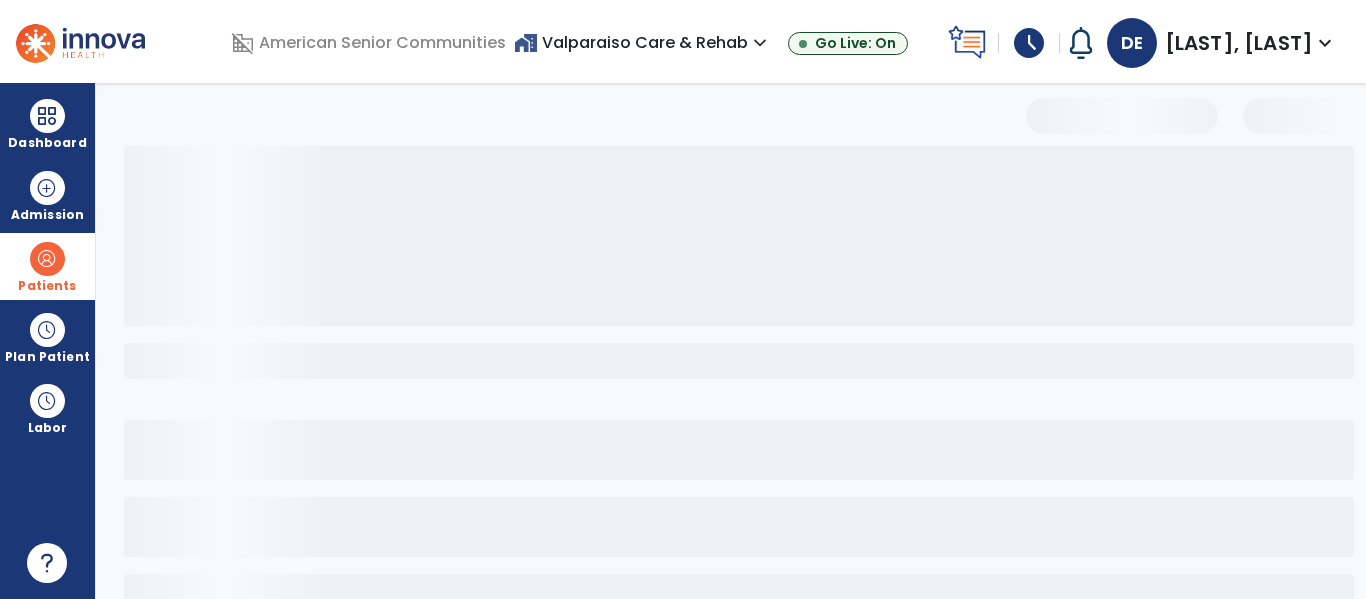 select on "***" 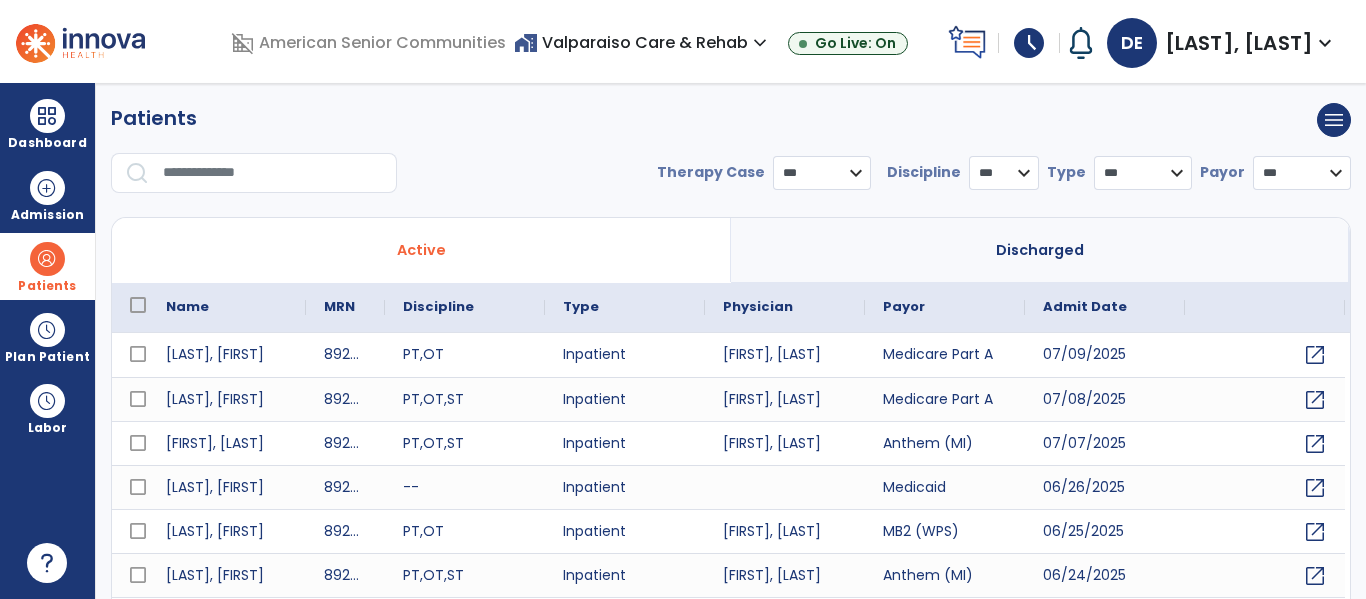 click at bounding box center [273, 173] 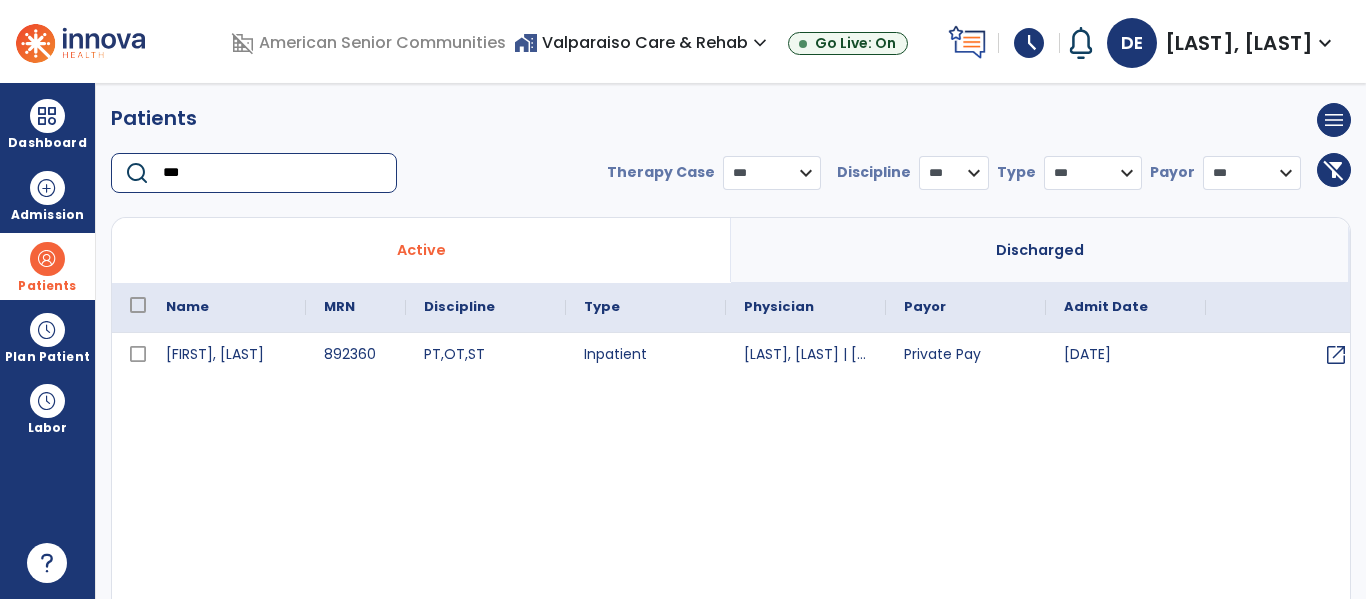 type on "***" 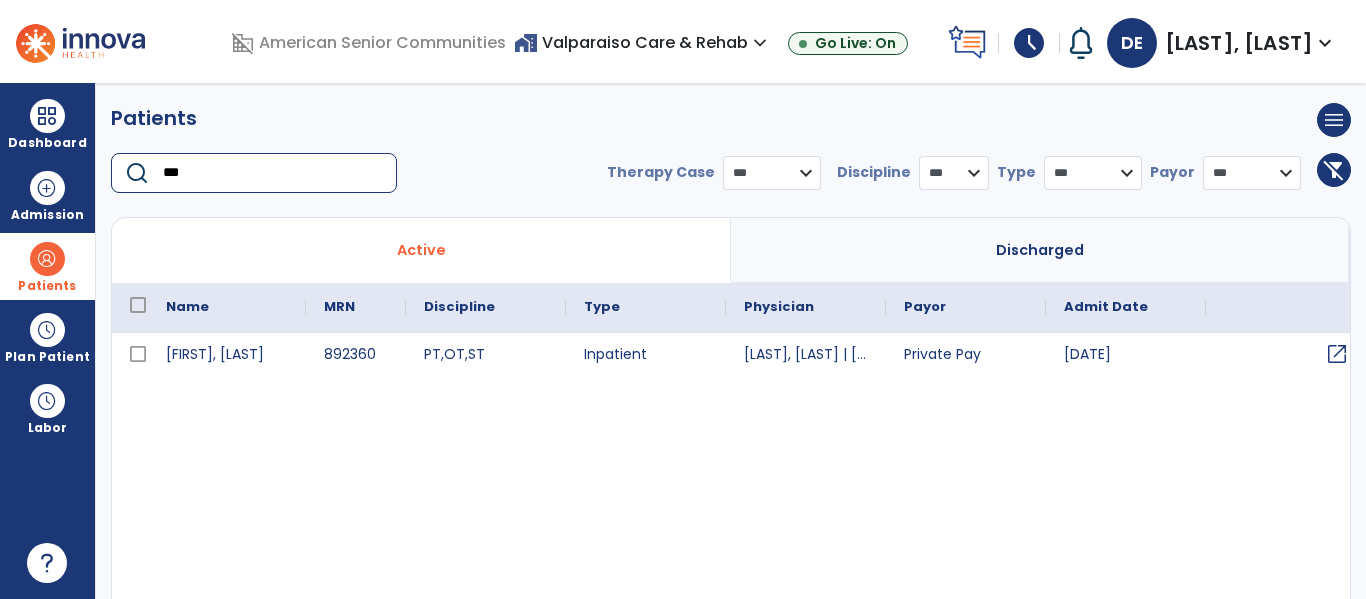 click on "open_in_new" at bounding box center (1337, 354) 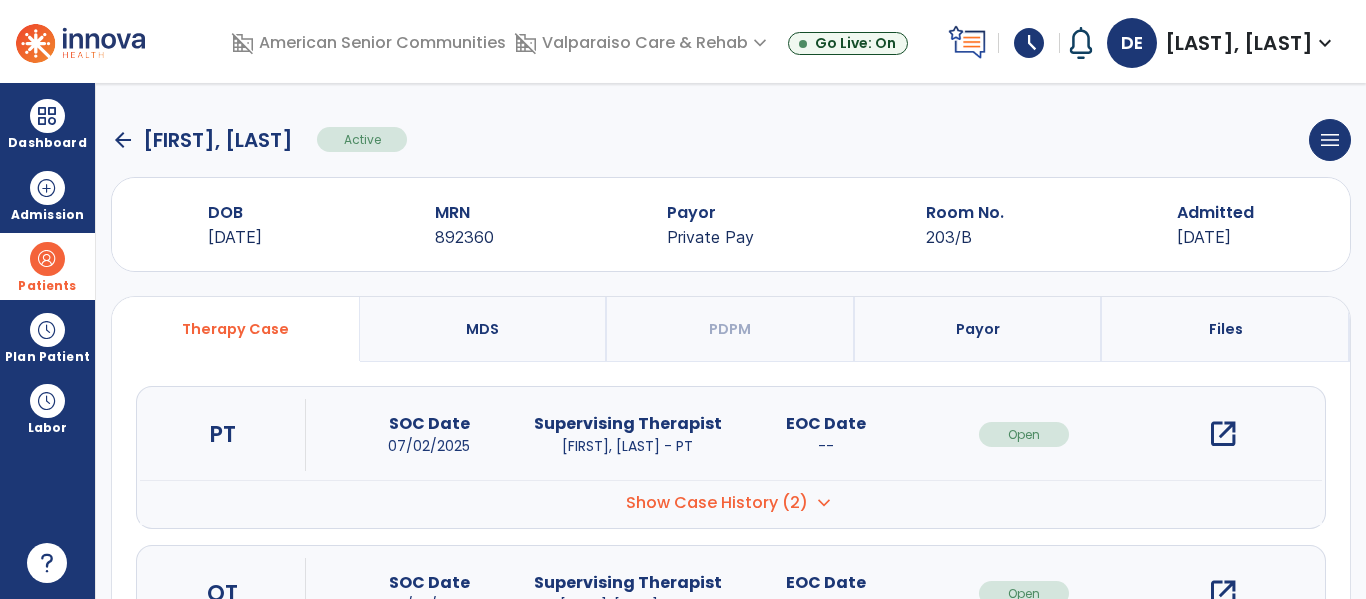 click on "open_in_new" at bounding box center (1223, 434) 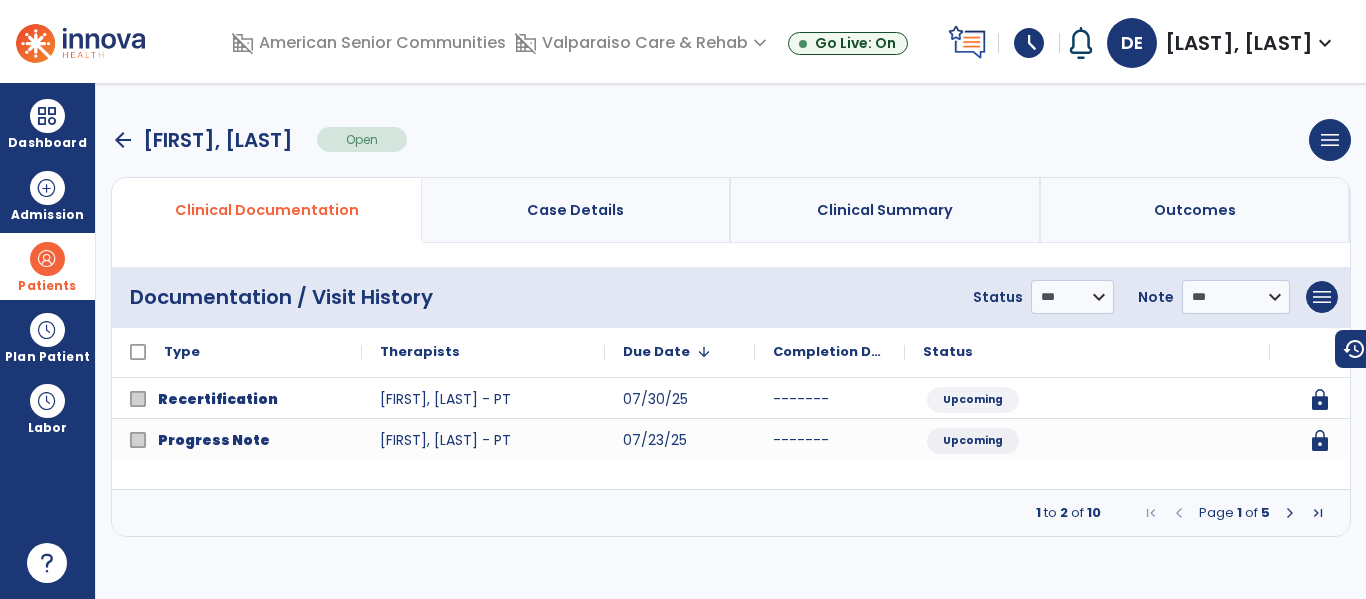 click at bounding box center [1290, 513] 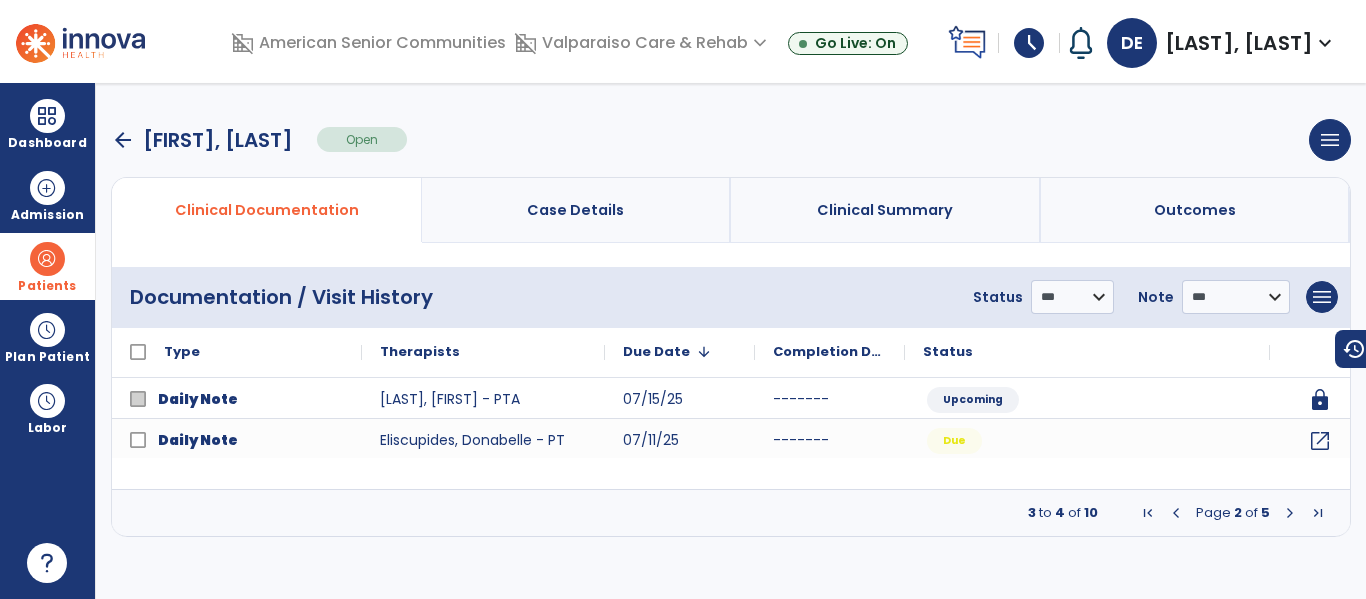 click at bounding box center [1290, 513] 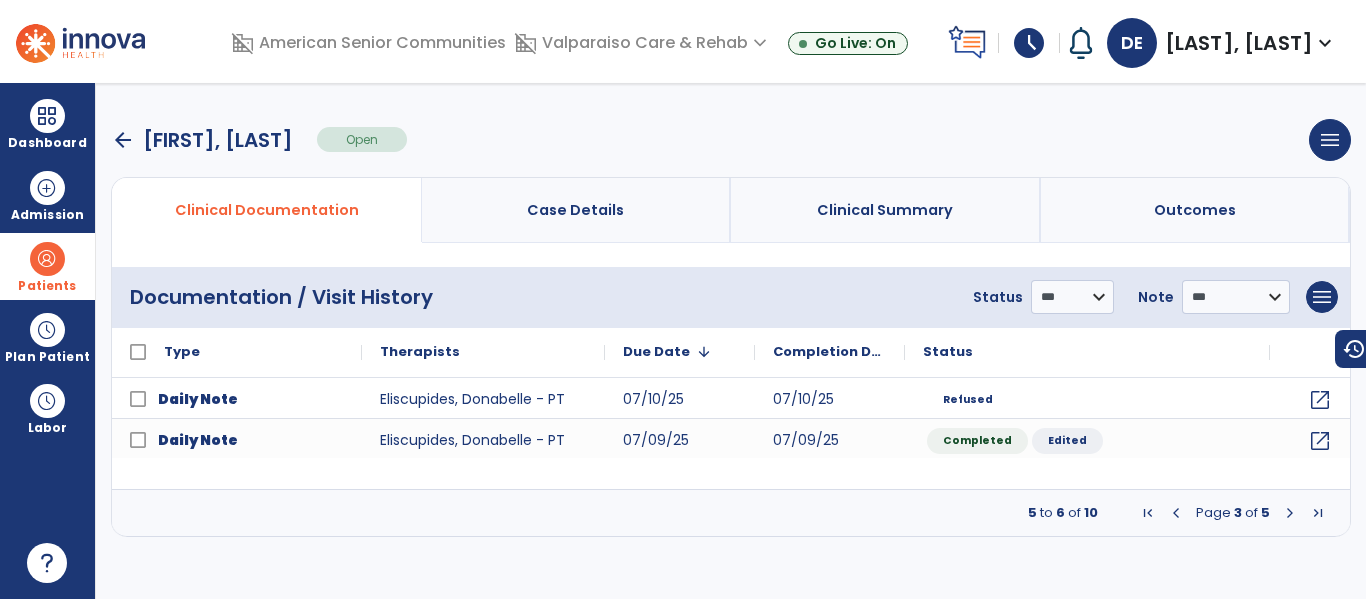 click at bounding box center [1290, 513] 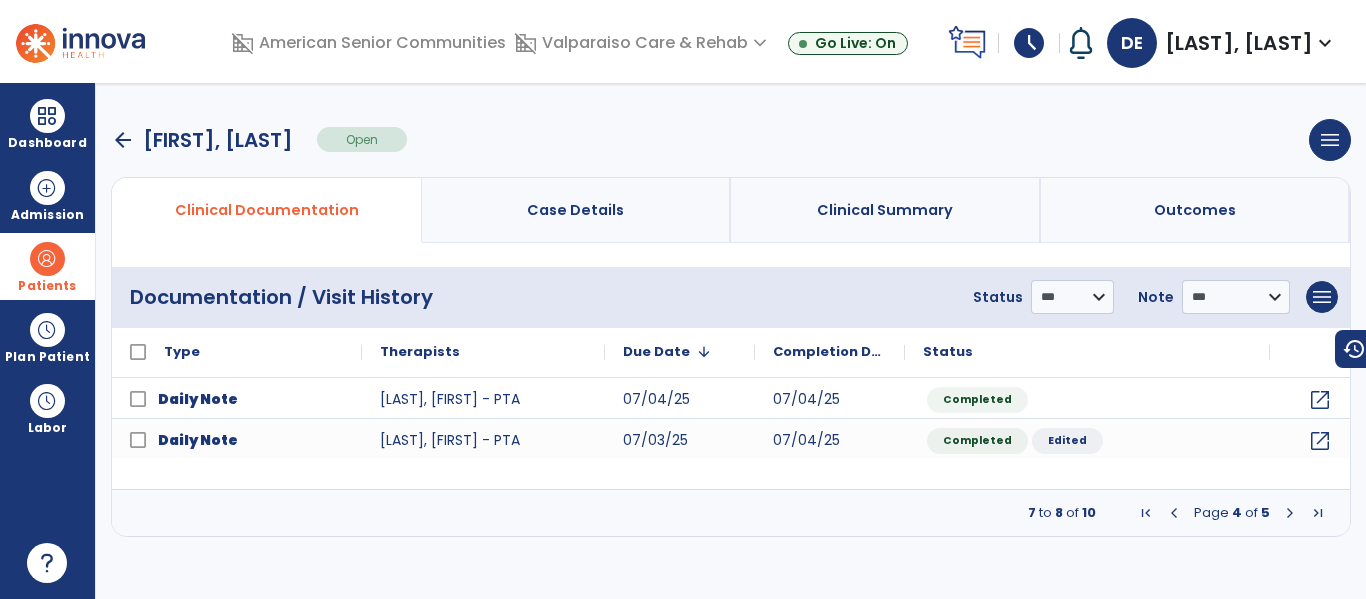 click at bounding box center (1290, 513) 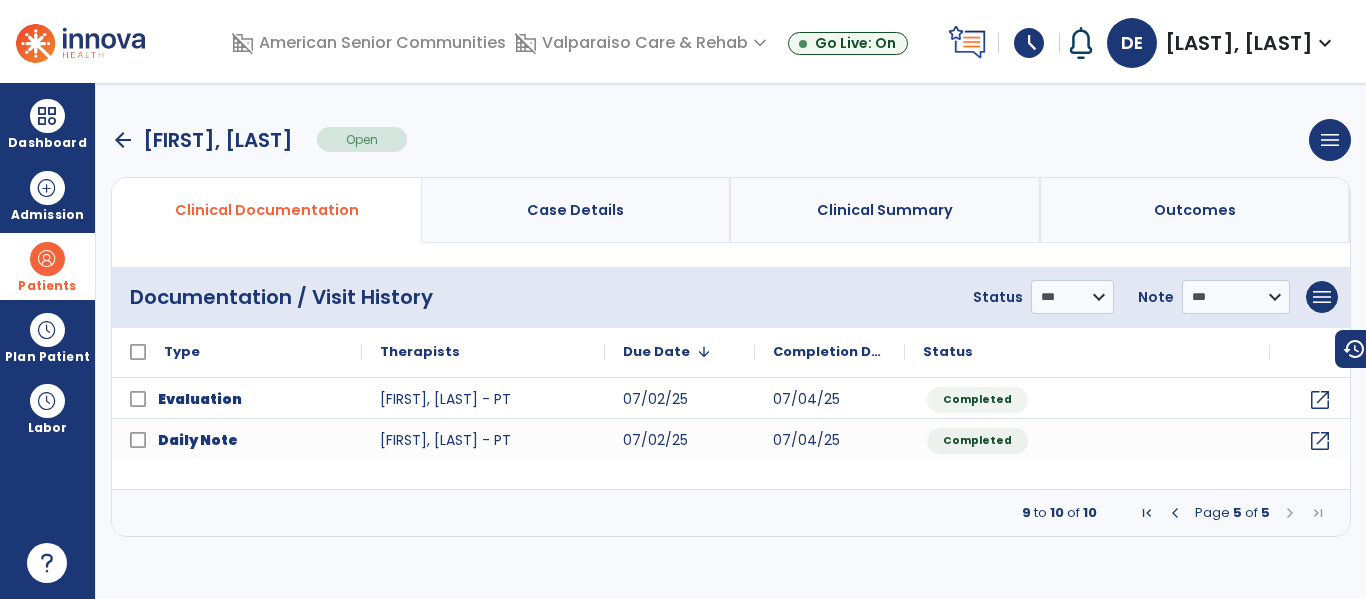 click 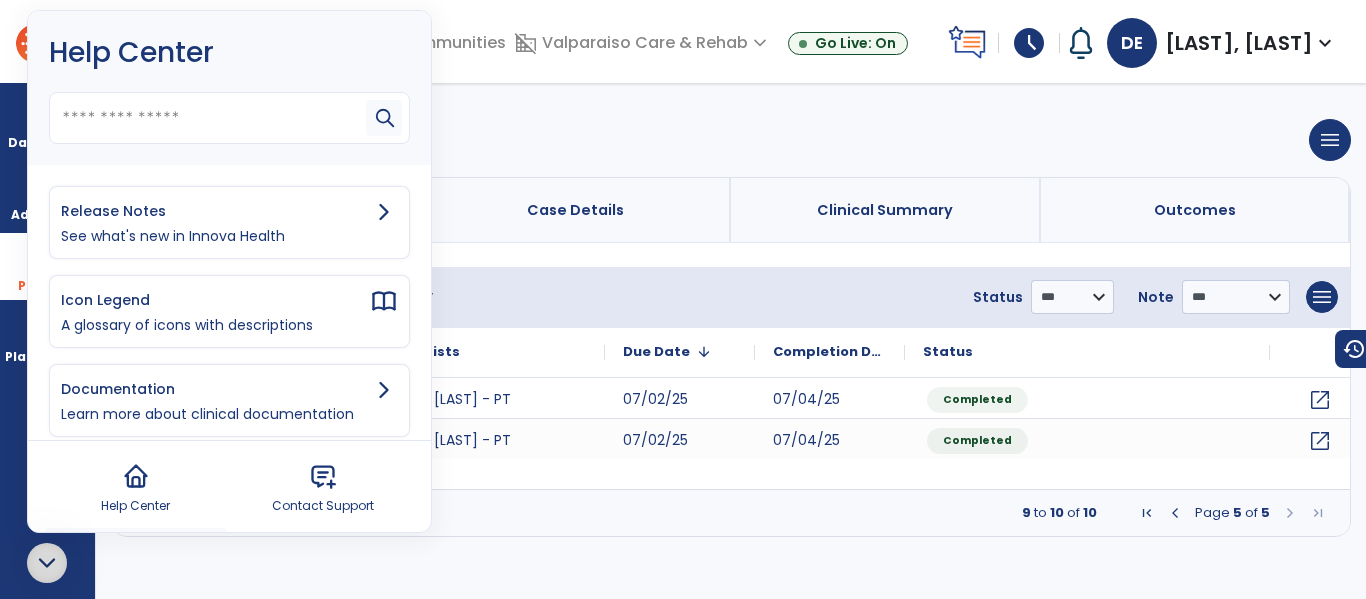 click on "arrow_back [FIRST] [LAST] Open menu Edit Therapy Case Delete Therapy Case Close Therapy Case" at bounding box center [731, 140] 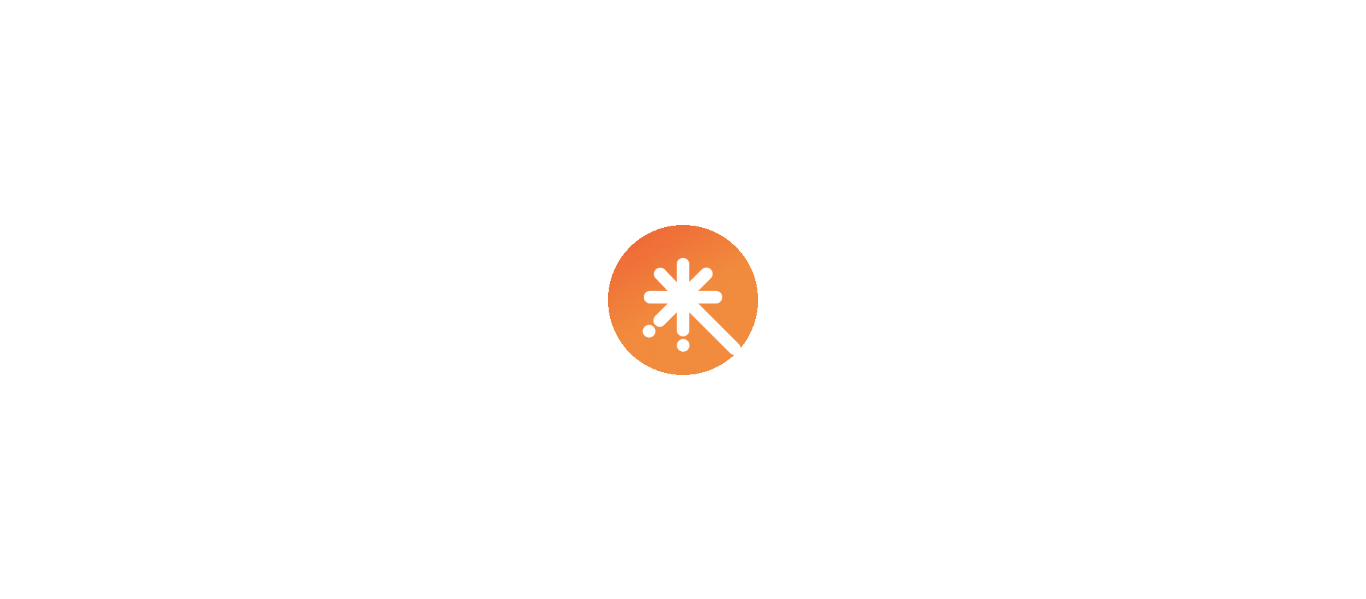 scroll, scrollTop: 0, scrollLeft: 0, axis: both 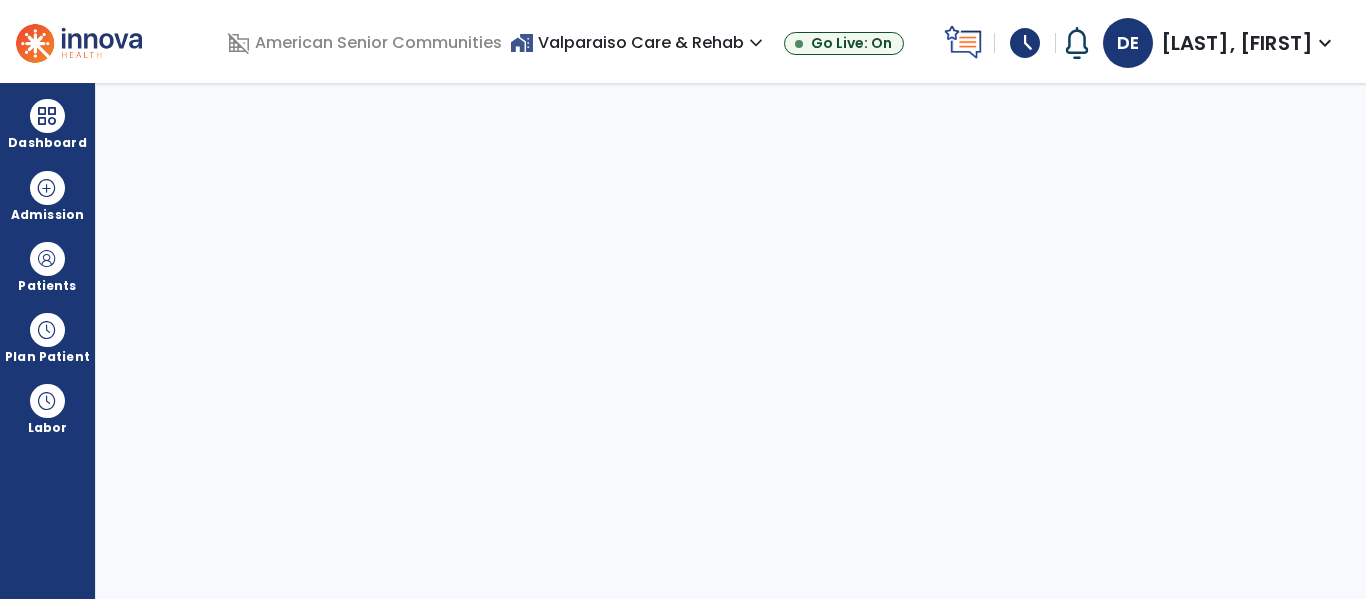select on "****" 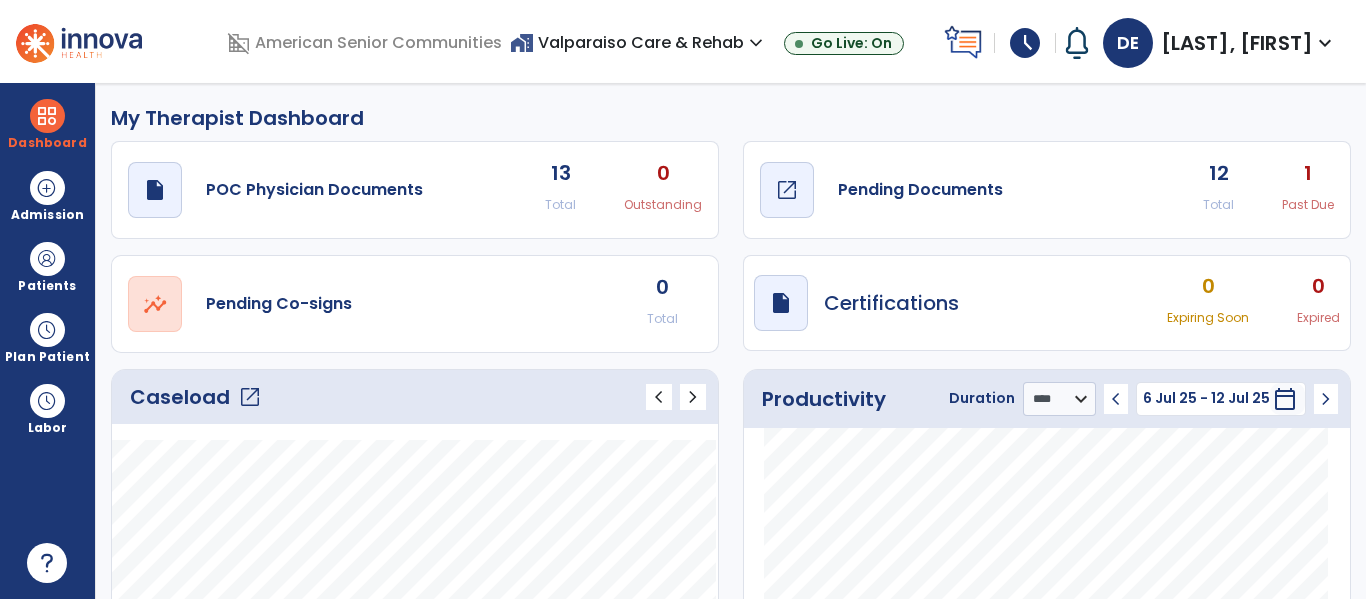 click on "draft   open_in_new  Pending Documents" 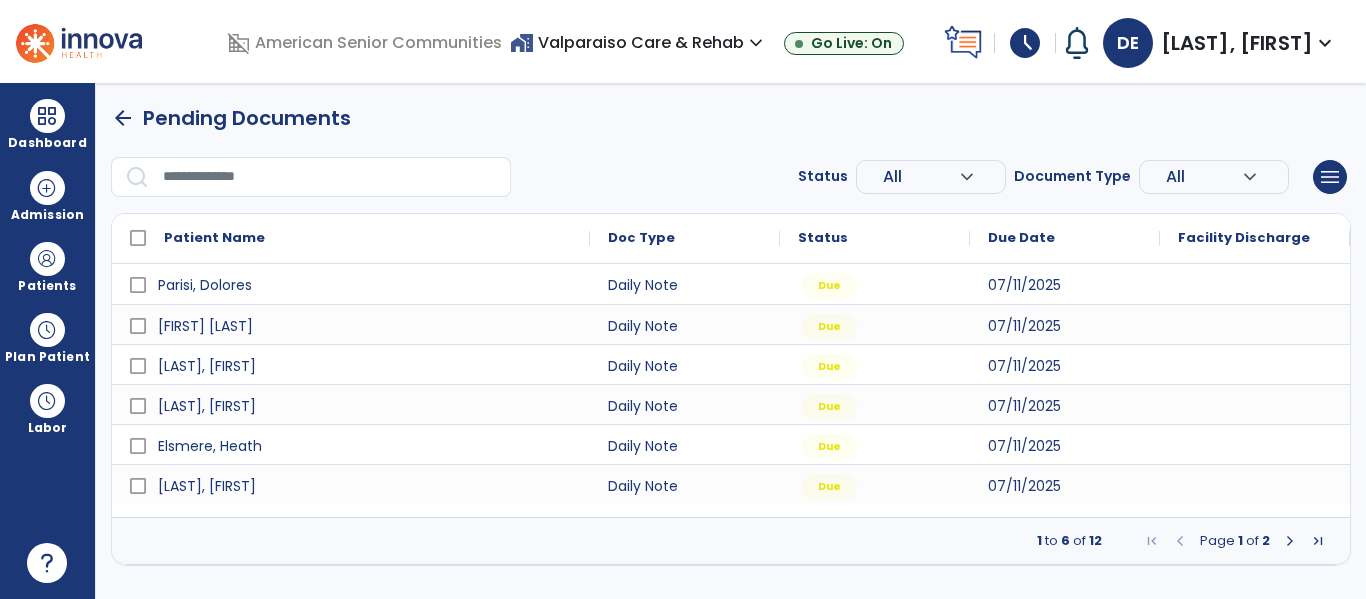click at bounding box center [1290, 541] 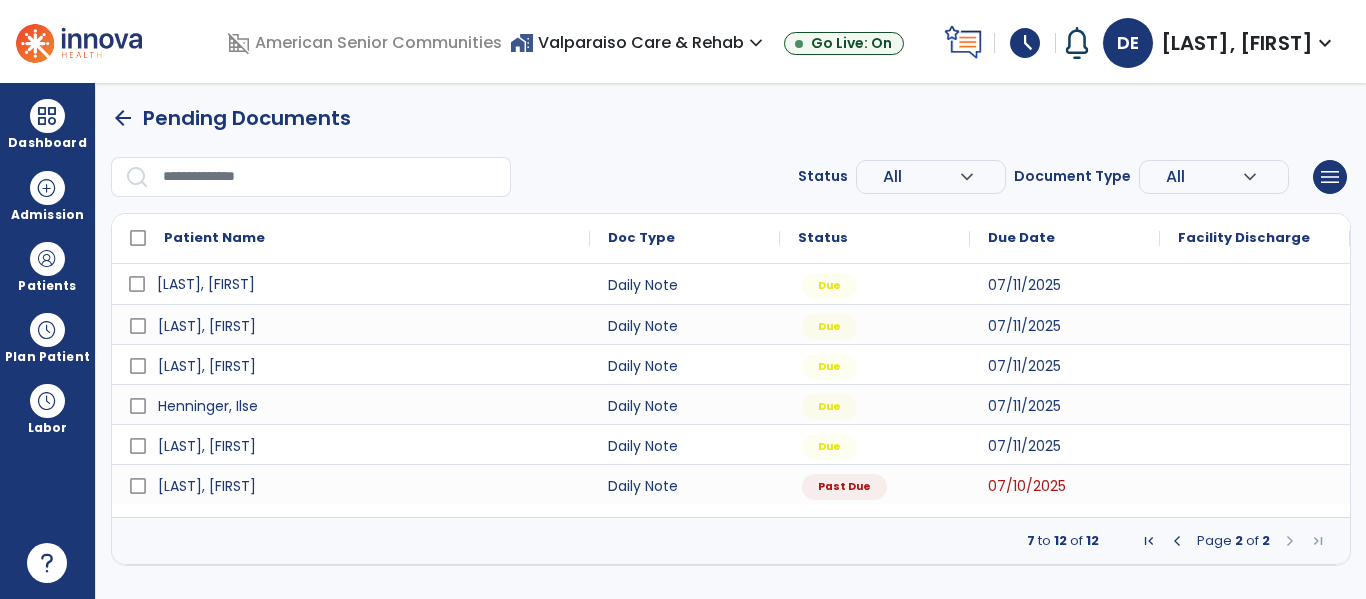 click on "[LAST], [FIRST]" at bounding box center [365, 284] 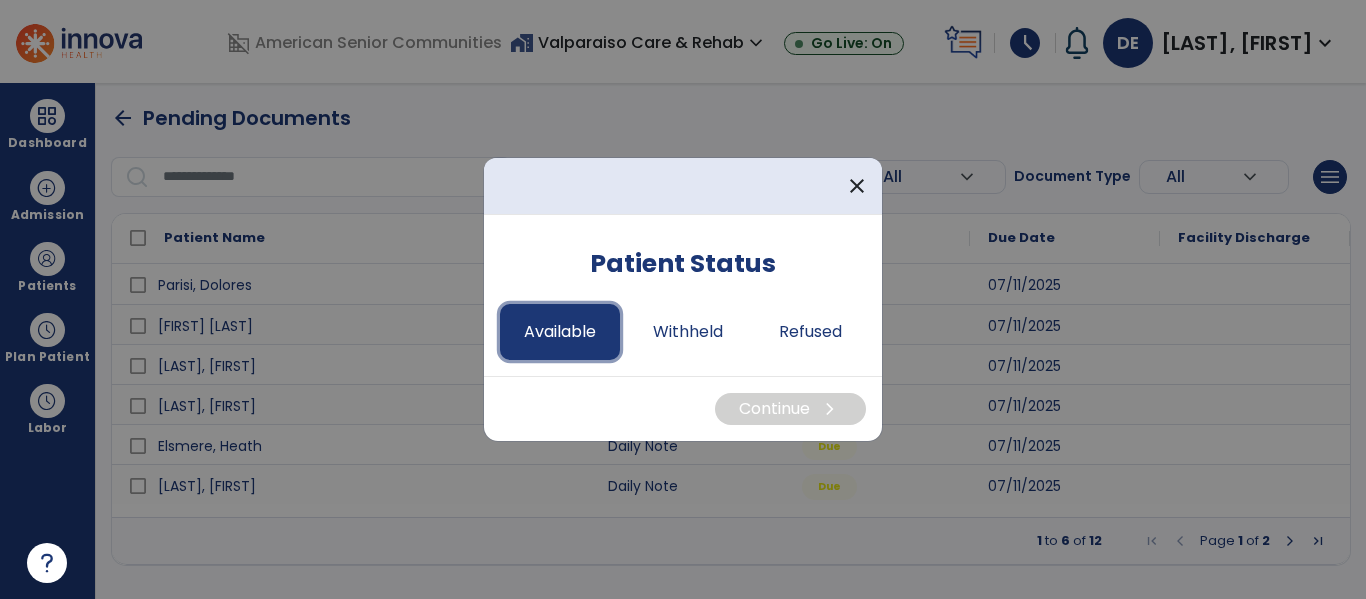 click on "Available" at bounding box center [560, 332] 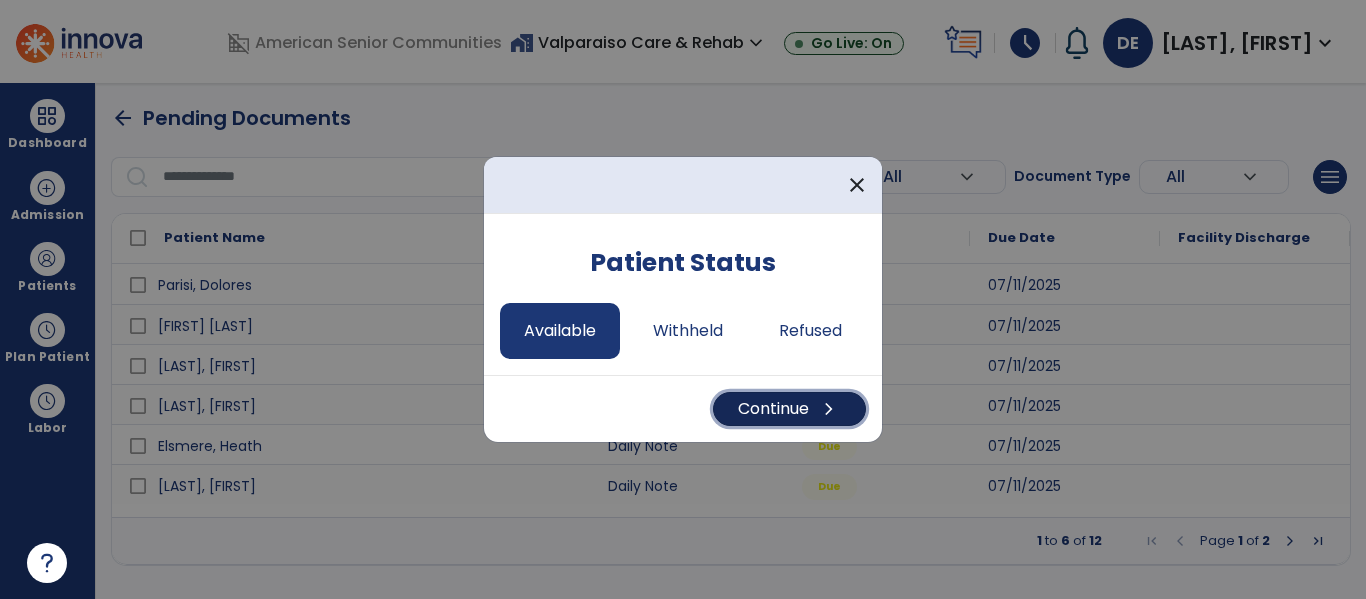 click on "Continue   chevron_right" at bounding box center [789, 409] 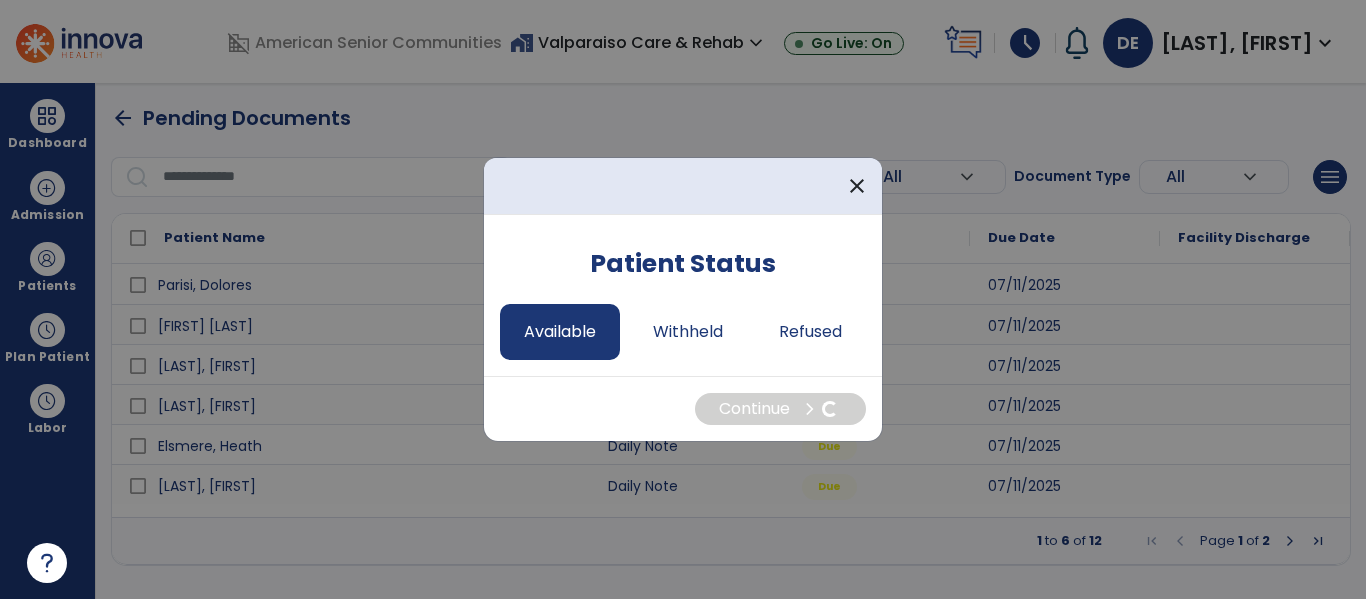 select on "*" 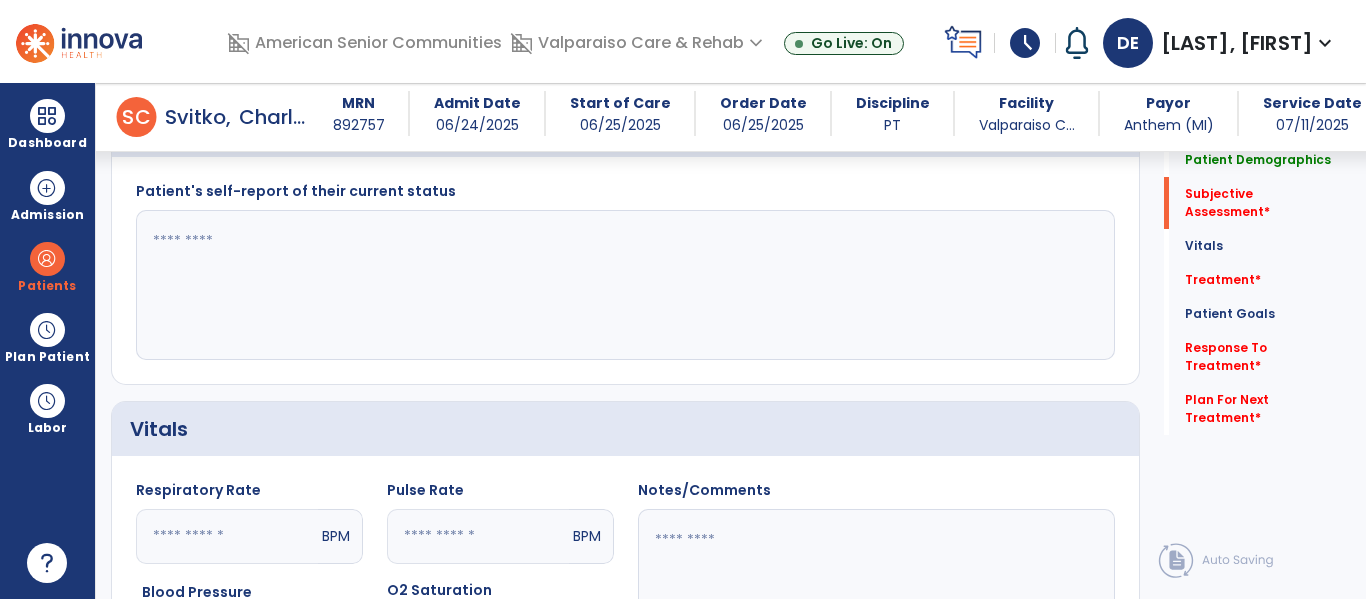 scroll, scrollTop: 1832, scrollLeft: 0, axis: vertical 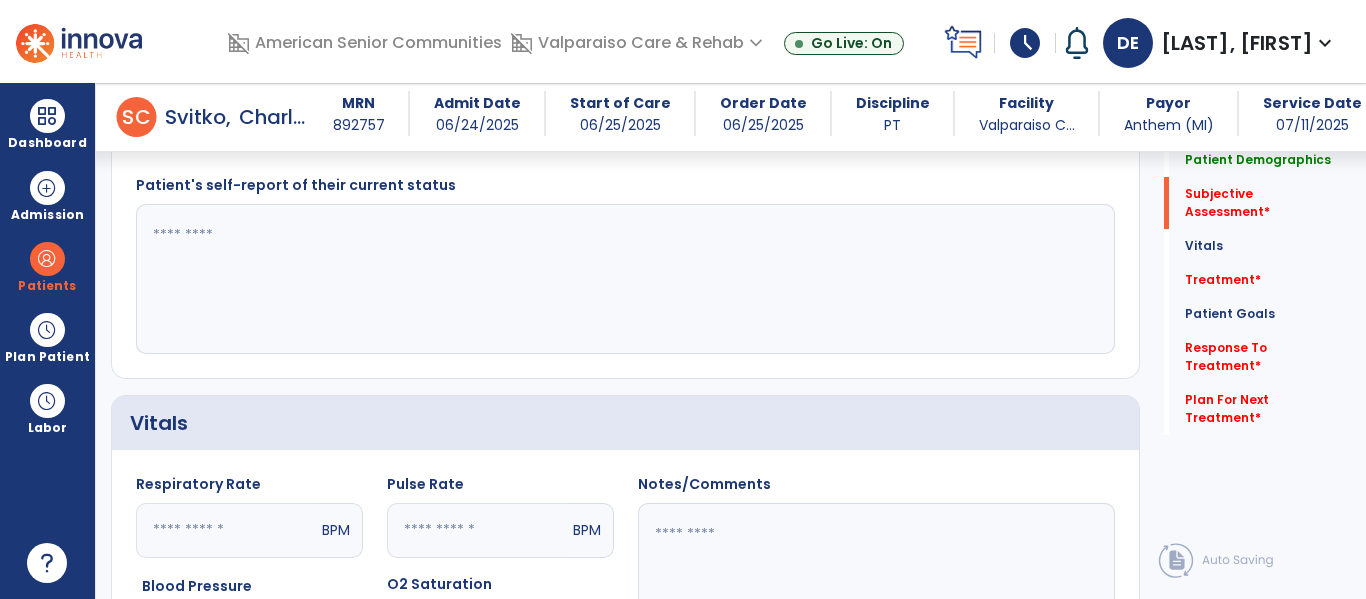 click 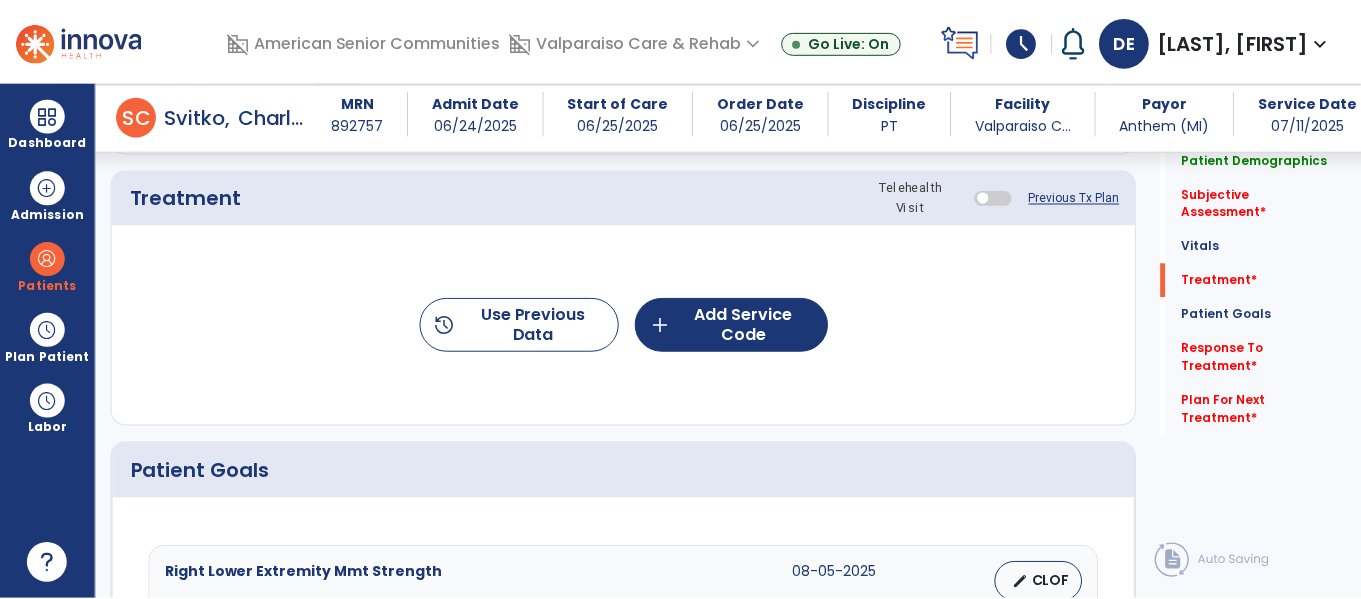 scroll, scrollTop: 2481, scrollLeft: 0, axis: vertical 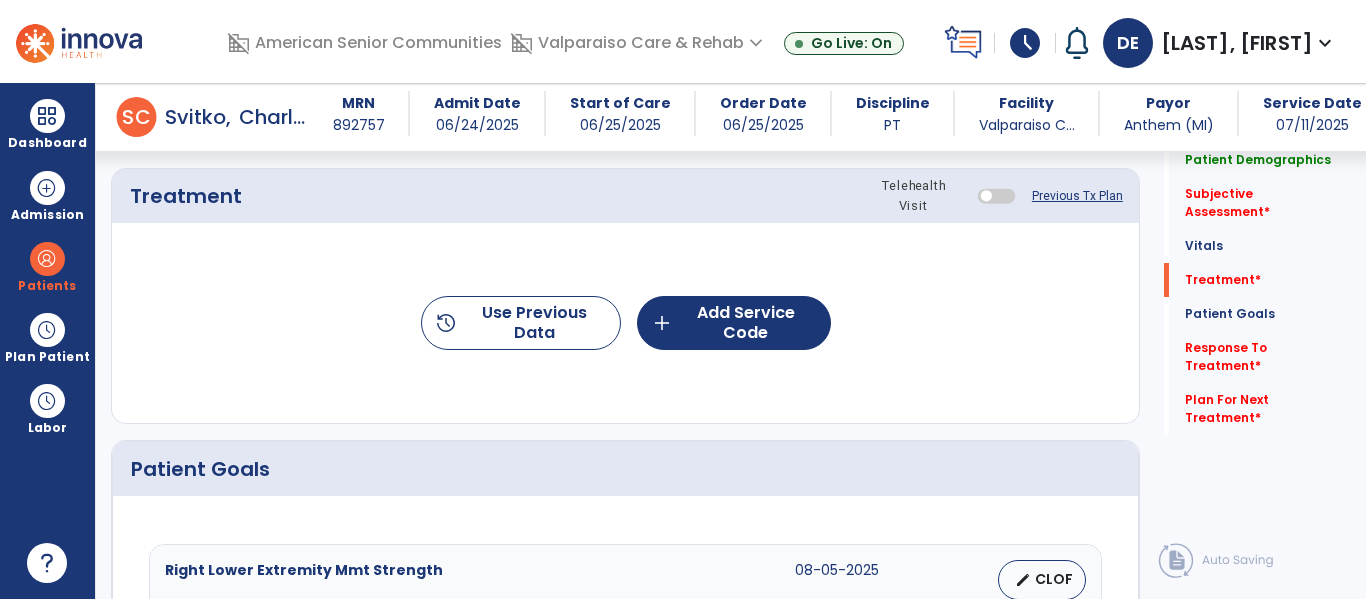 type on "****" 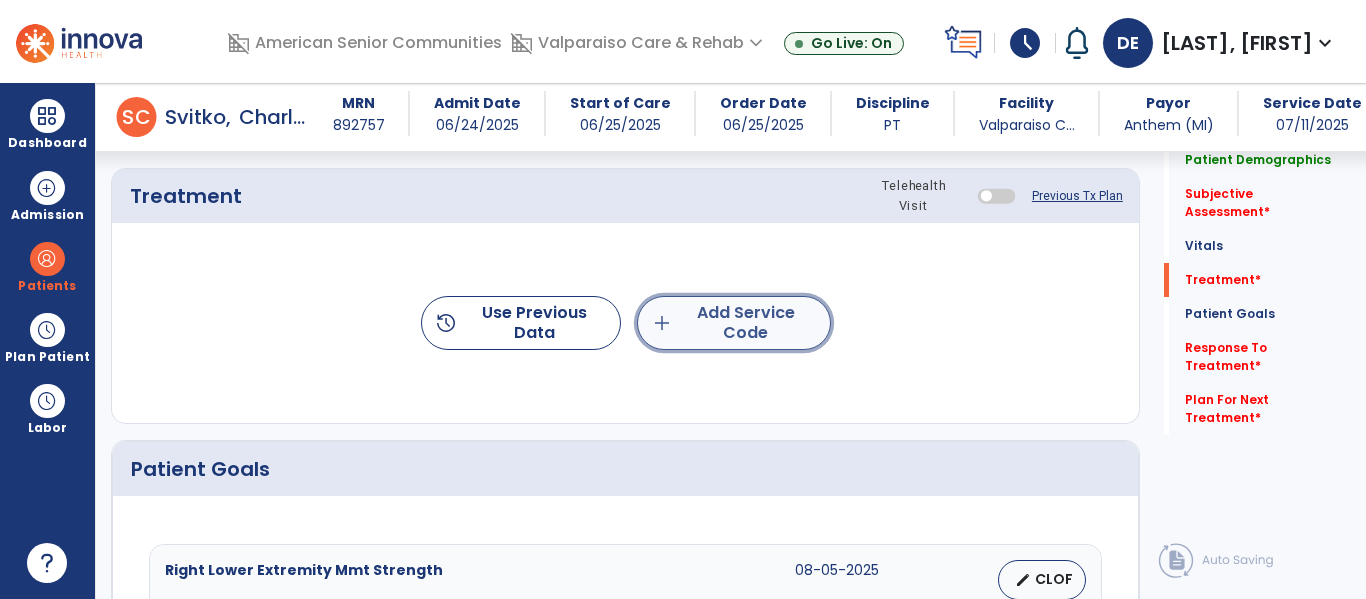 click on "add" 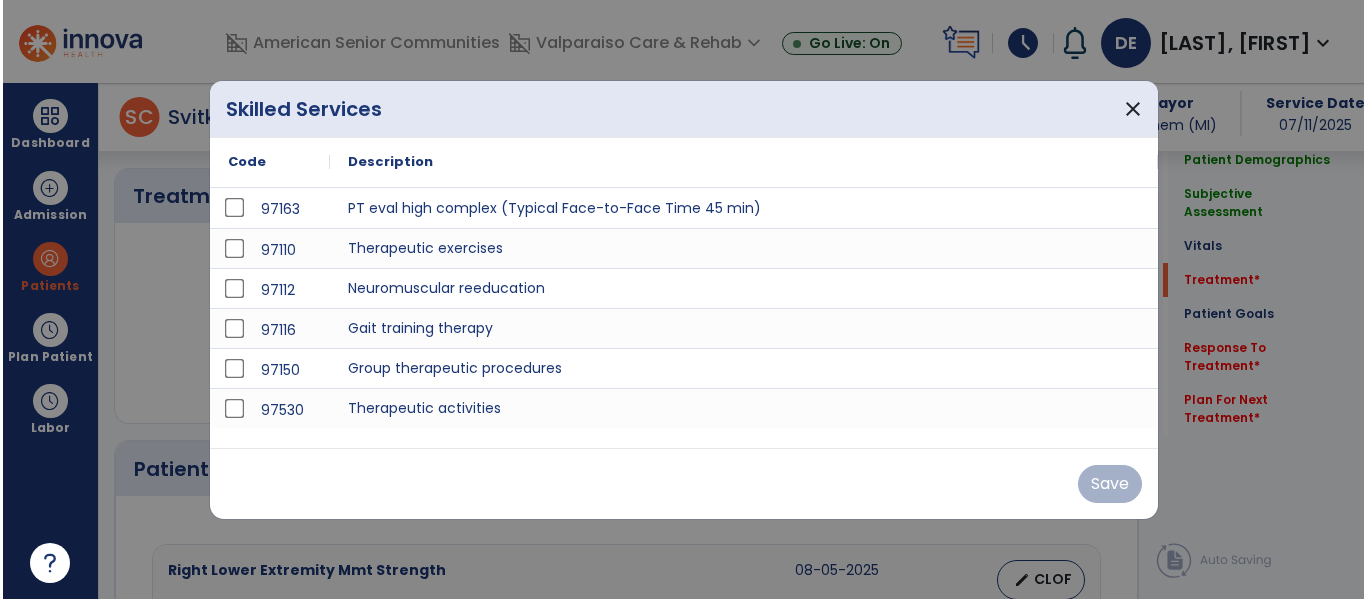 scroll, scrollTop: 2481, scrollLeft: 0, axis: vertical 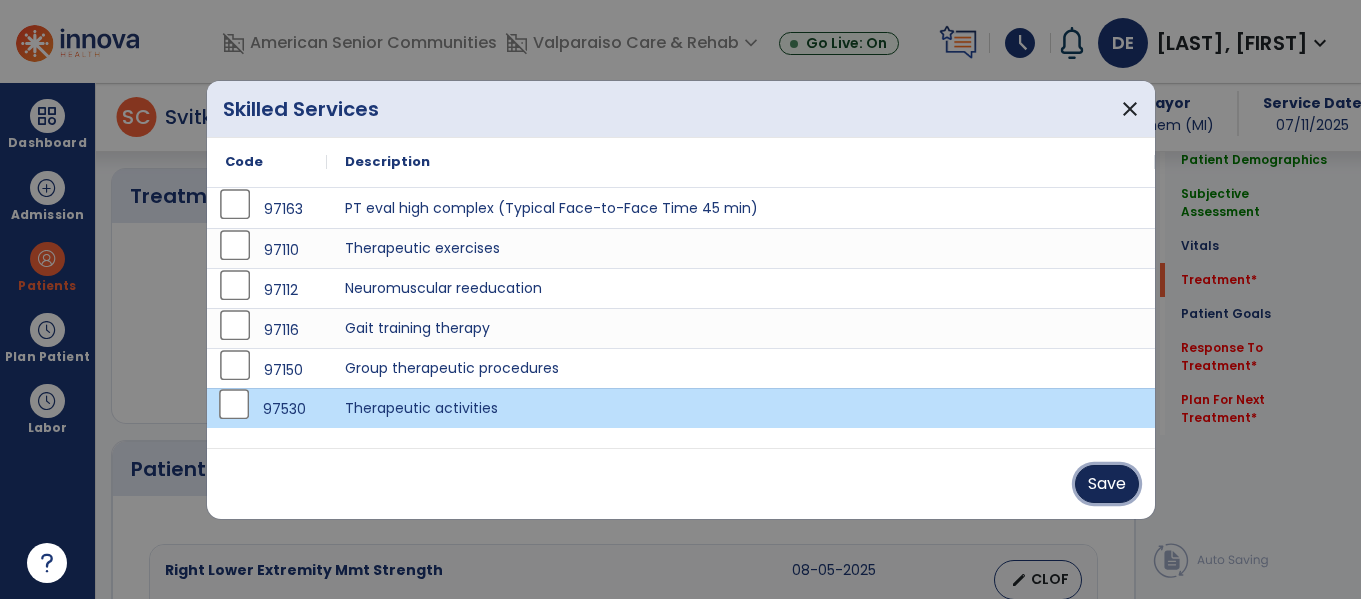 click on "Save" at bounding box center (1107, 484) 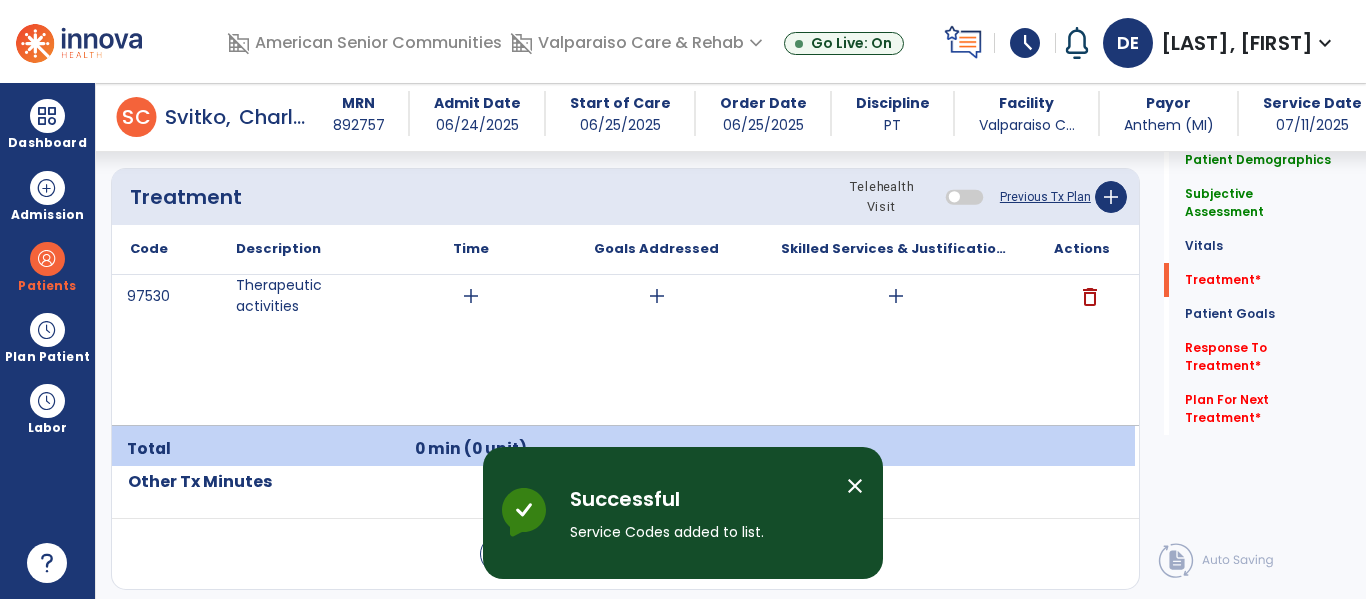 click on "add" at bounding box center (471, 296) 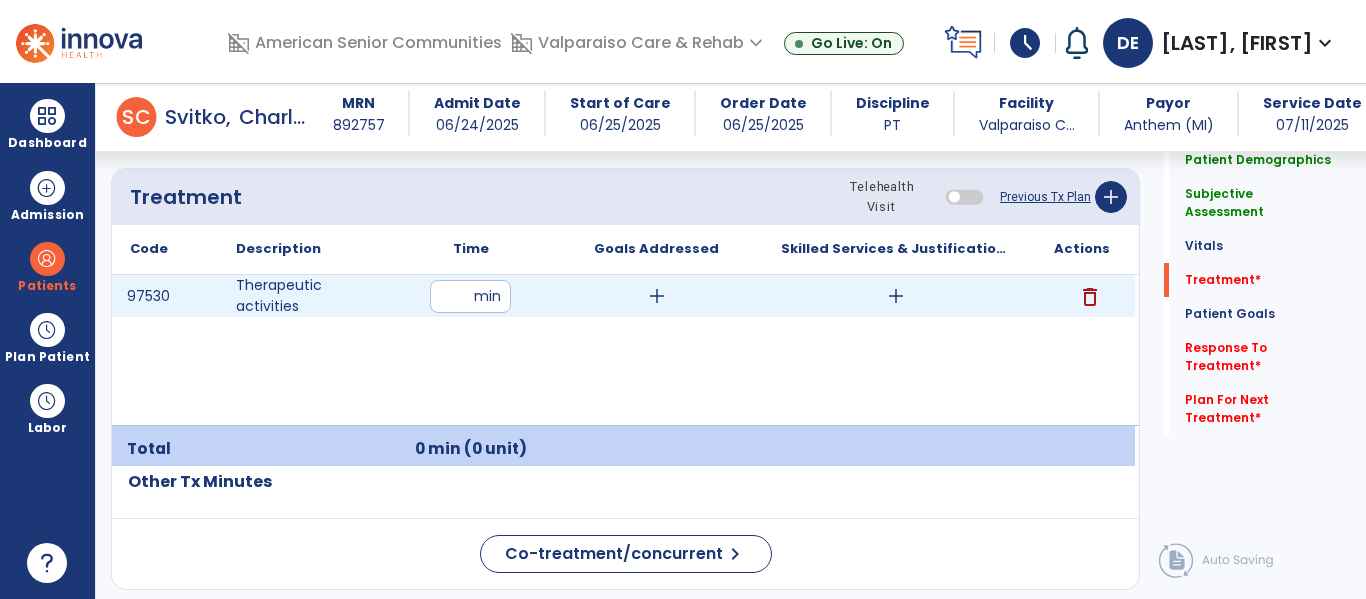 type on "**" 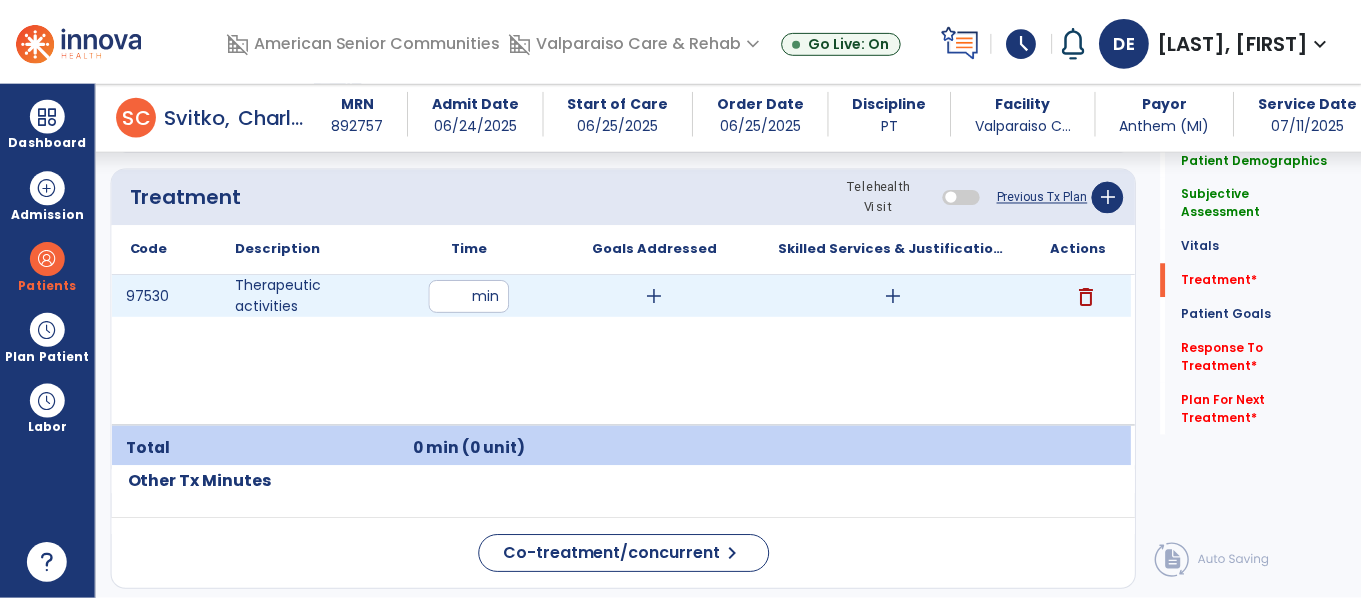 scroll, scrollTop: 2484, scrollLeft: 0, axis: vertical 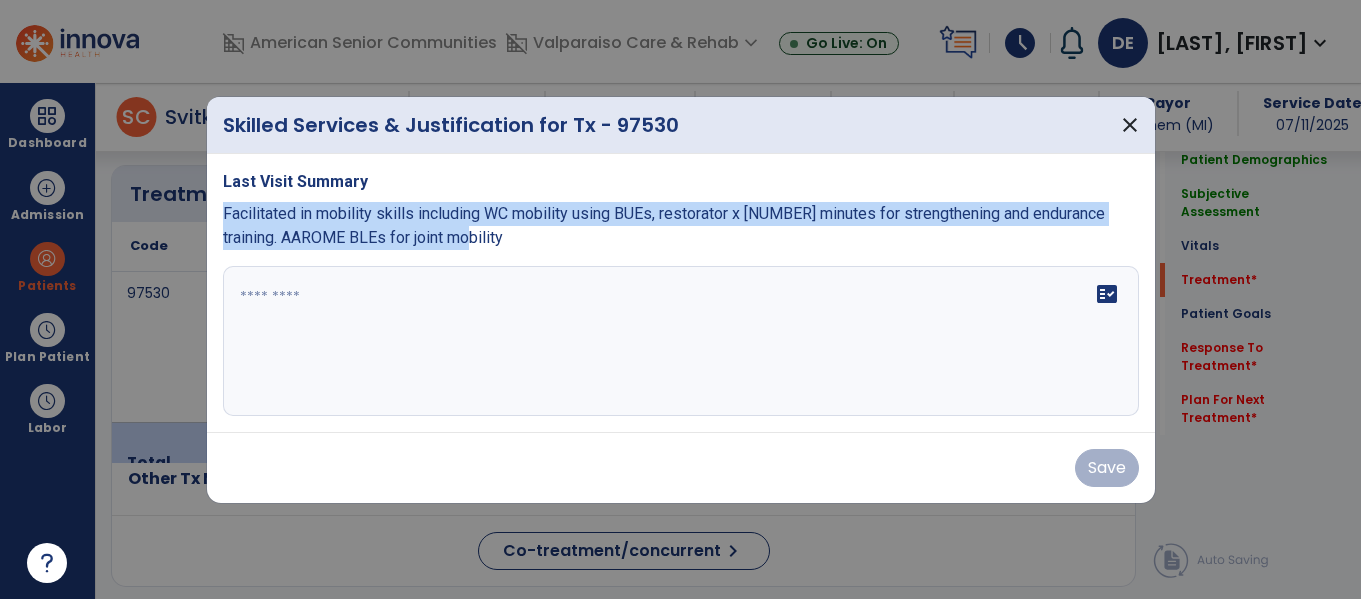 drag, startPoint x: 221, startPoint y: 209, endPoint x: 480, endPoint y: 241, distance: 260.96936 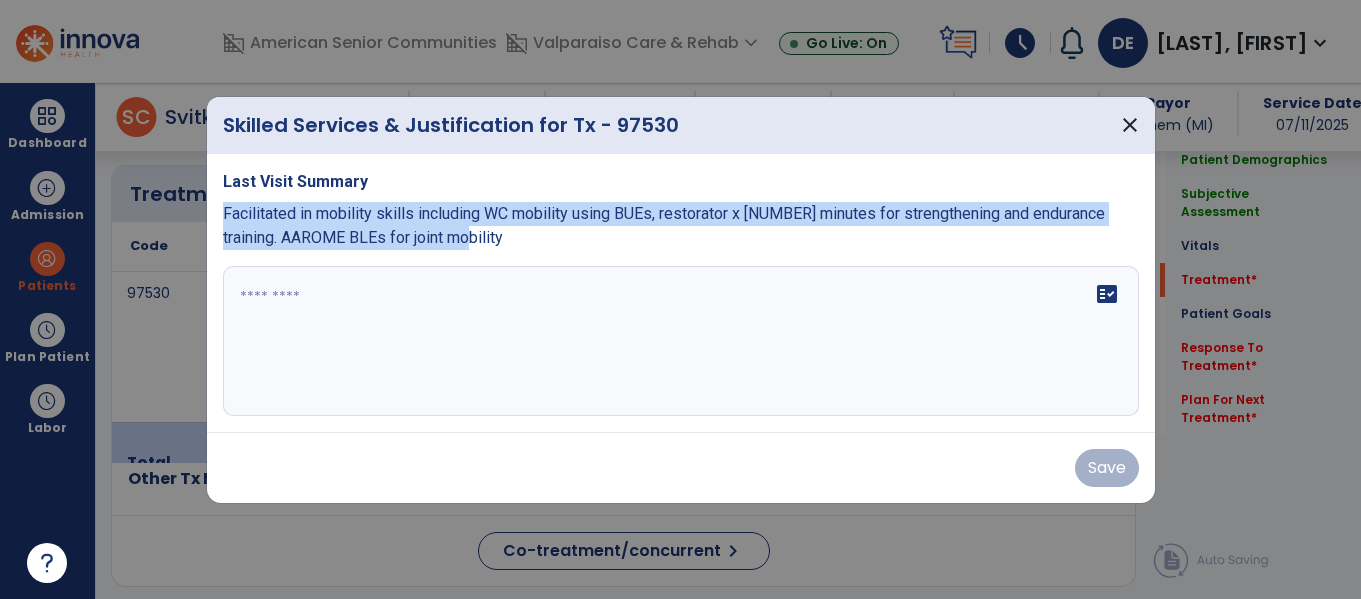 click on "Facilitated in mobility skills including WC mobility using BUEs, restorator x 10 minutes for strengthening and endurance training. AAROME BLEs for joint mobility" at bounding box center [681, 226] 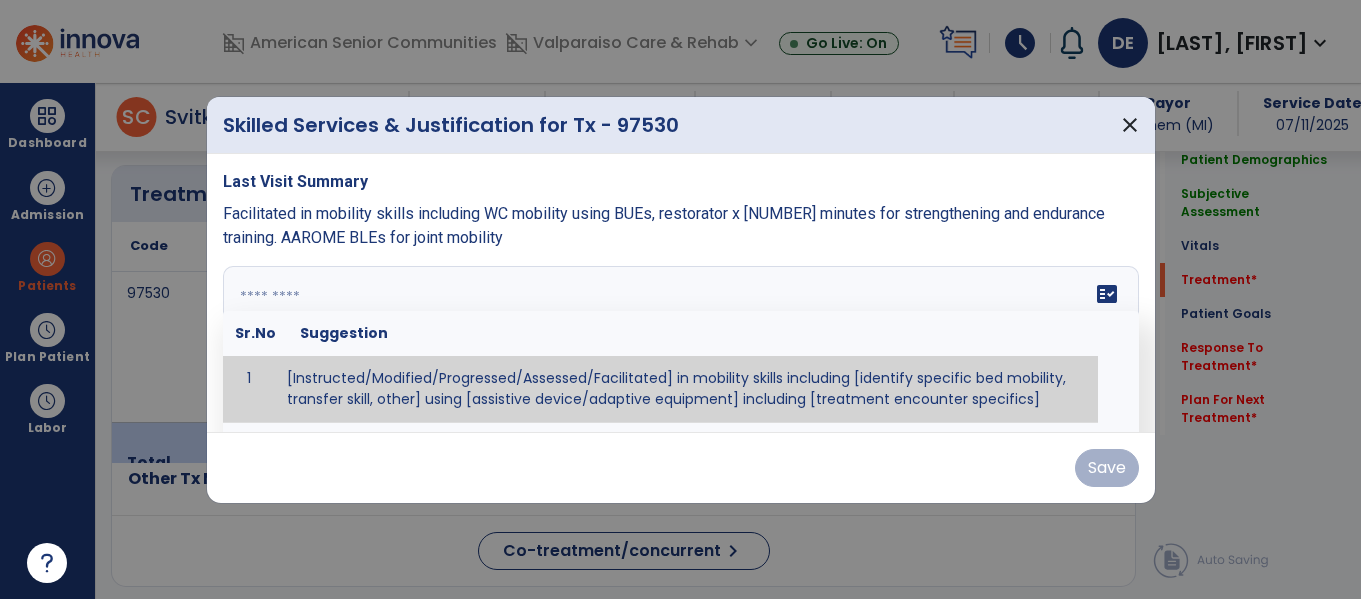 paste on "**********" 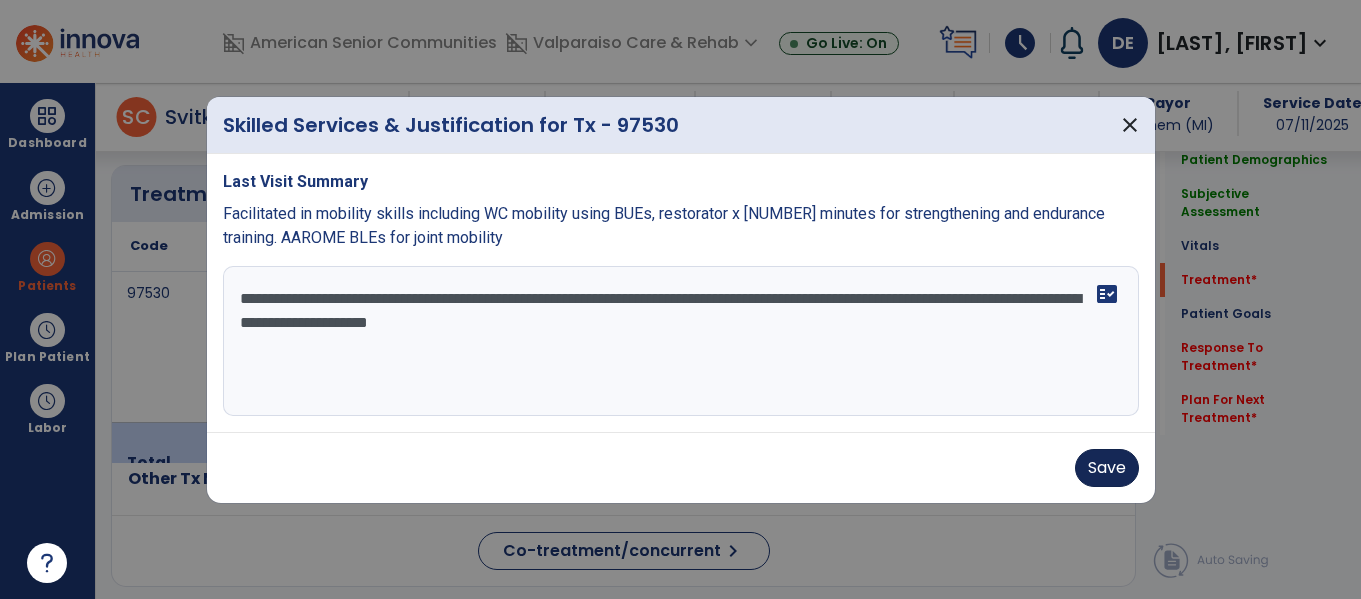 type on "**********" 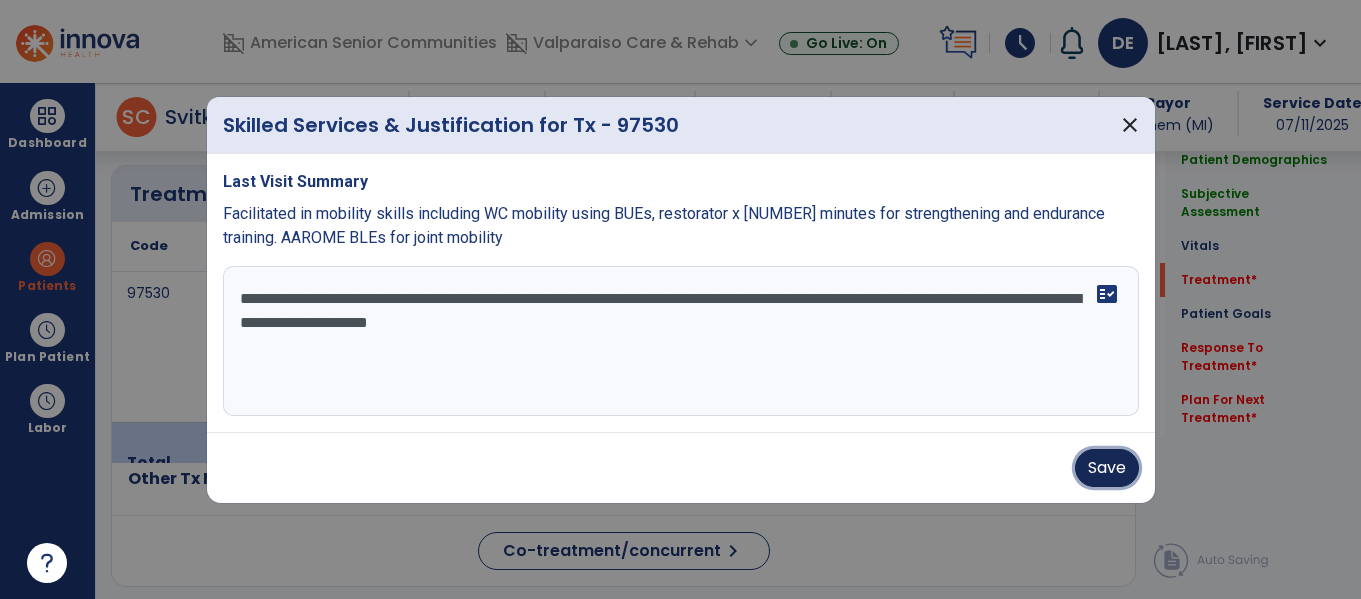 click on "Save" at bounding box center (1107, 468) 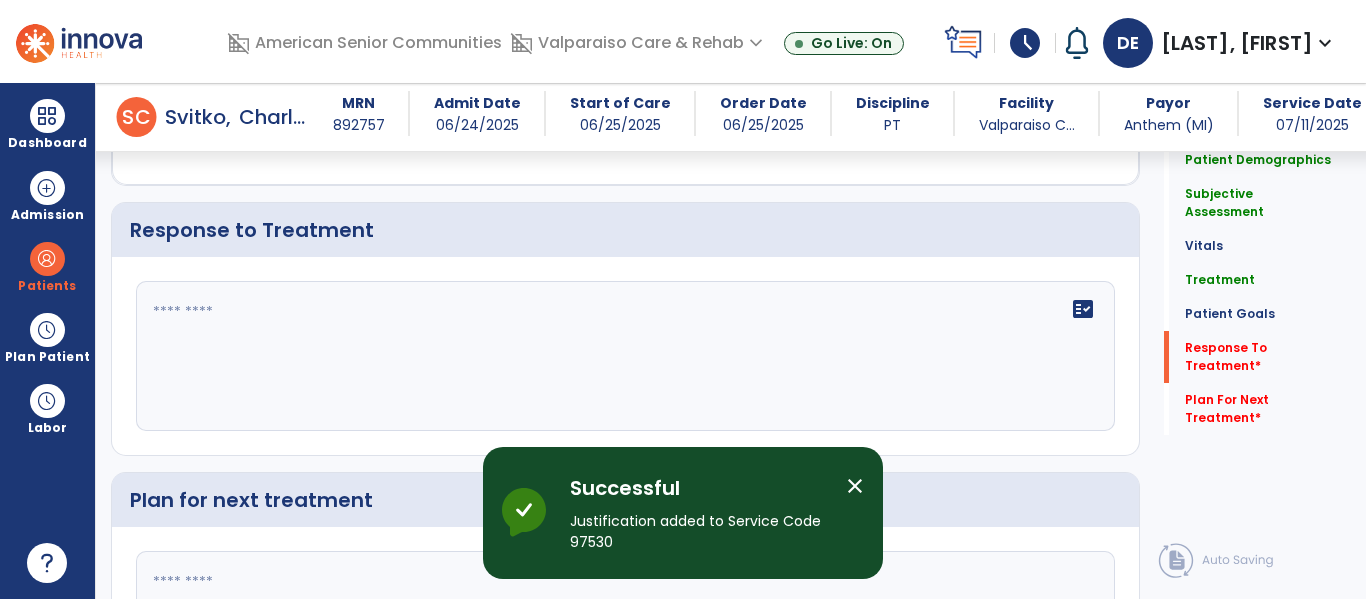 scroll, scrollTop: 5519, scrollLeft: 0, axis: vertical 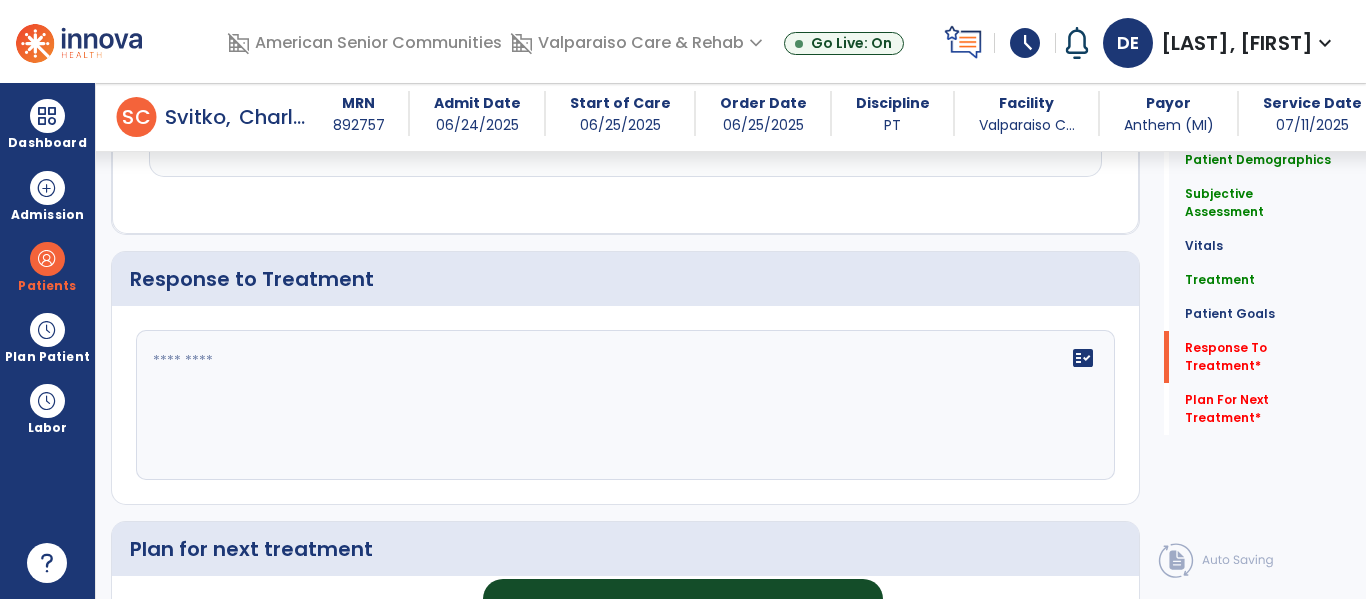 click on "fact_check" 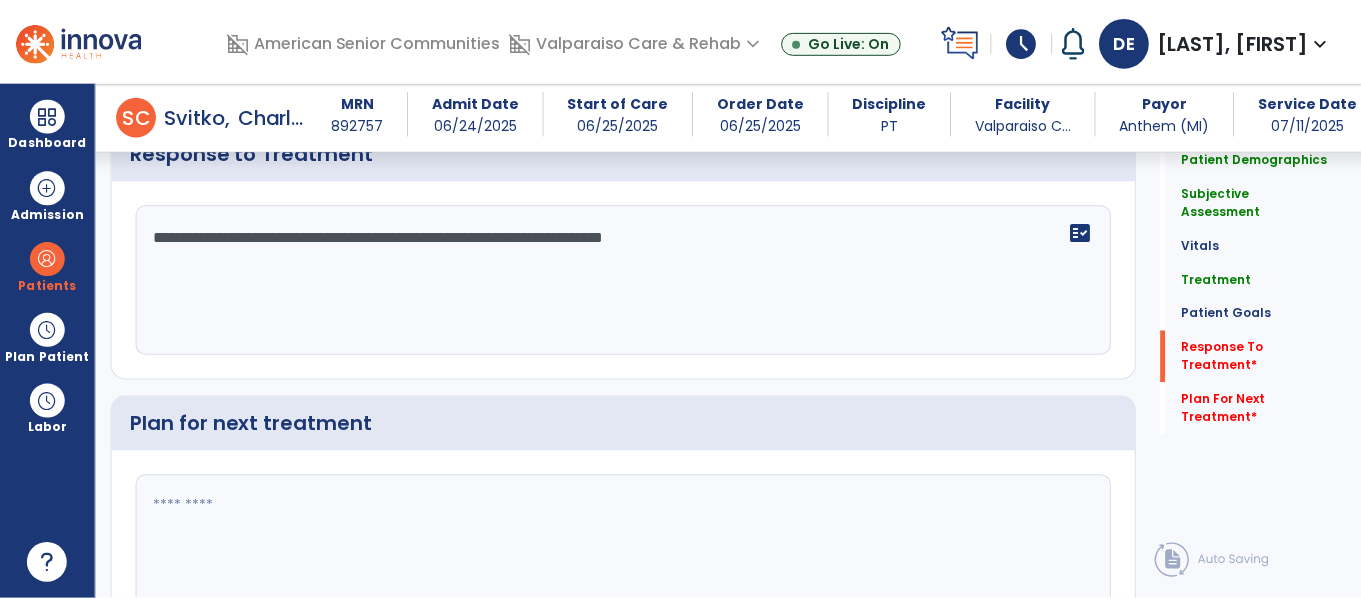 scroll, scrollTop: 5759, scrollLeft: 0, axis: vertical 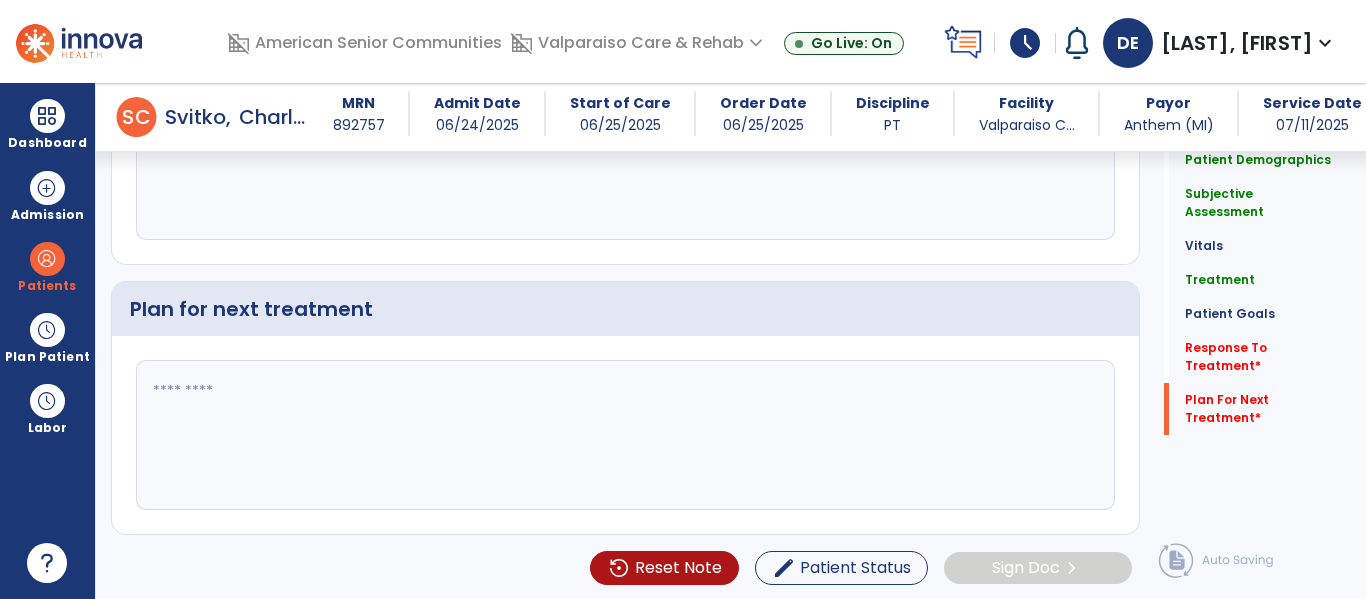type on "**********" 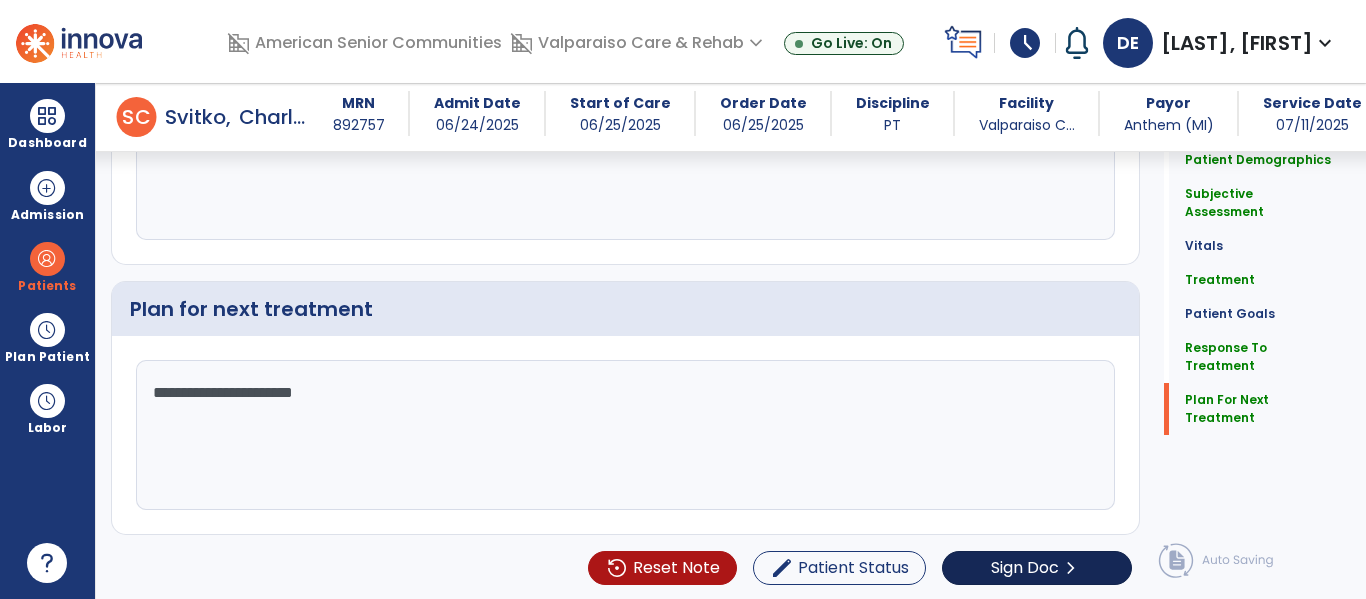 type on "**********" 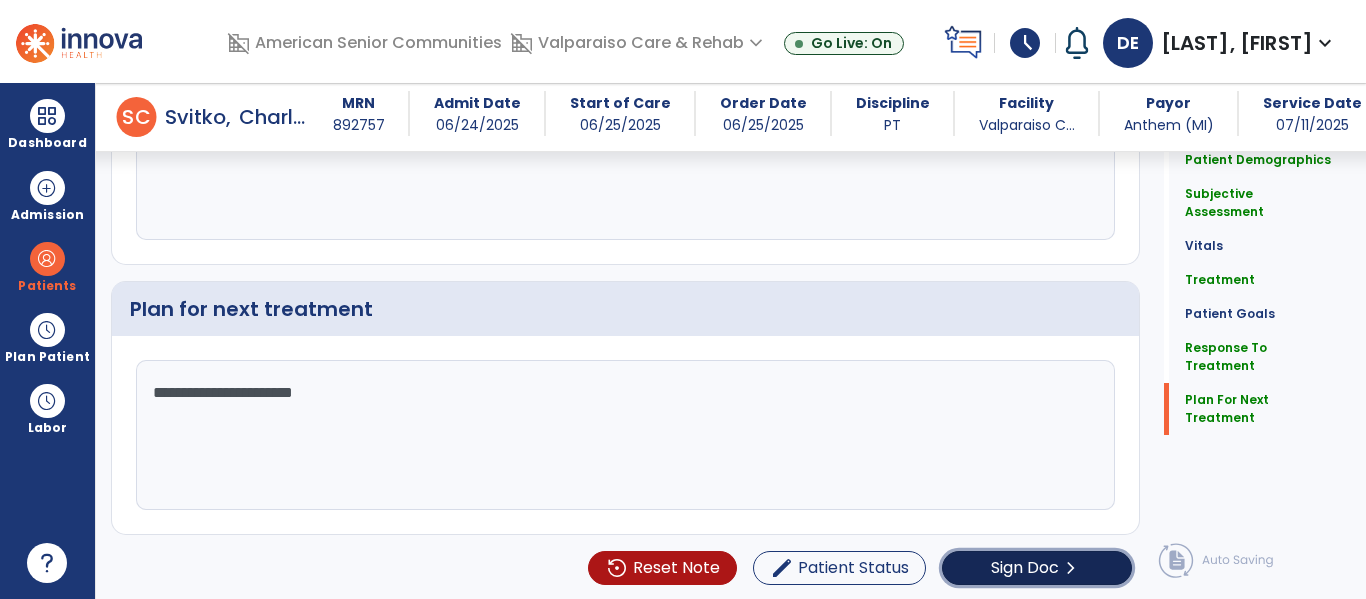 click on "Sign Doc" 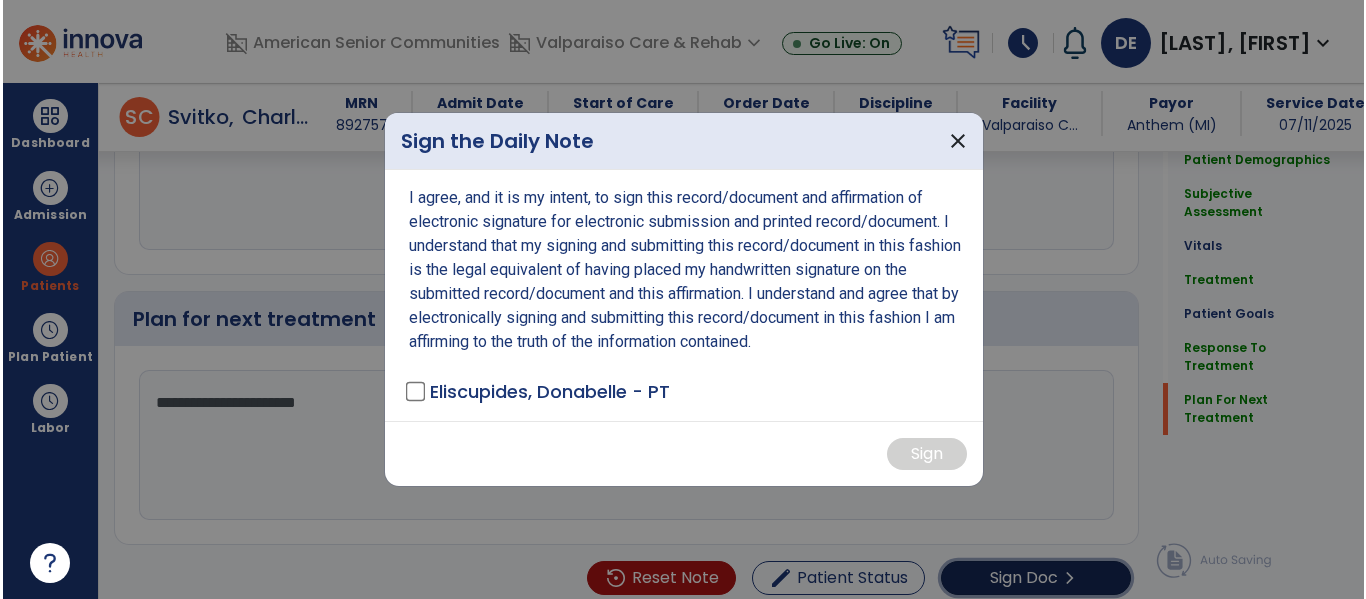 scroll, scrollTop: 5759, scrollLeft: 0, axis: vertical 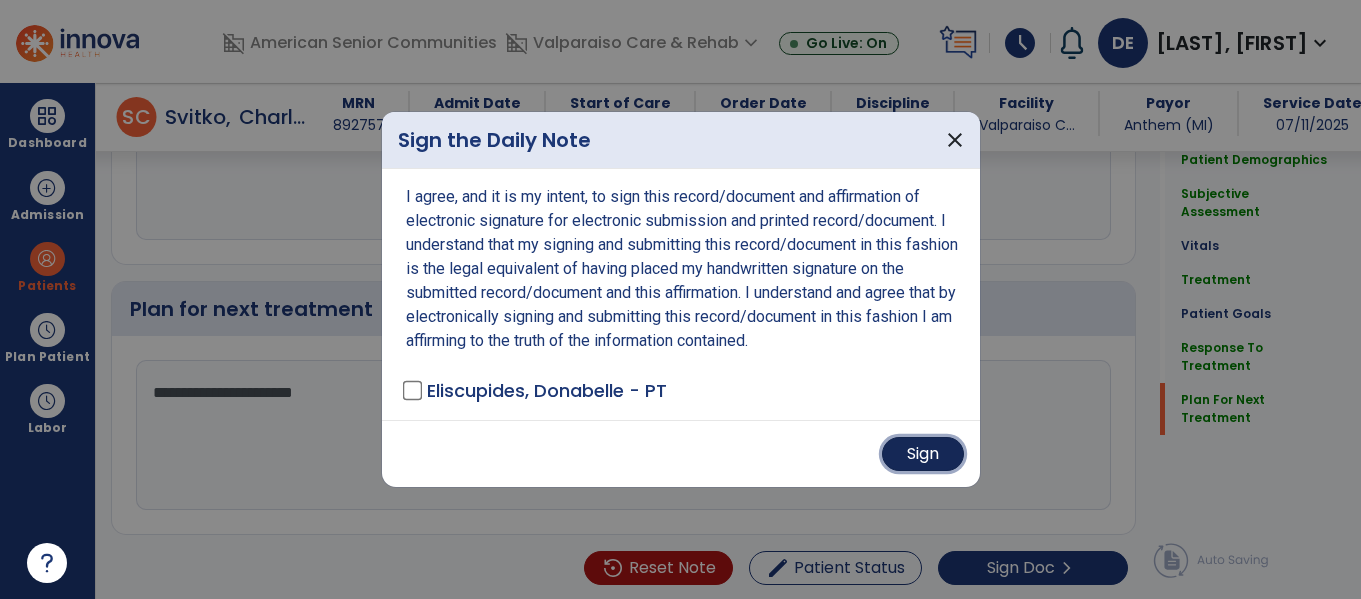 click on "Sign" at bounding box center (923, 454) 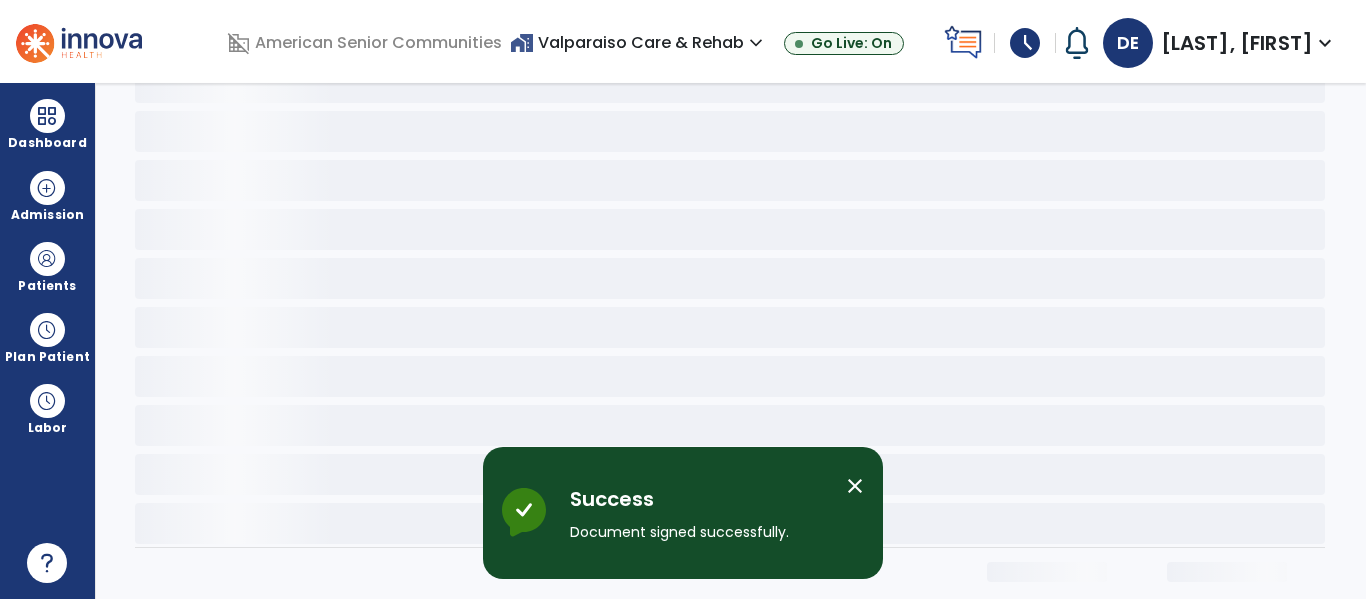 scroll, scrollTop: 0, scrollLeft: 0, axis: both 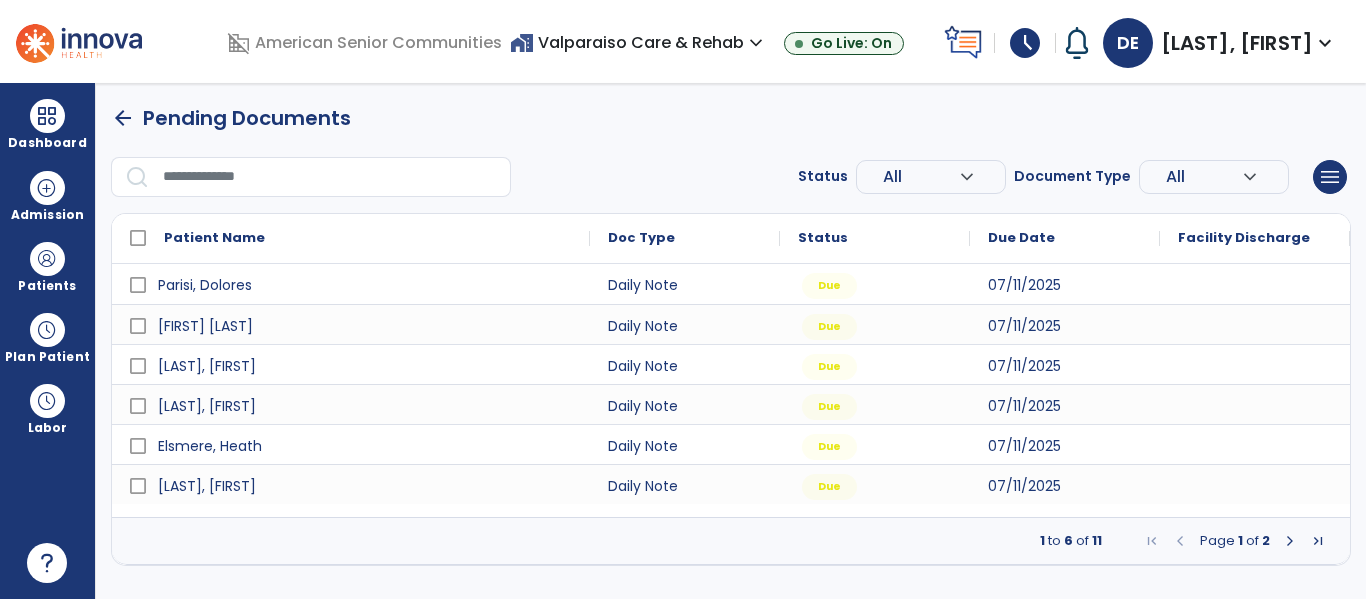 click at bounding box center [1290, 541] 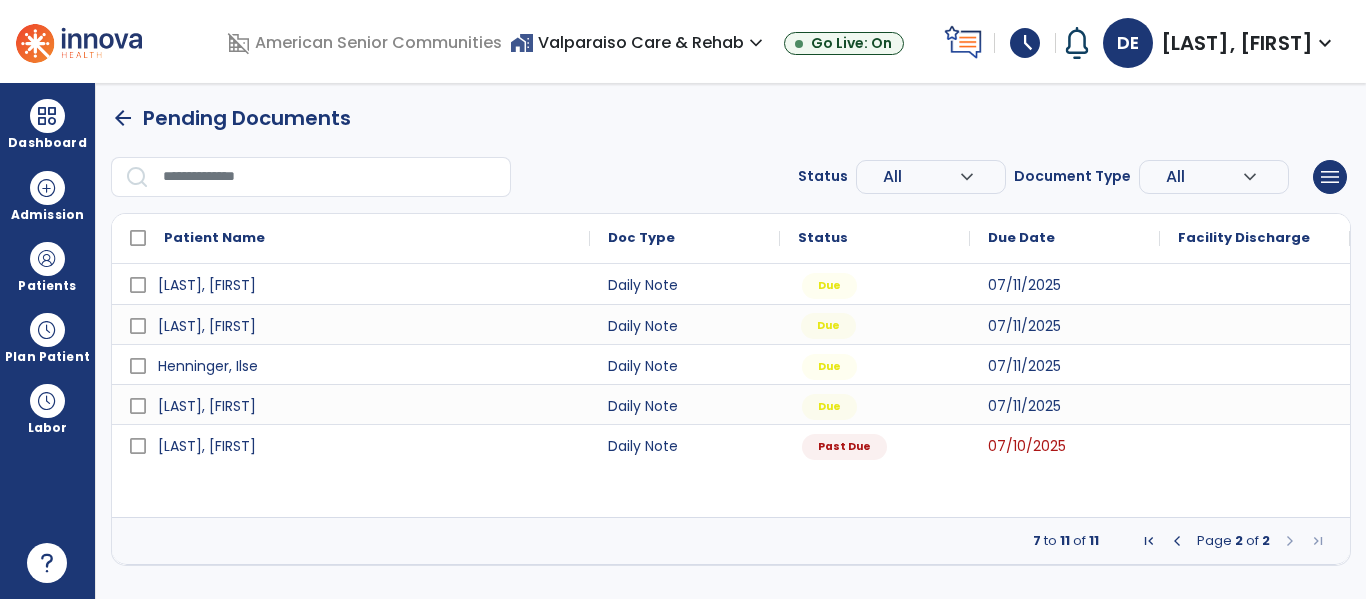 click on "Due" at bounding box center [875, 324] 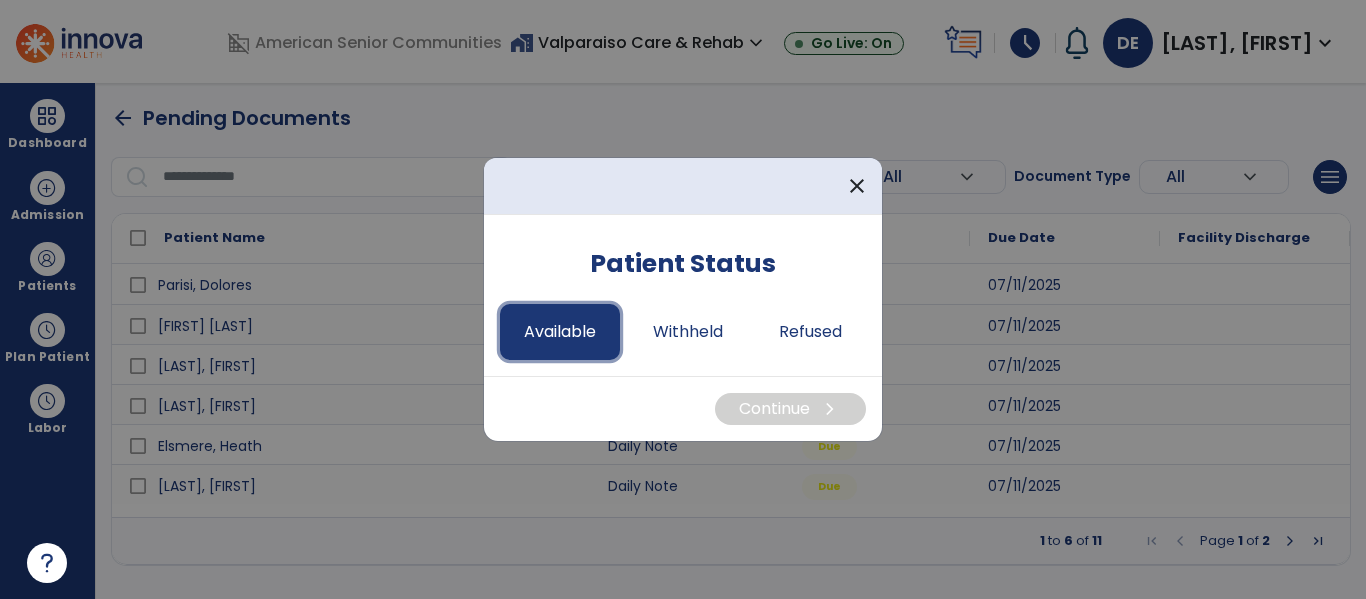 click on "Available" at bounding box center (560, 332) 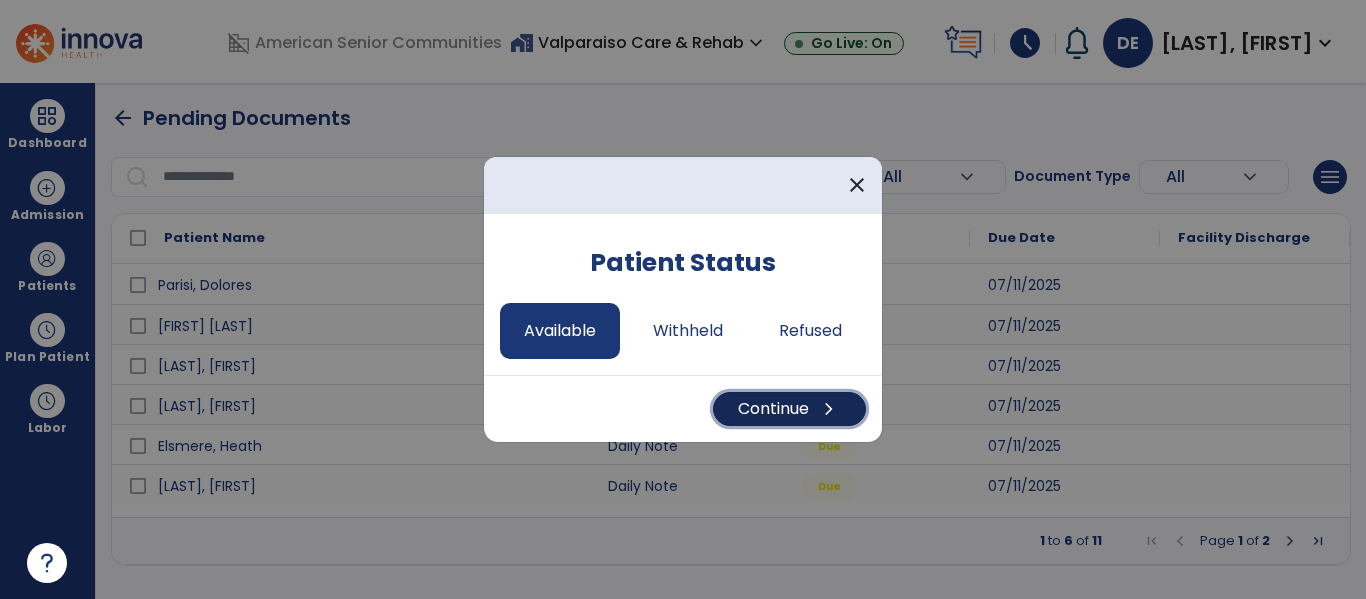 click on "Continue   chevron_right" at bounding box center [789, 409] 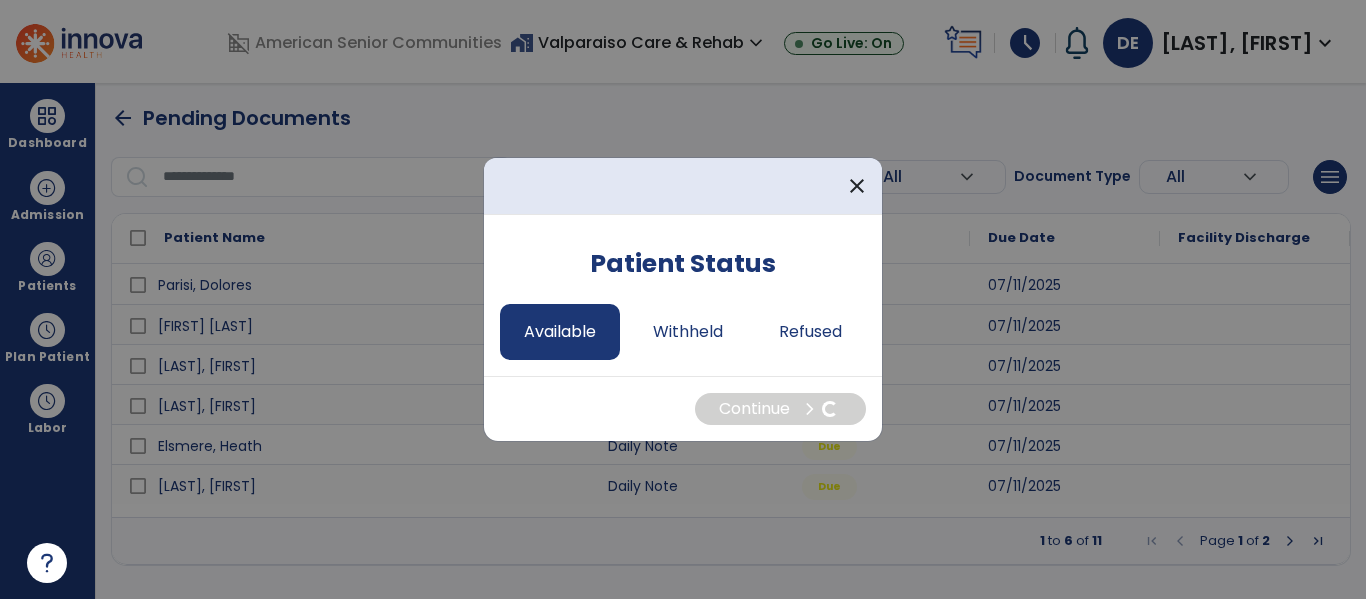 select on "*" 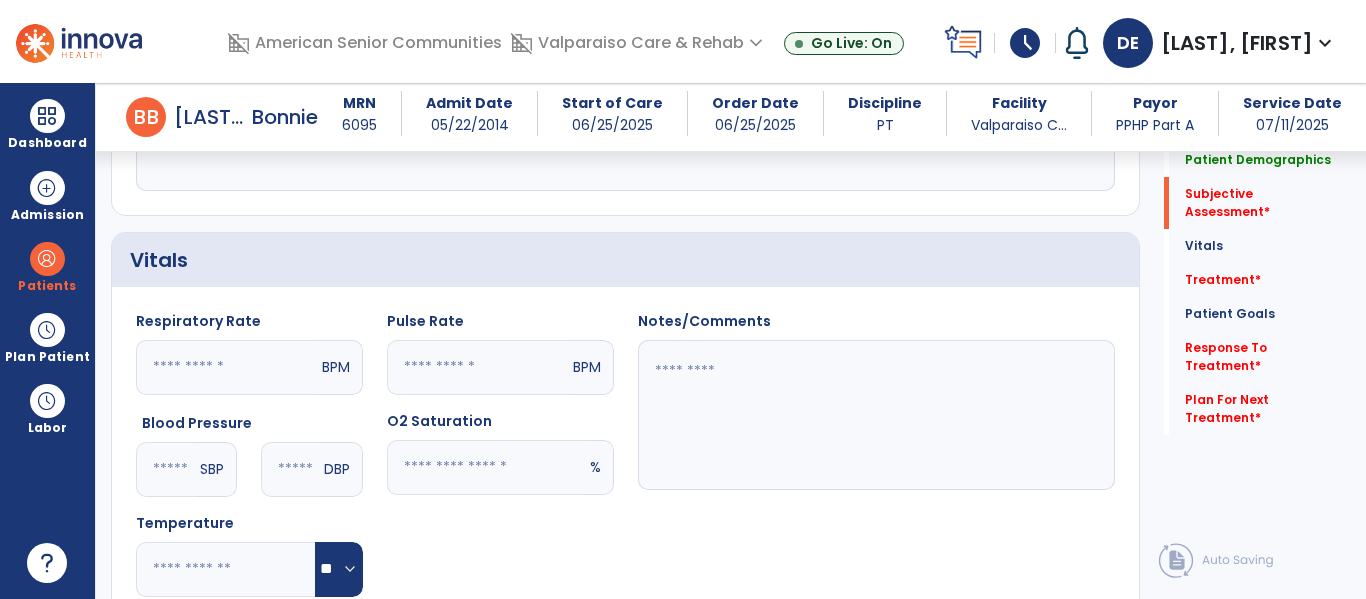 scroll, scrollTop: 1577, scrollLeft: 0, axis: vertical 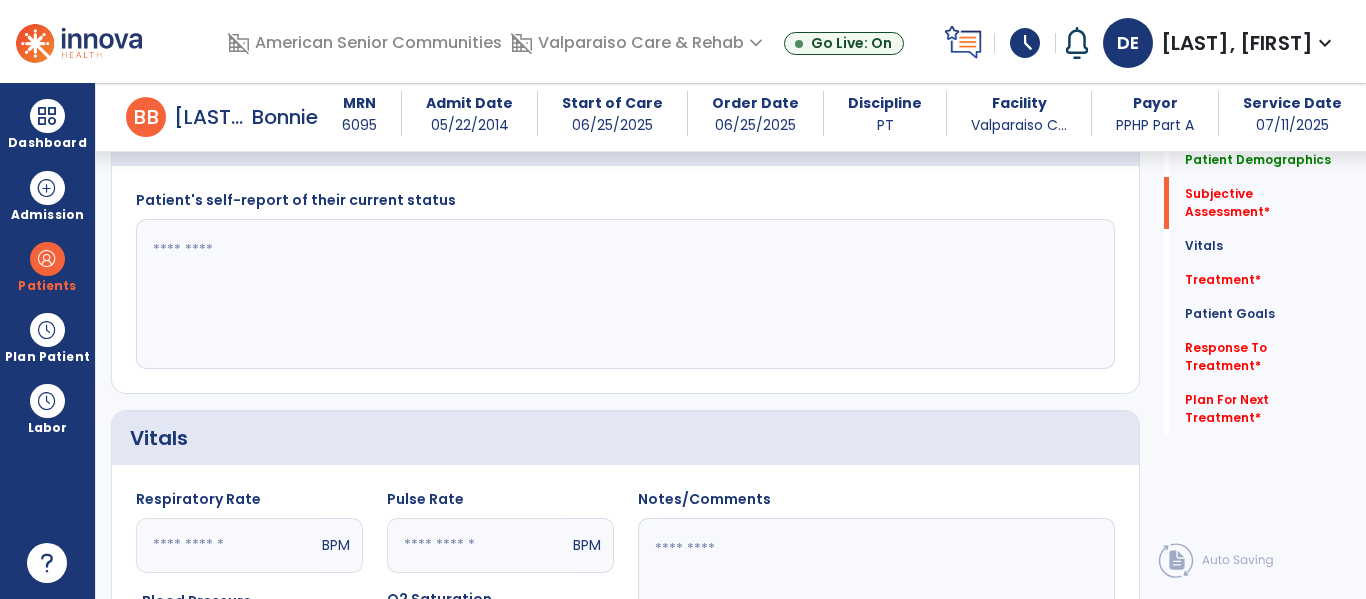 click 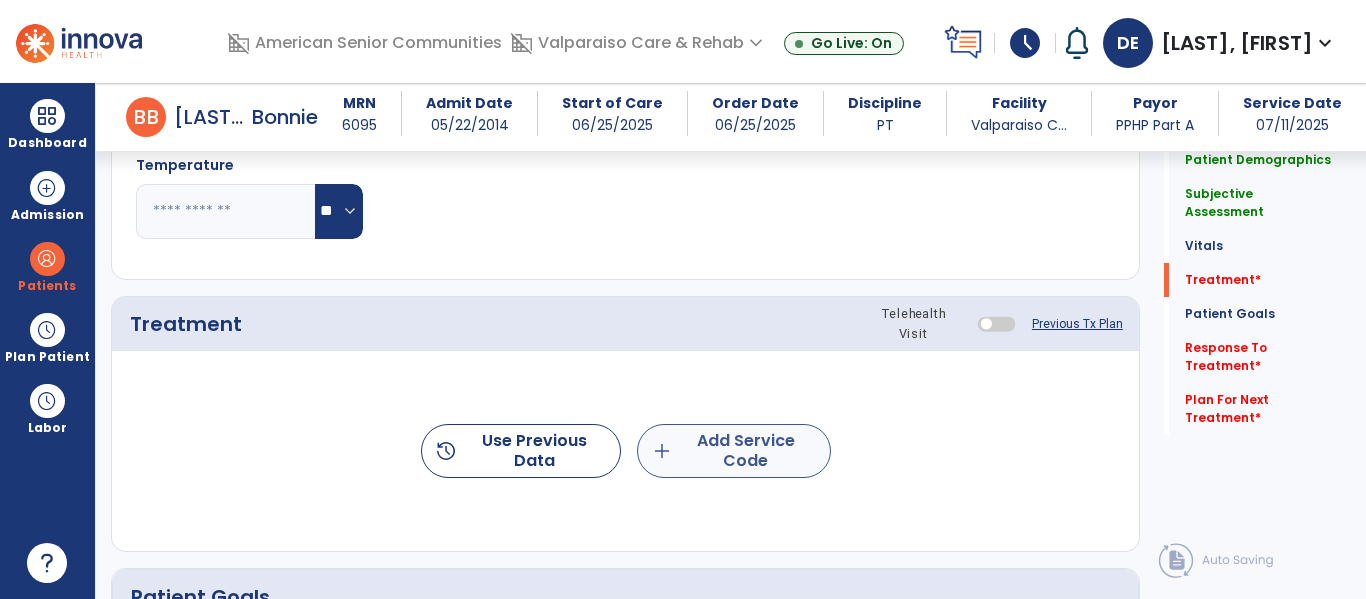 type on "****" 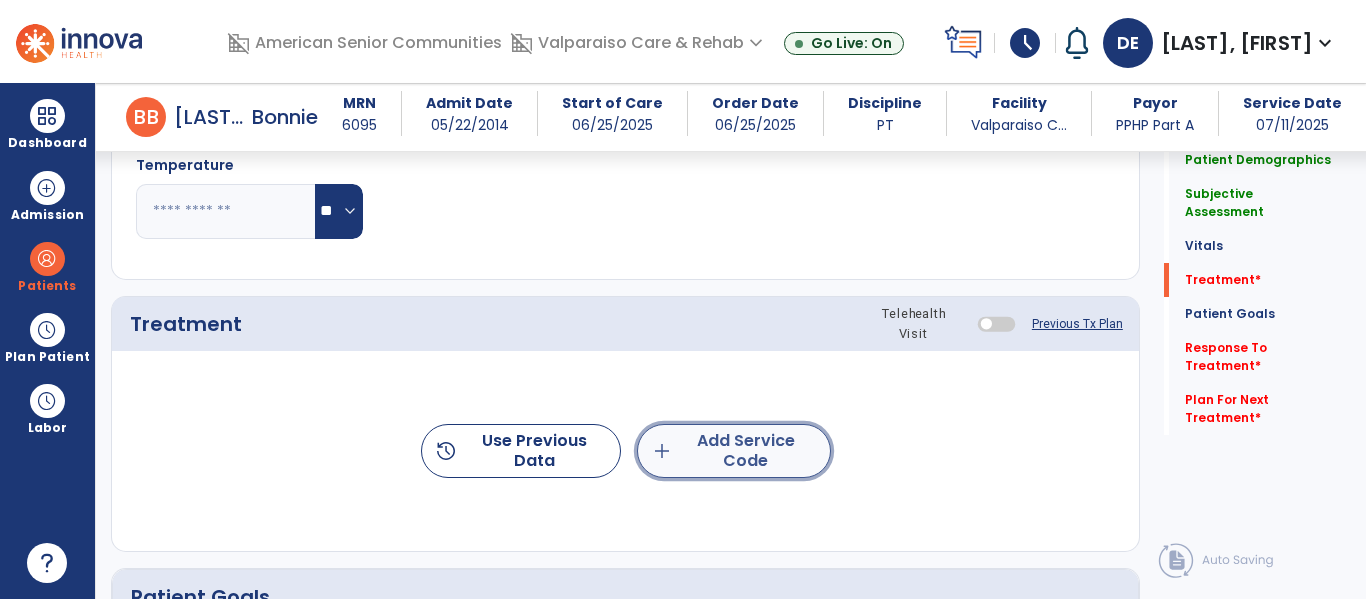 click on "add" 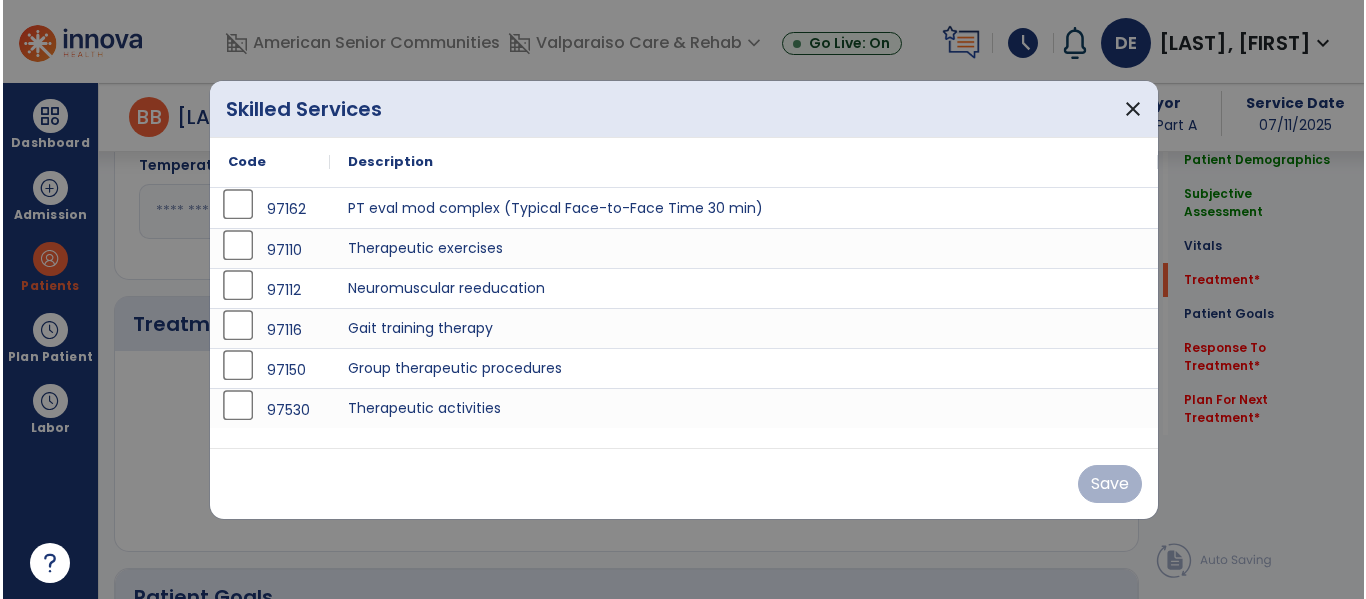 scroll, scrollTop: 2113, scrollLeft: 0, axis: vertical 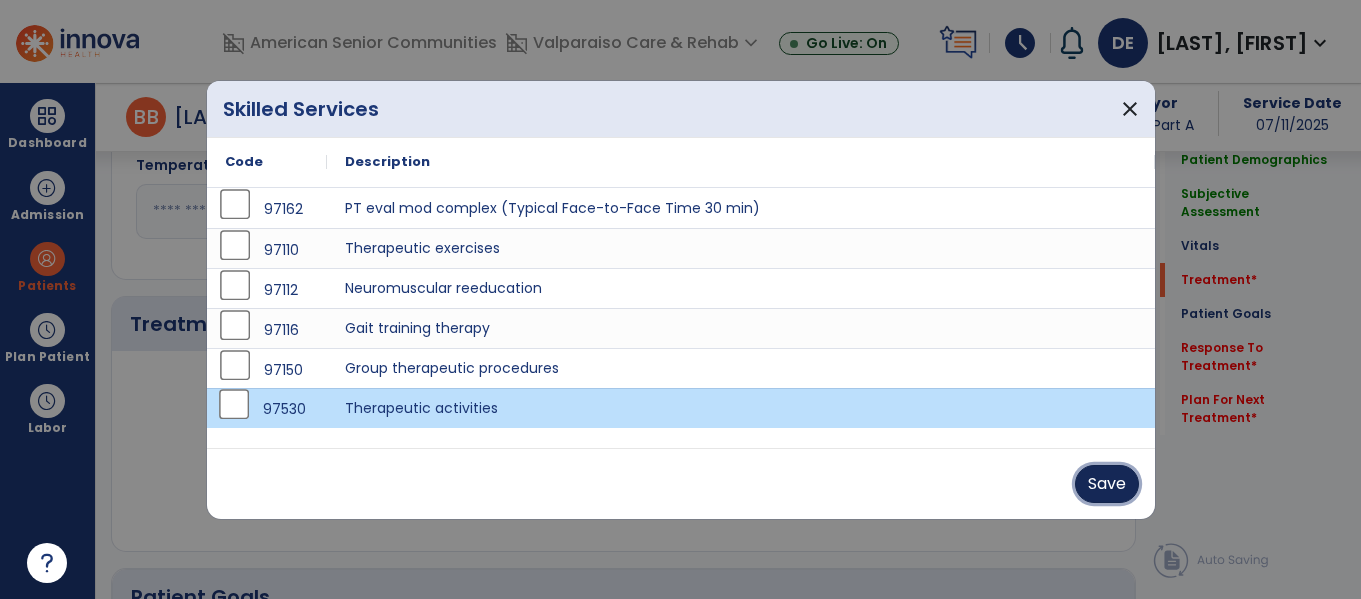 click on "Save" at bounding box center (1107, 484) 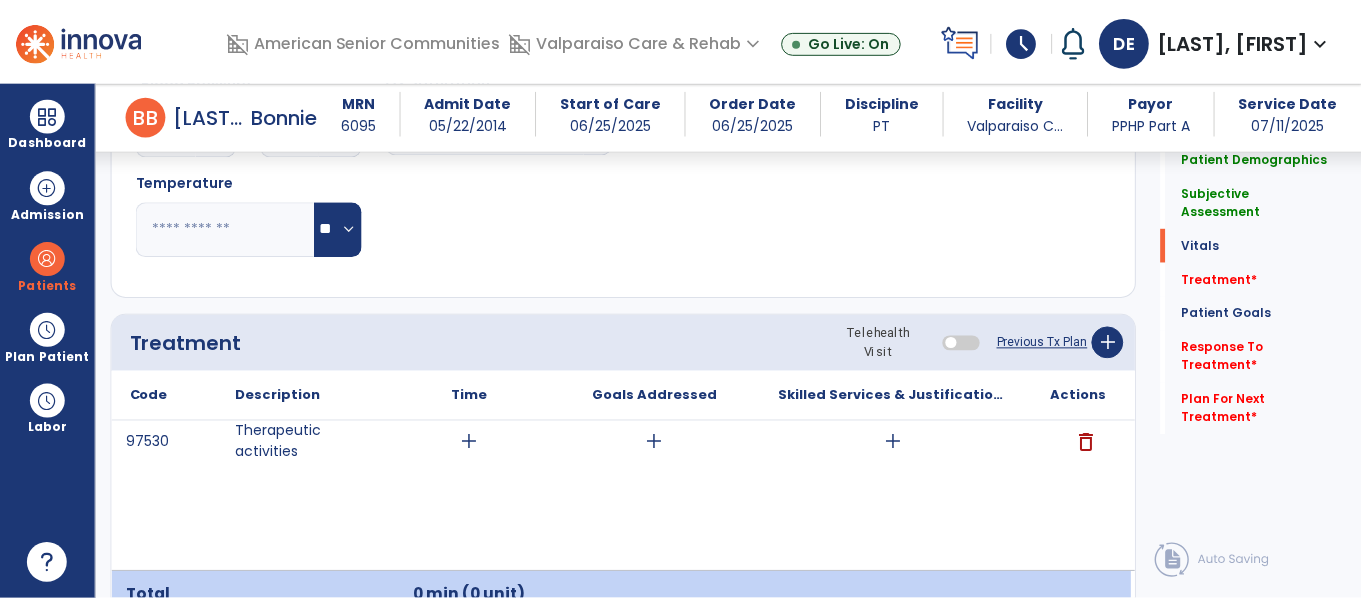 scroll, scrollTop: 2088, scrollLeft: 0, axis: vertical 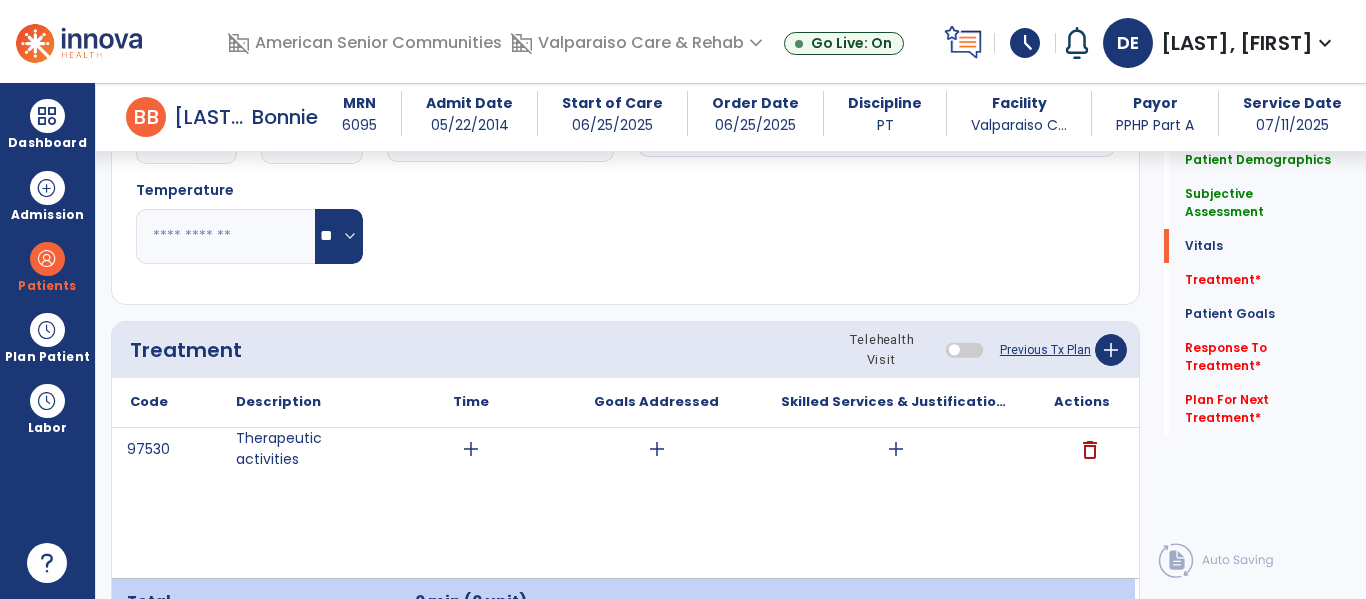 click on "add" at bounding box center (471, 449) 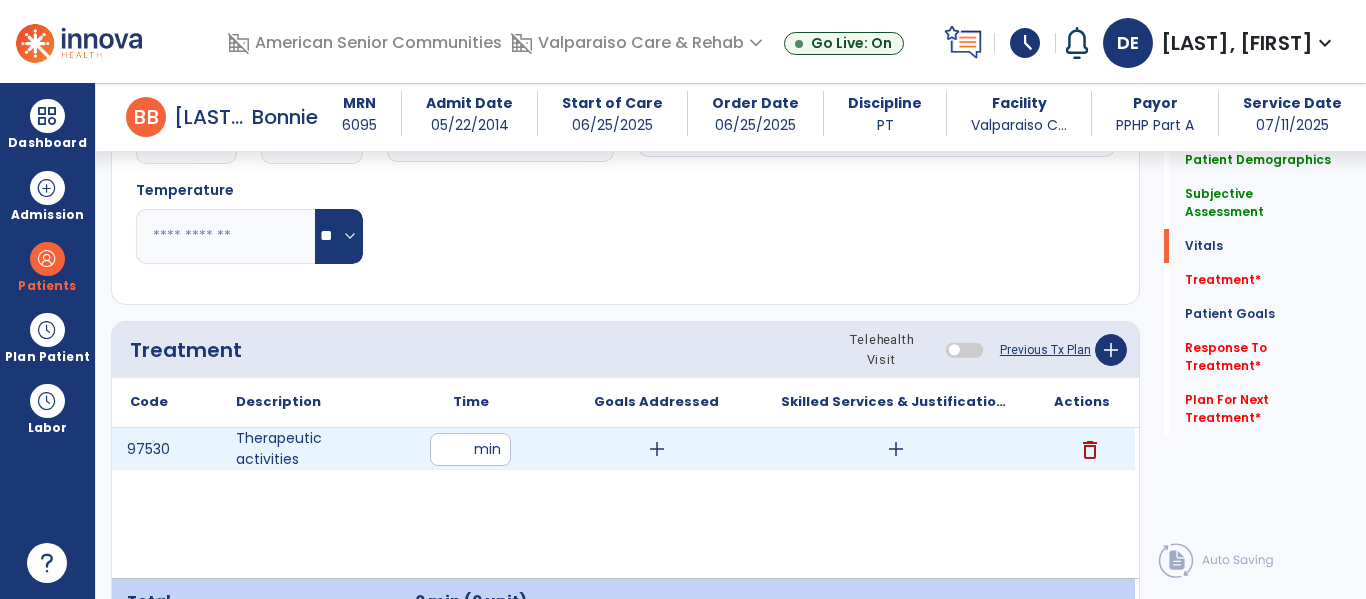 type on "**" 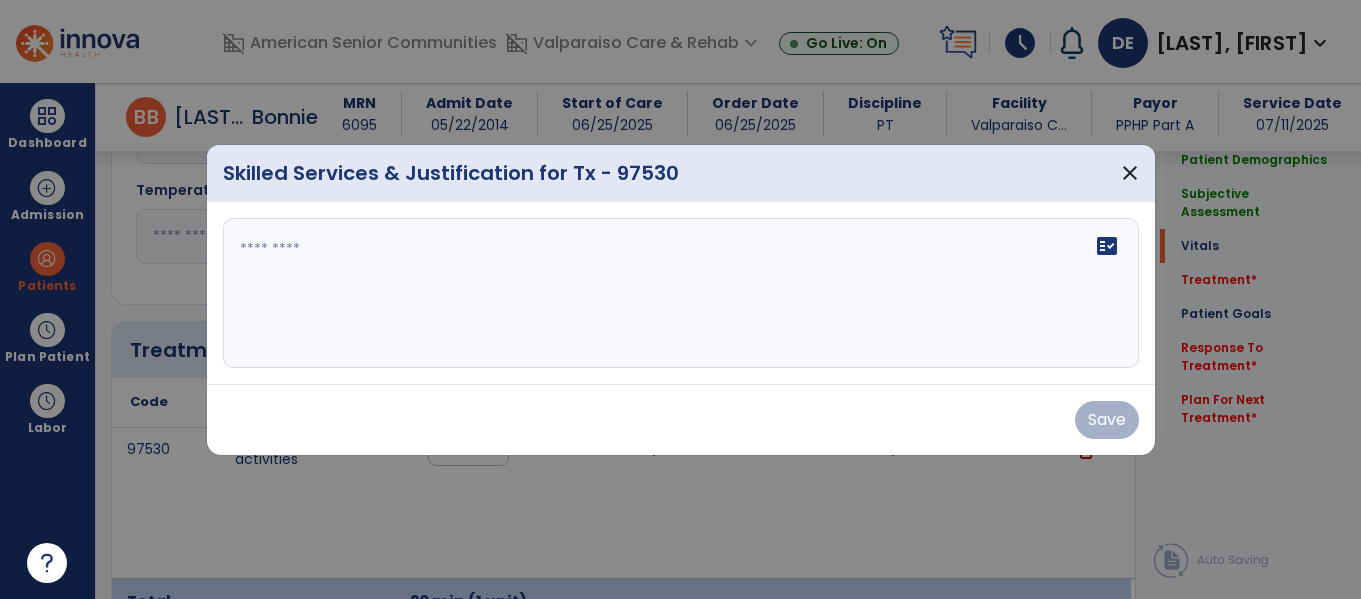 scroll, scrollTop: 2088, scrollLeft: 0, axis: vertical 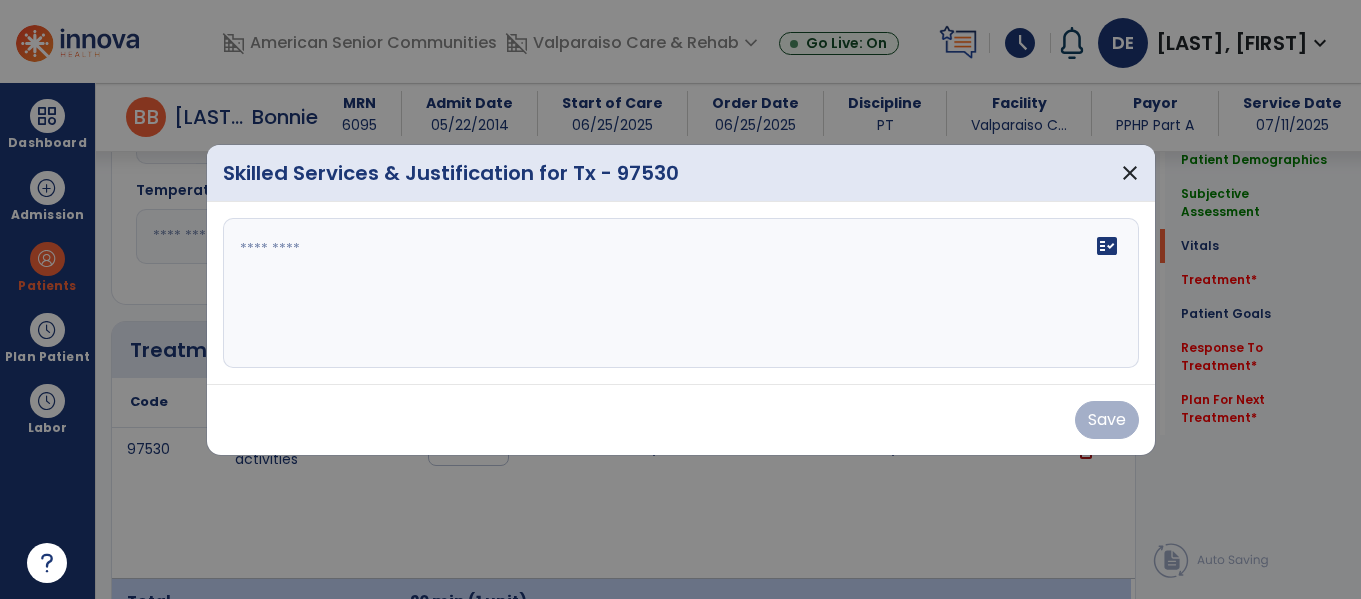 click at bounding box center [681, 293] 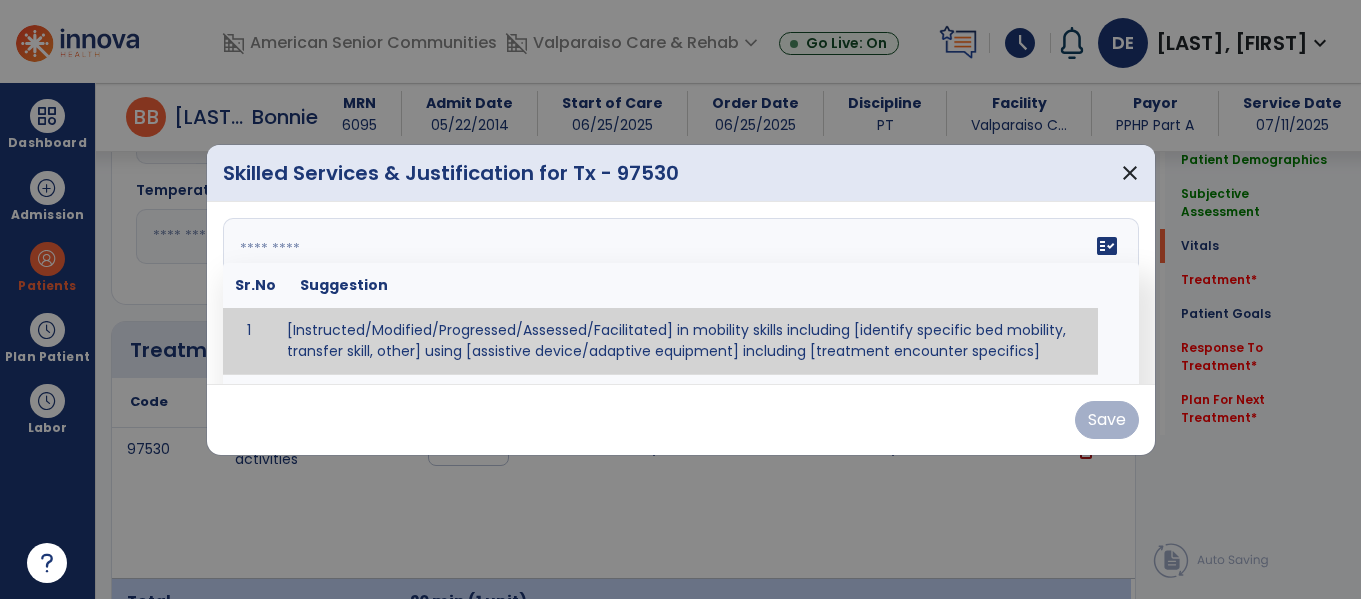 type on "**********" 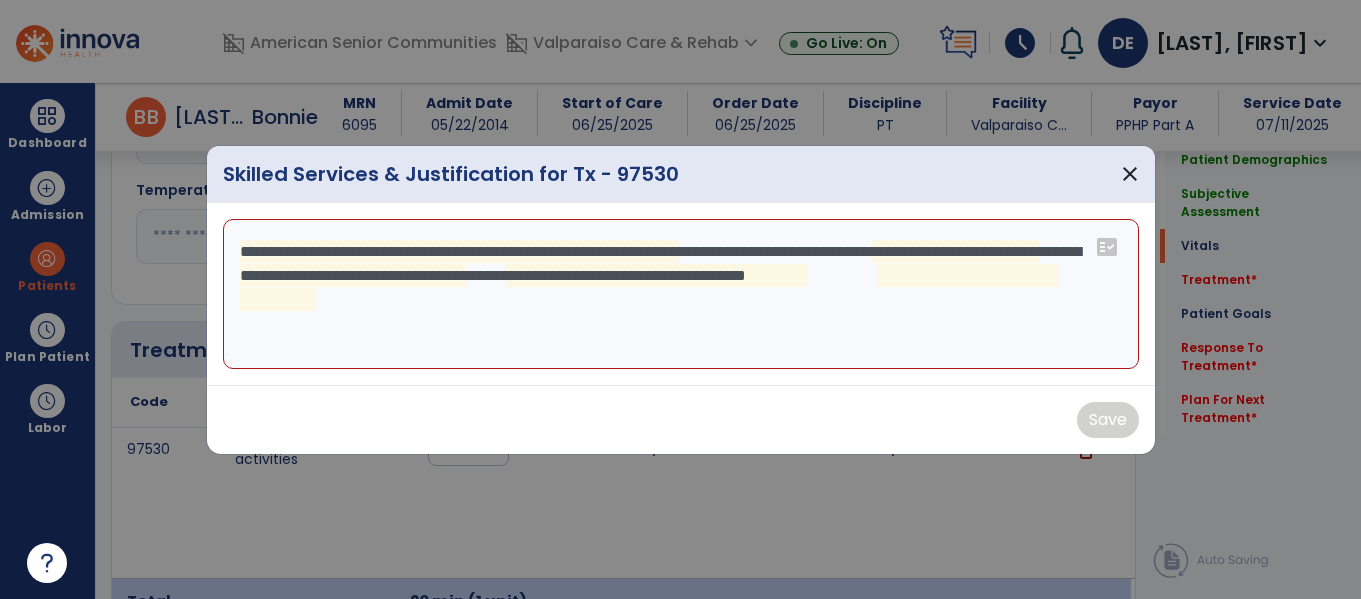 click on "**********" at bounding box center (681, 294) 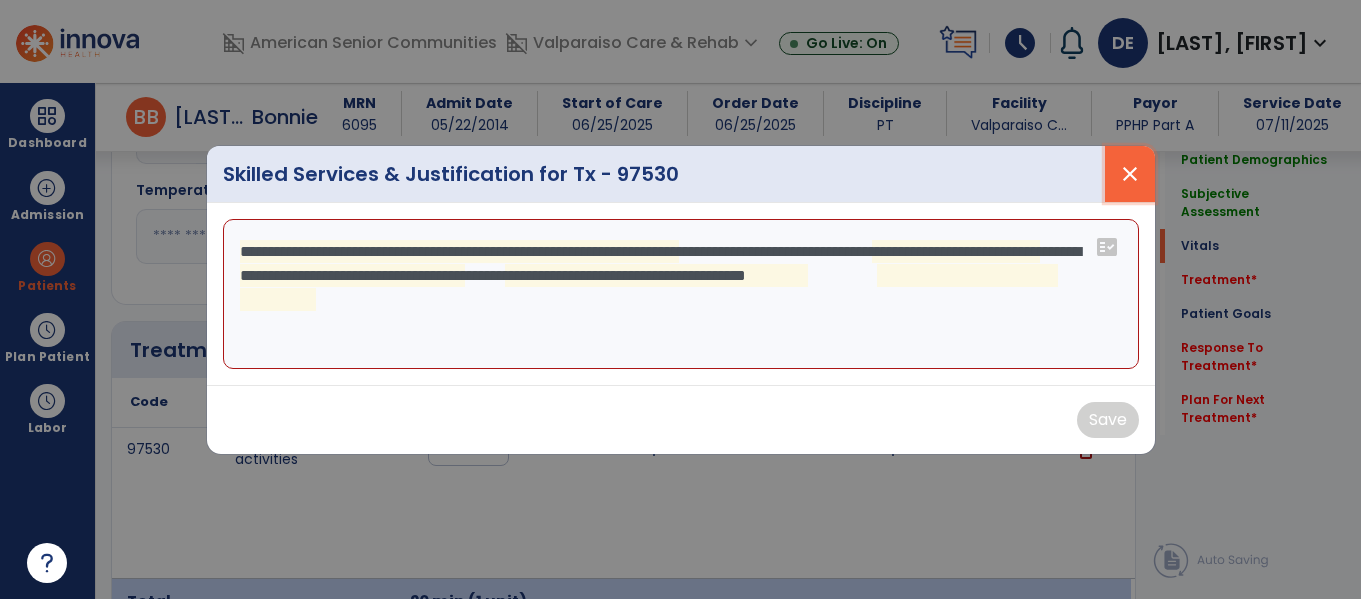 click on "close" at bounding box center [1130, 174] 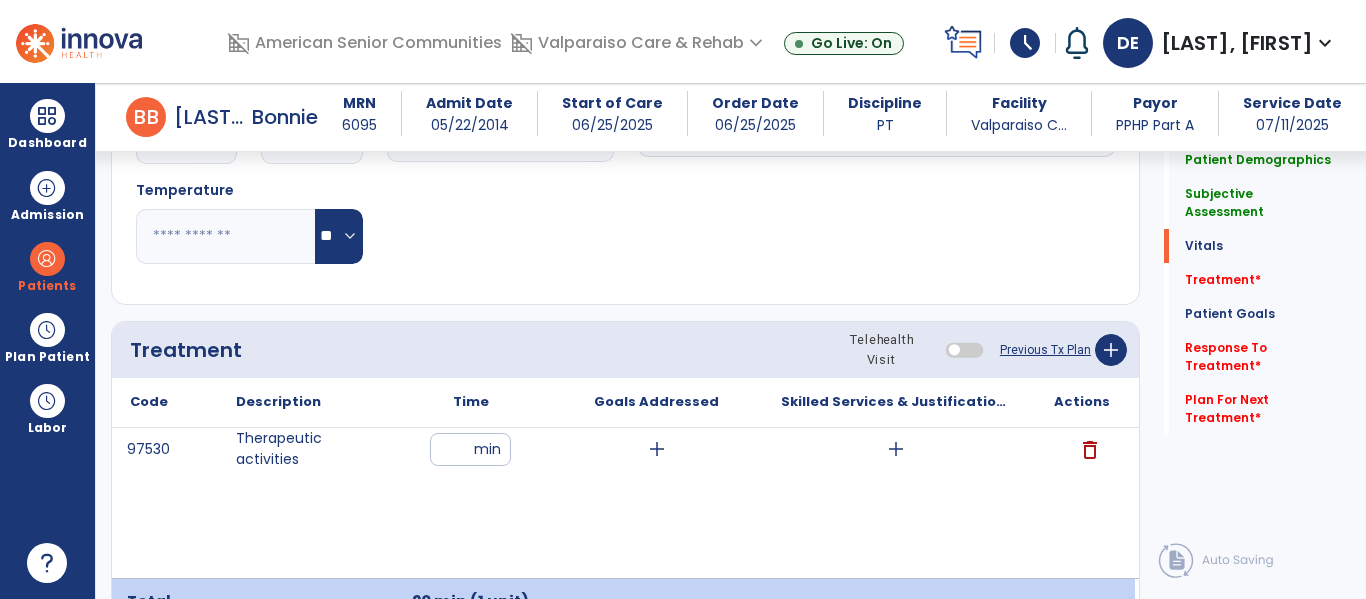 click on "add" at bounding box center [896, 449] 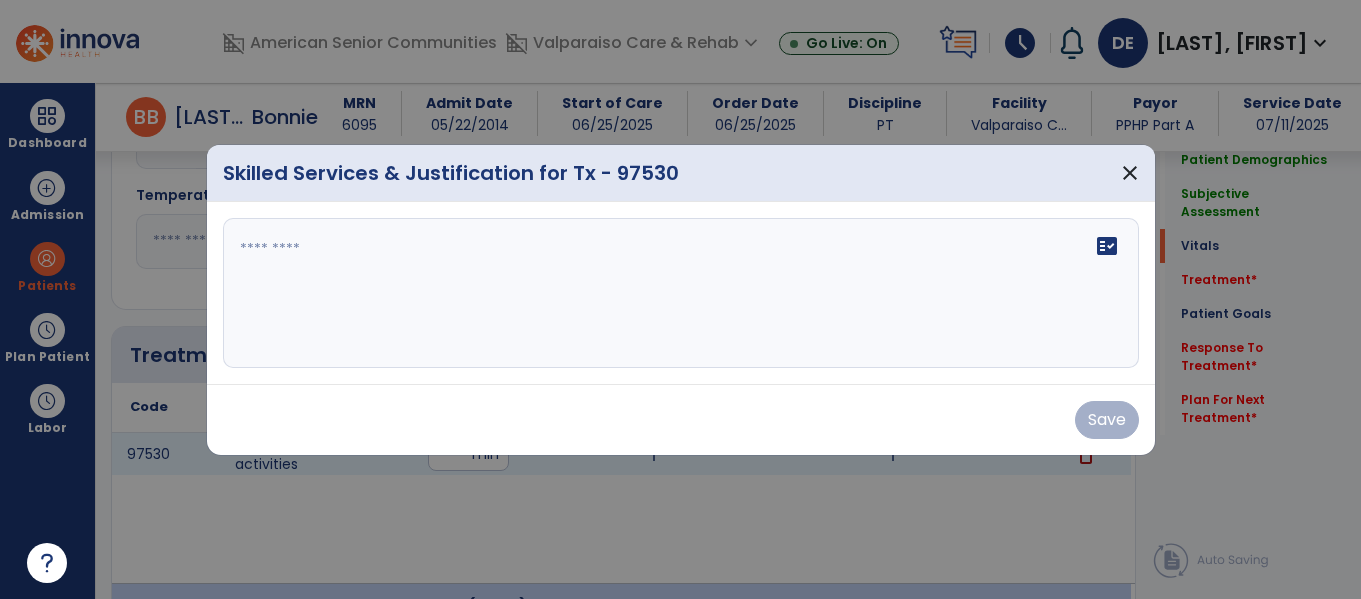 scroll, scrollTop: 2088, scrollLeft: 0, axis: vertical 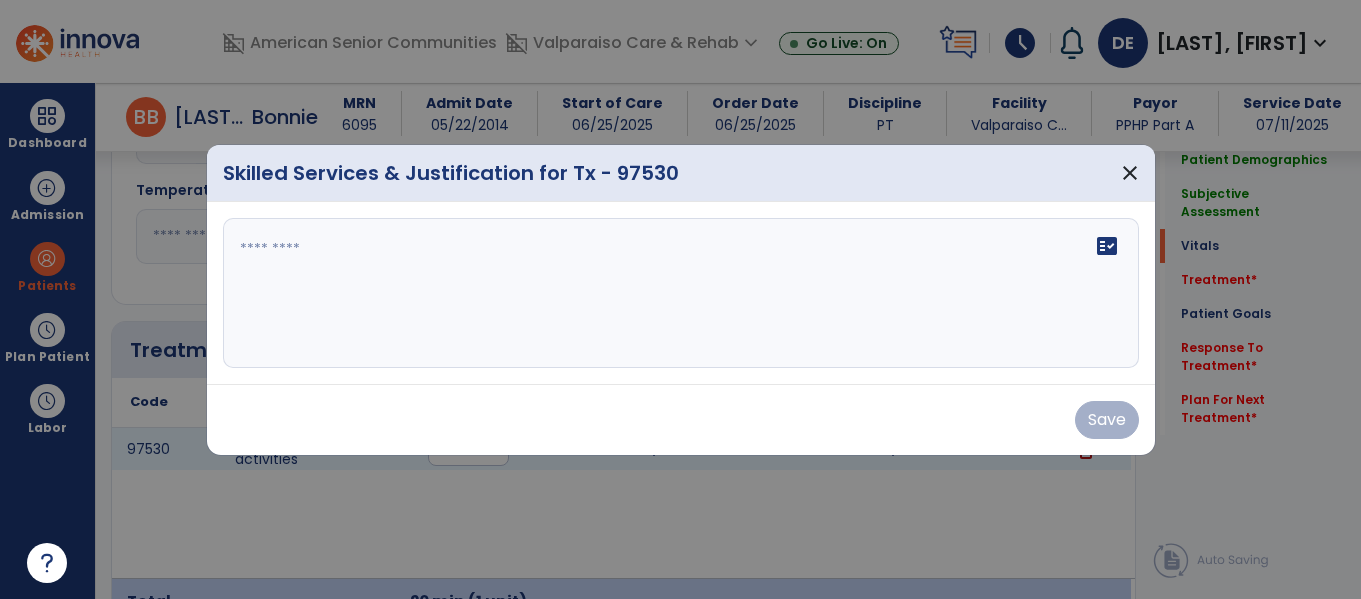 click on "fact_check" at bounding box center [1107, 246] 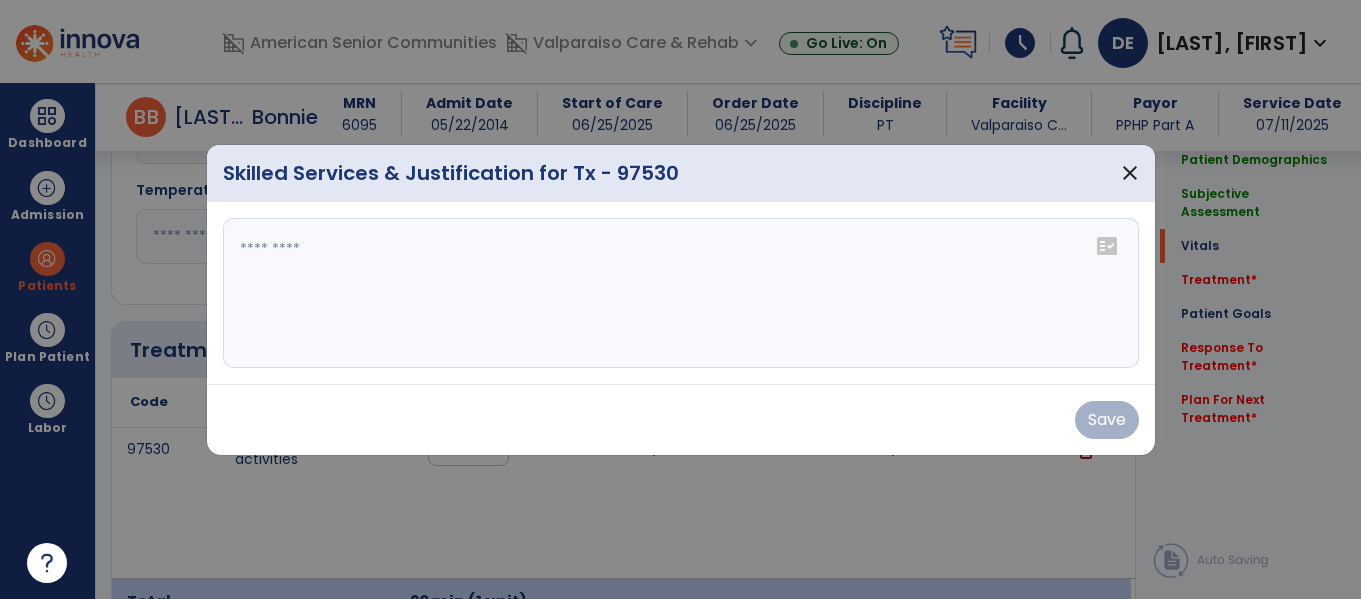 click on "fact_check" at bounding box center [1107, 246] 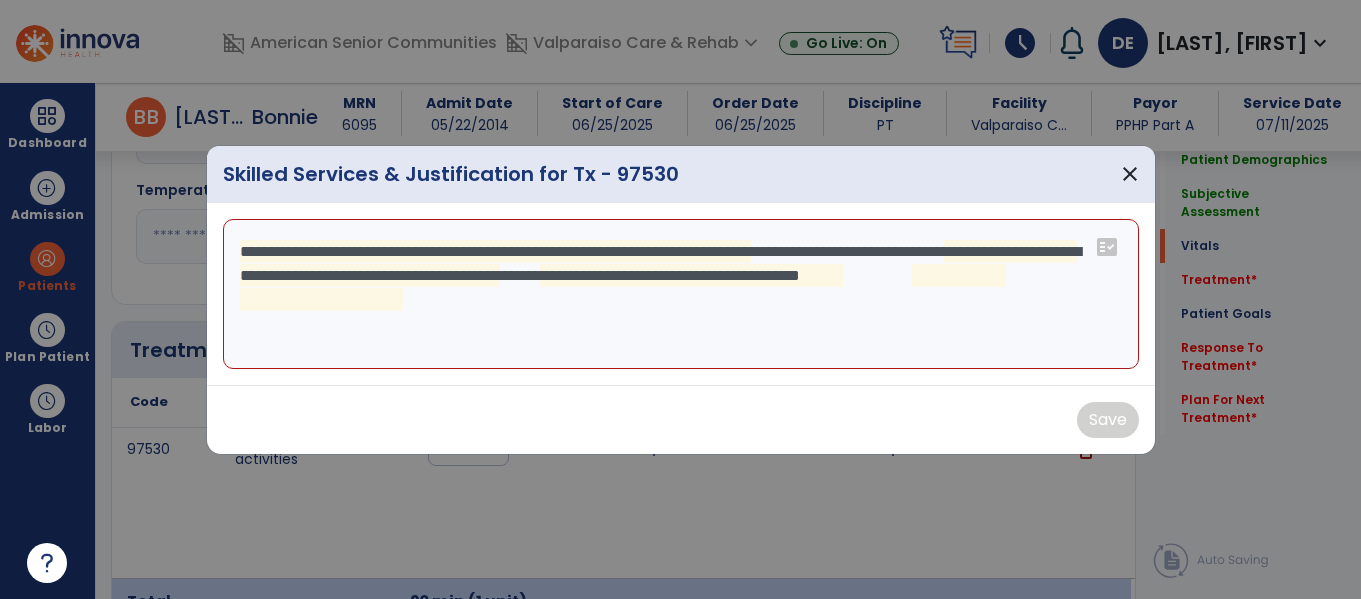 type on "**********" 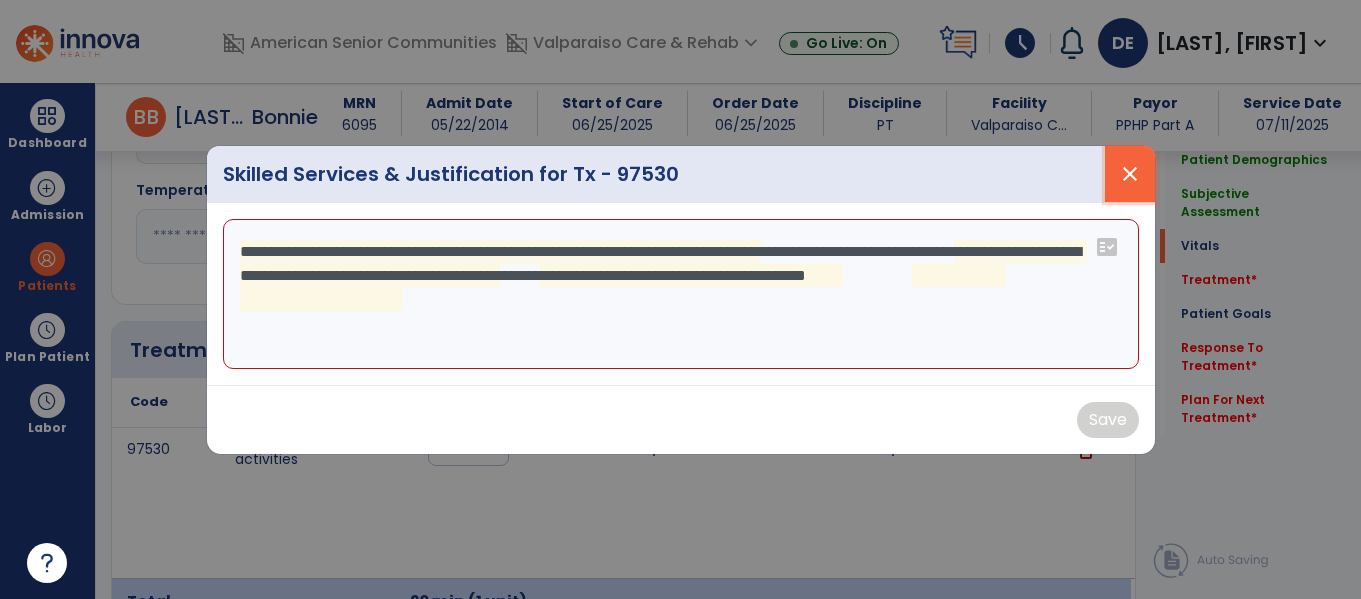 click on "close" at bounding box center [1130, 174] 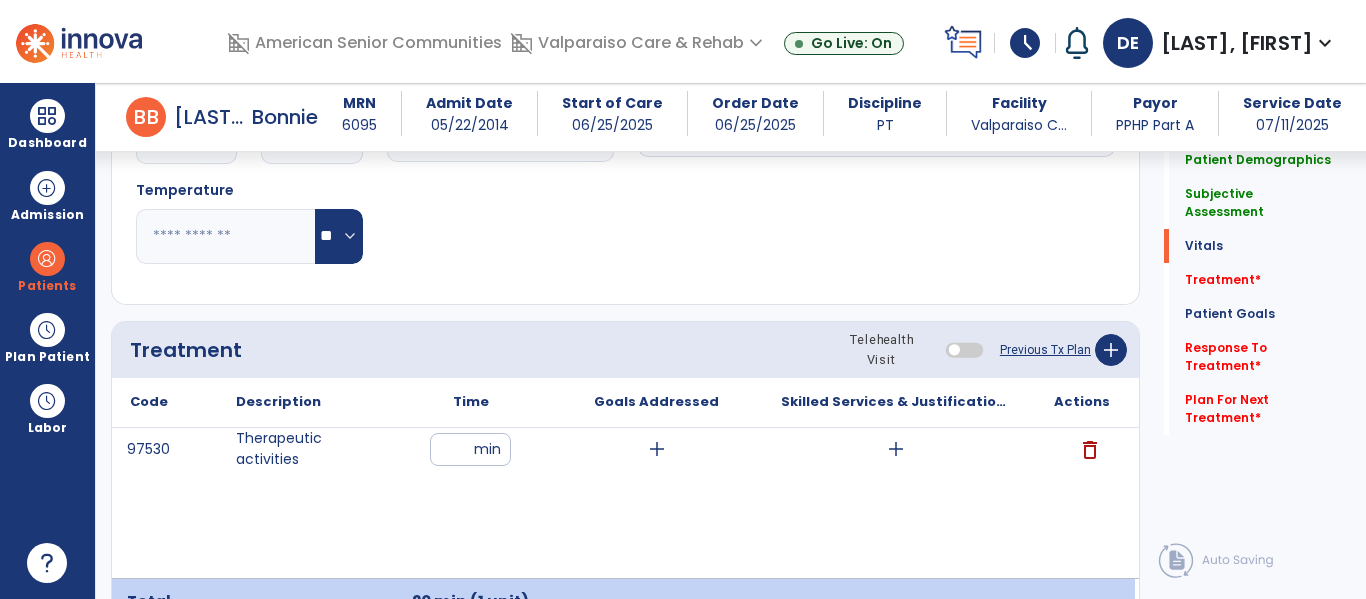 click on "add" at bounding box center (896, 449) 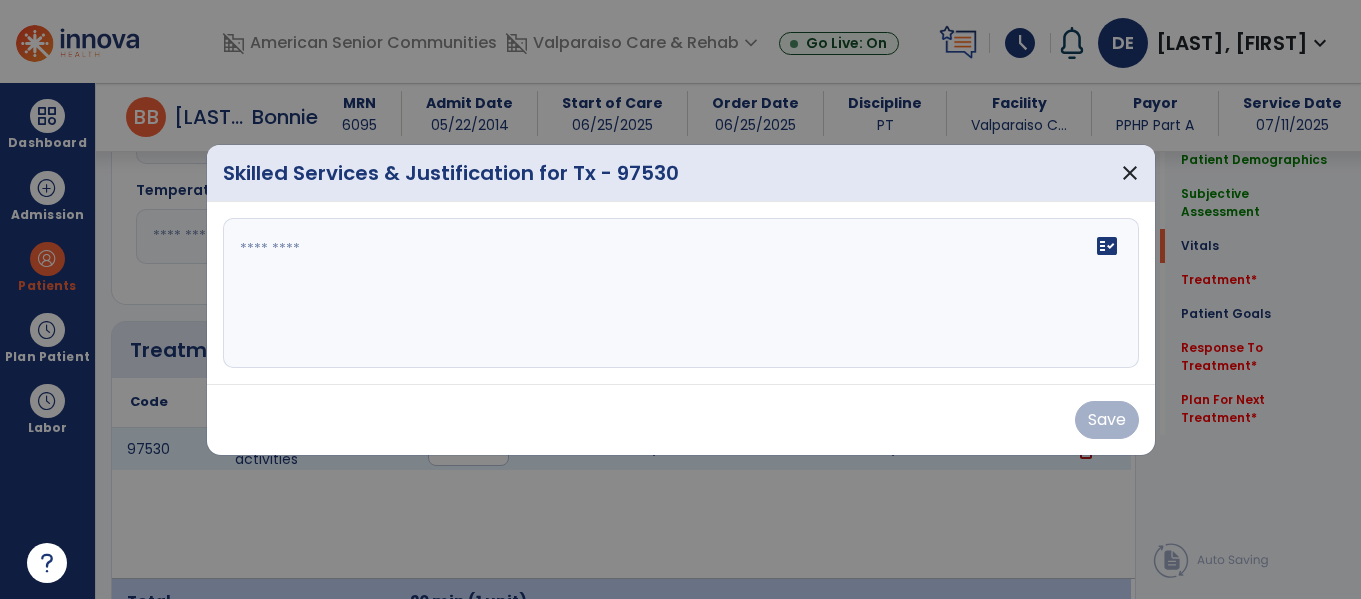 scroll, scrollTop: 2088, scrollLeft: 0, axis: vertical 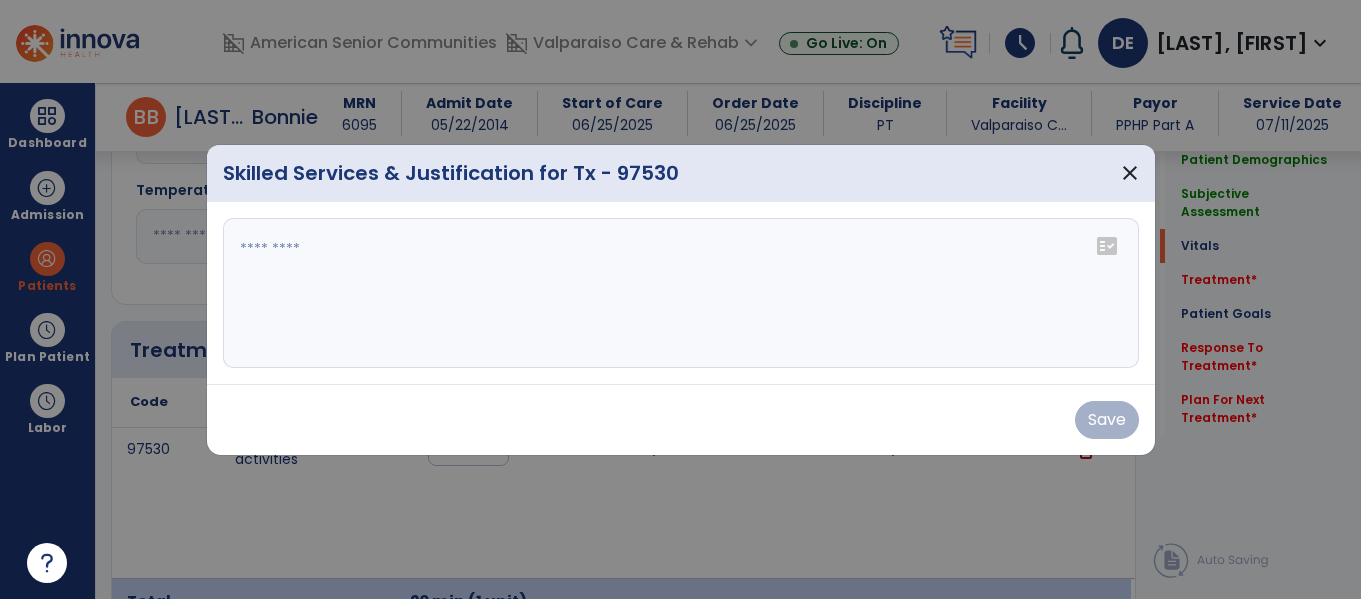 click on "fact_check" at bounding box center (1107, 246) 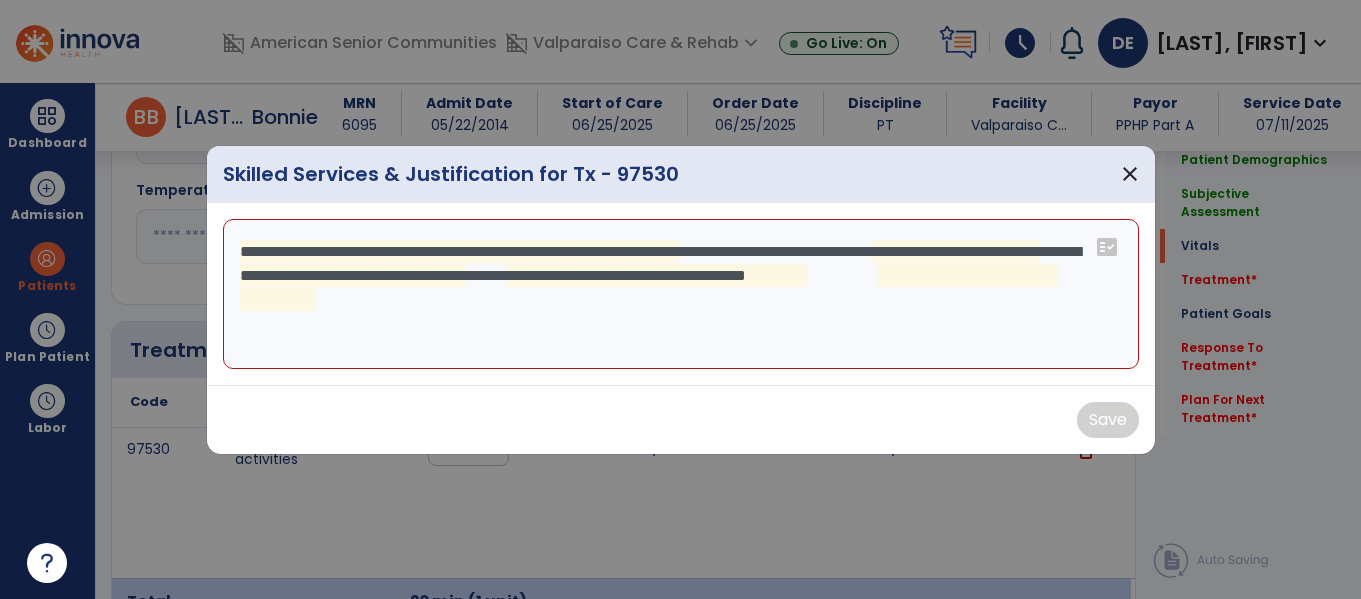 click on "**********" at bounding box center (681, 294) 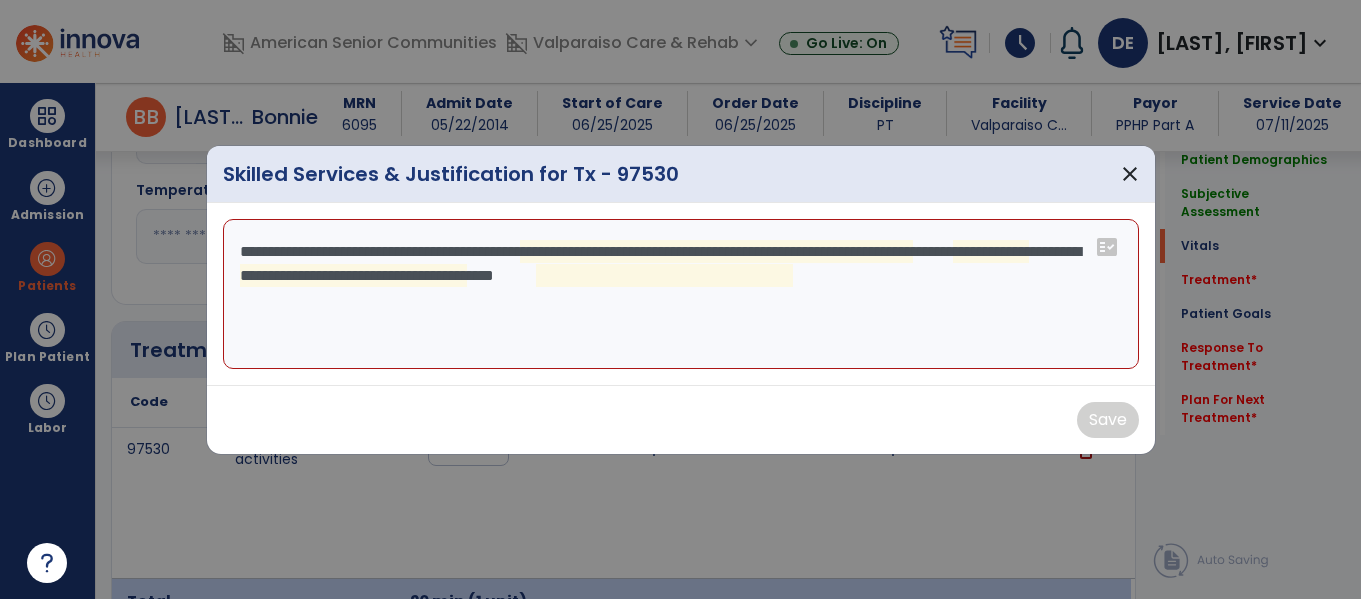click on "**********" at bounding box center [681, 294] 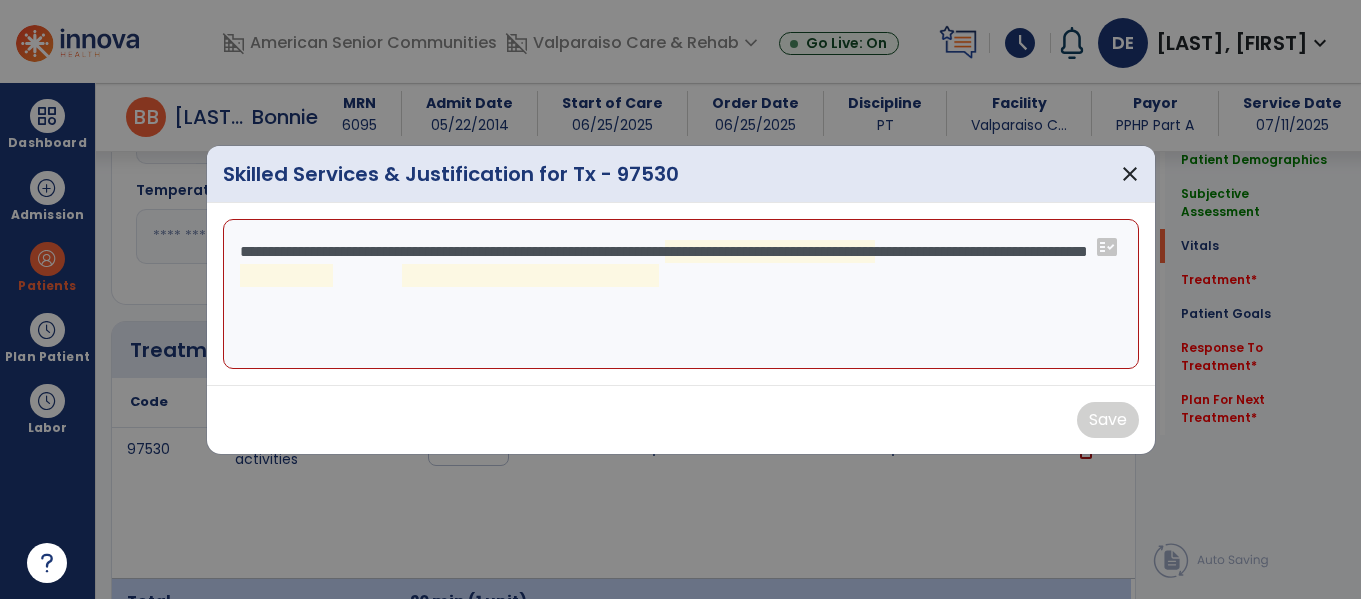 click on "**********" at bounding box center [681, 294] 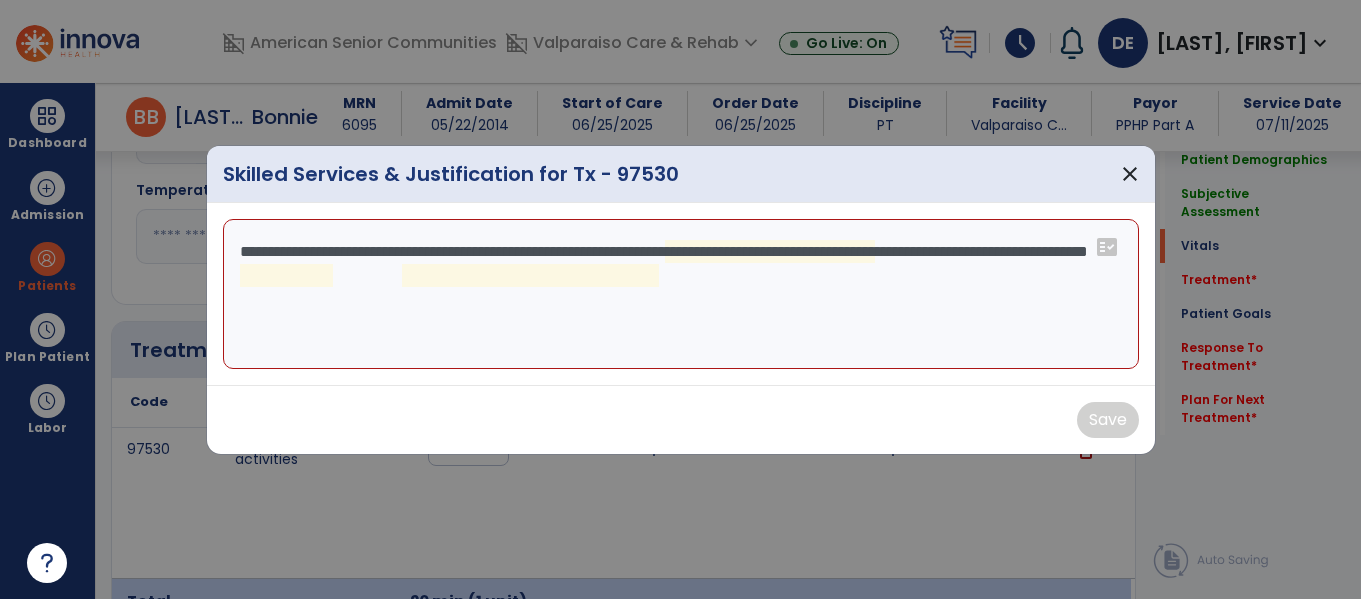 click on "**********" at bounding box center [681, 294] 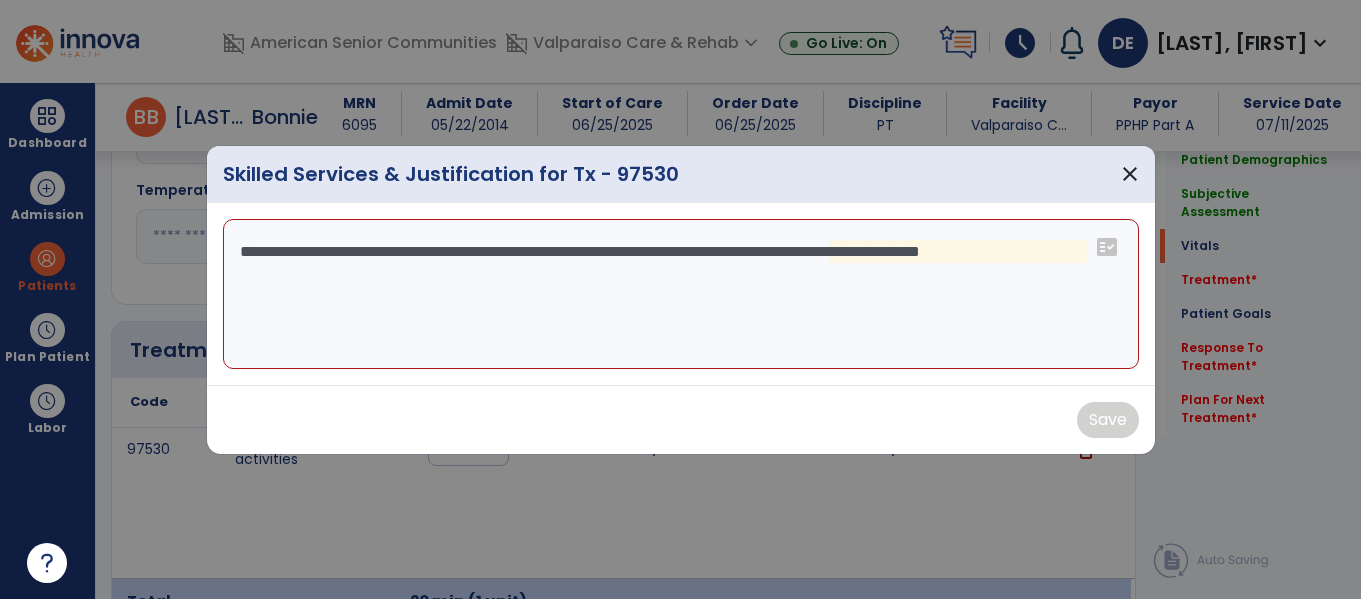 click on "**********" at bounding box center (681, 294) 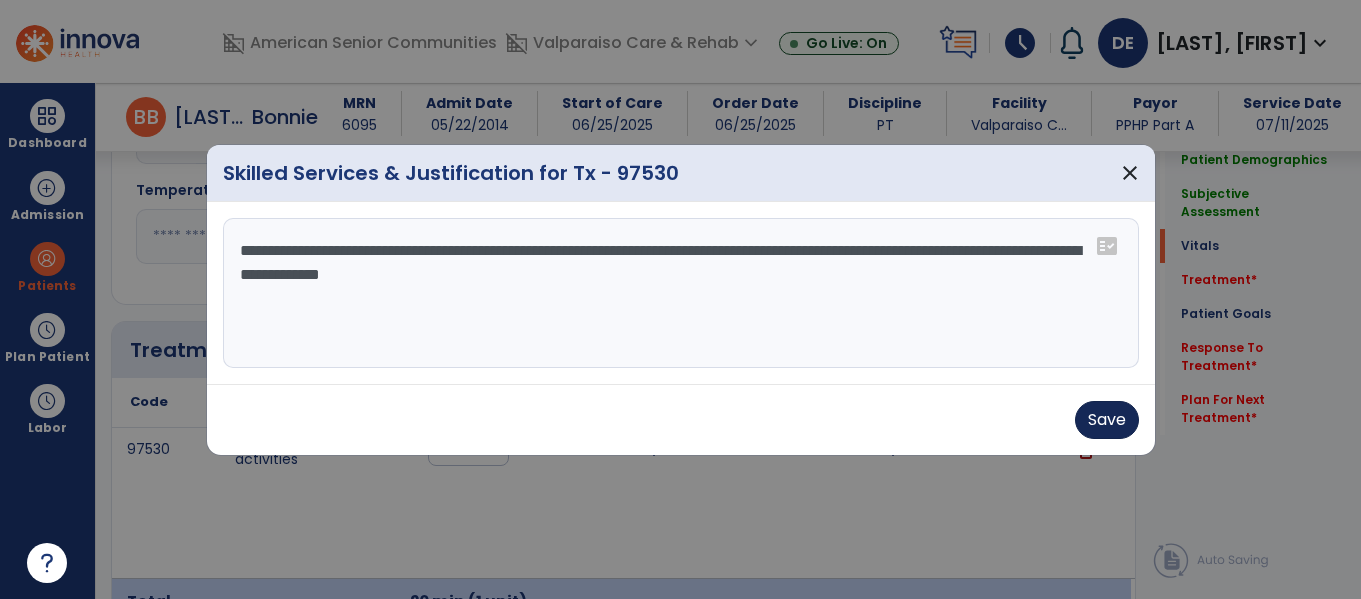 type on "**********" 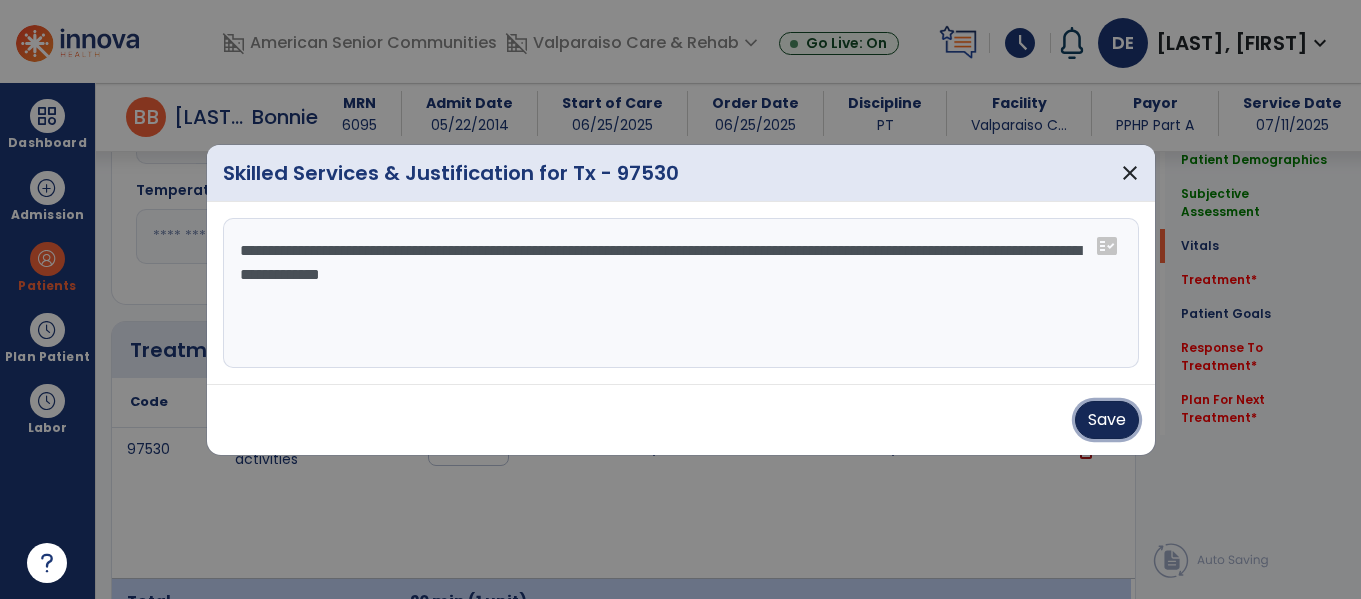 click on "Save" at bounding box center [1107, 420] 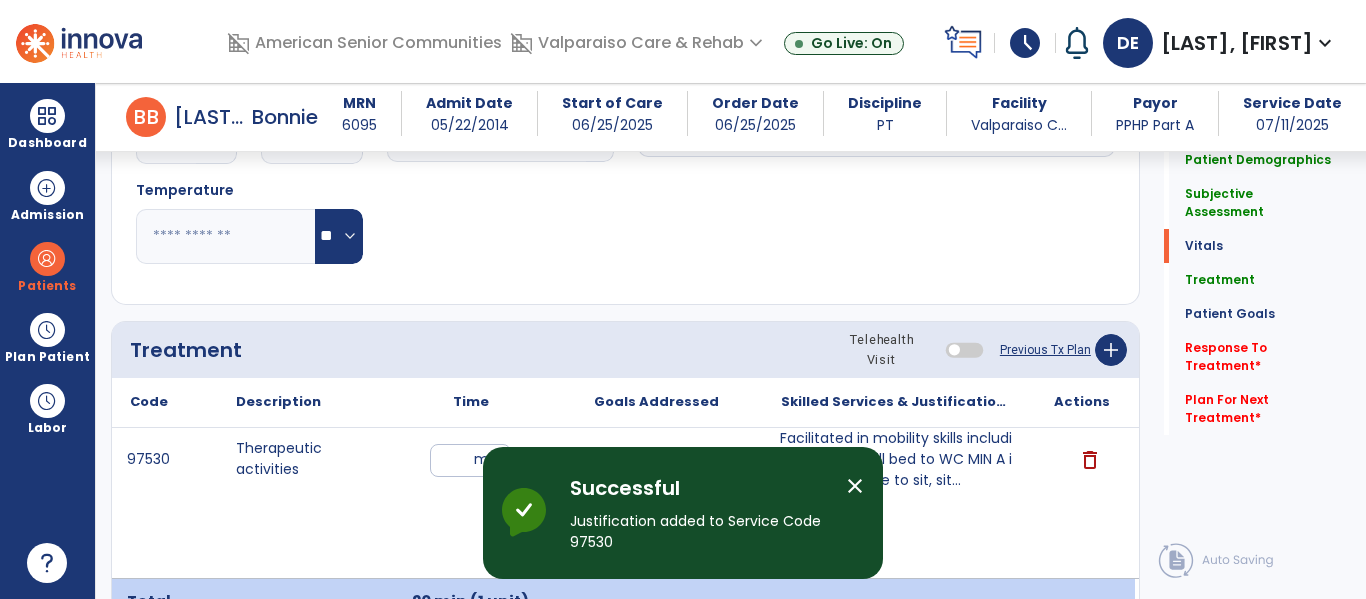click on "Facilitated in mobility skills including transfer skill bed to WC MIN A including supine to sit, sit..." at bounding box center (896, 459) 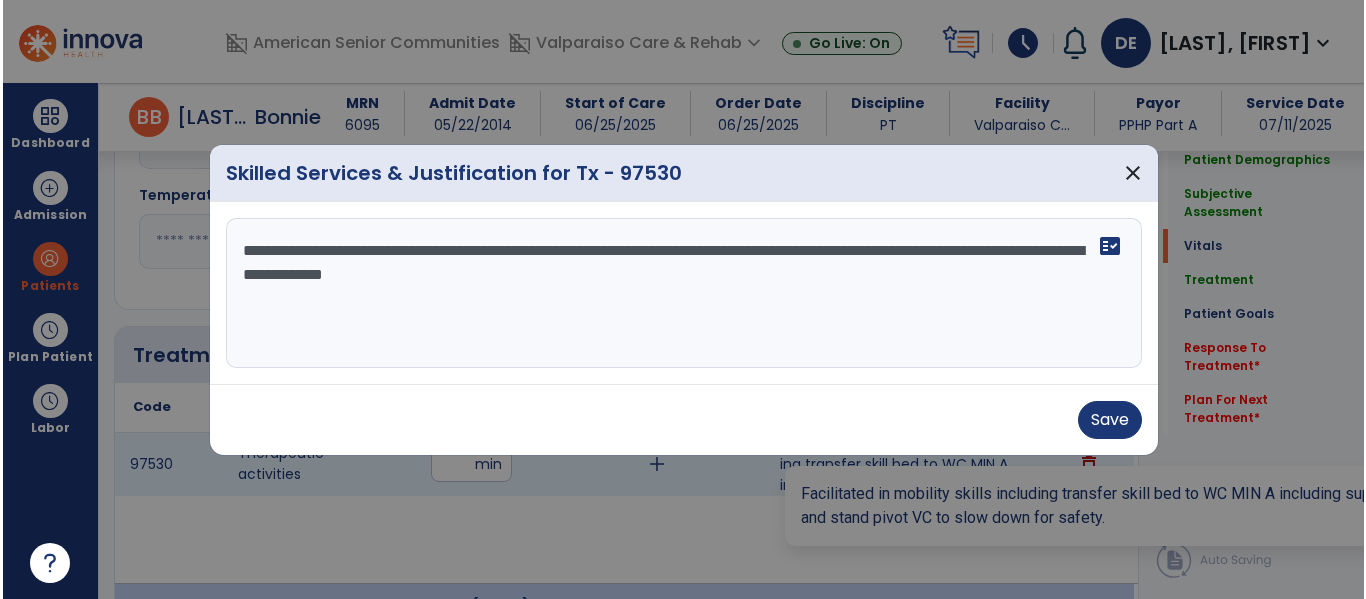 scroll, scrollTop: 2088, scrollLeft: 0, axis: vertical 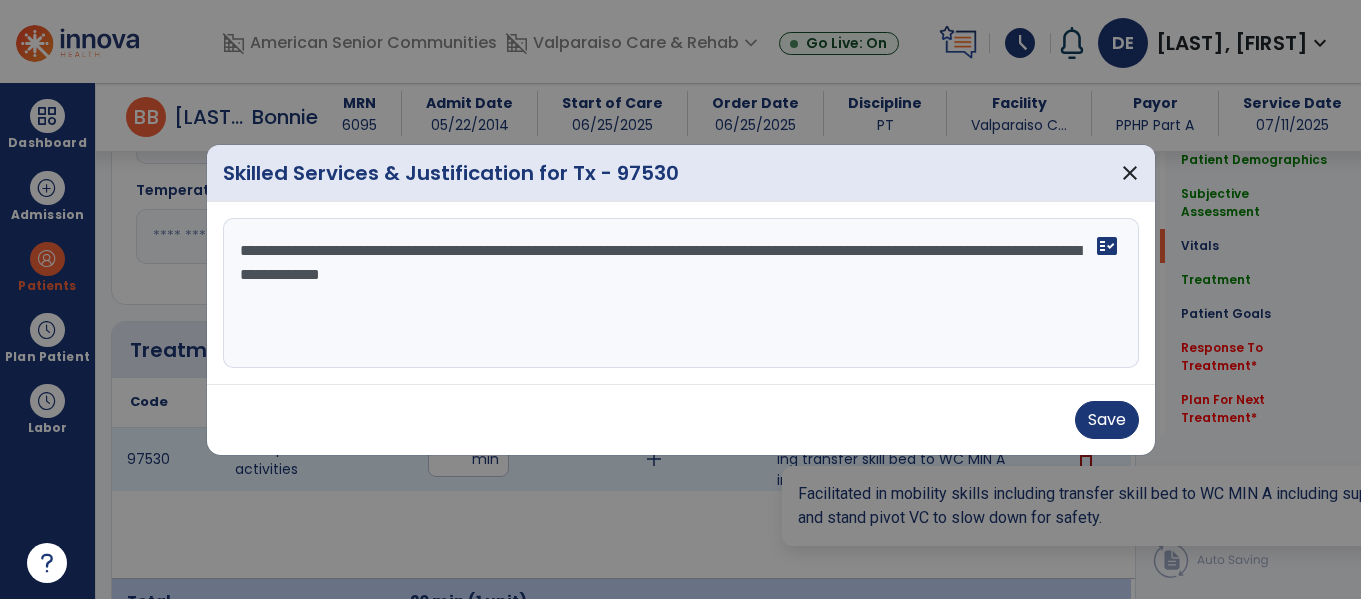 click on "**********" at bounding box center (681, 293) 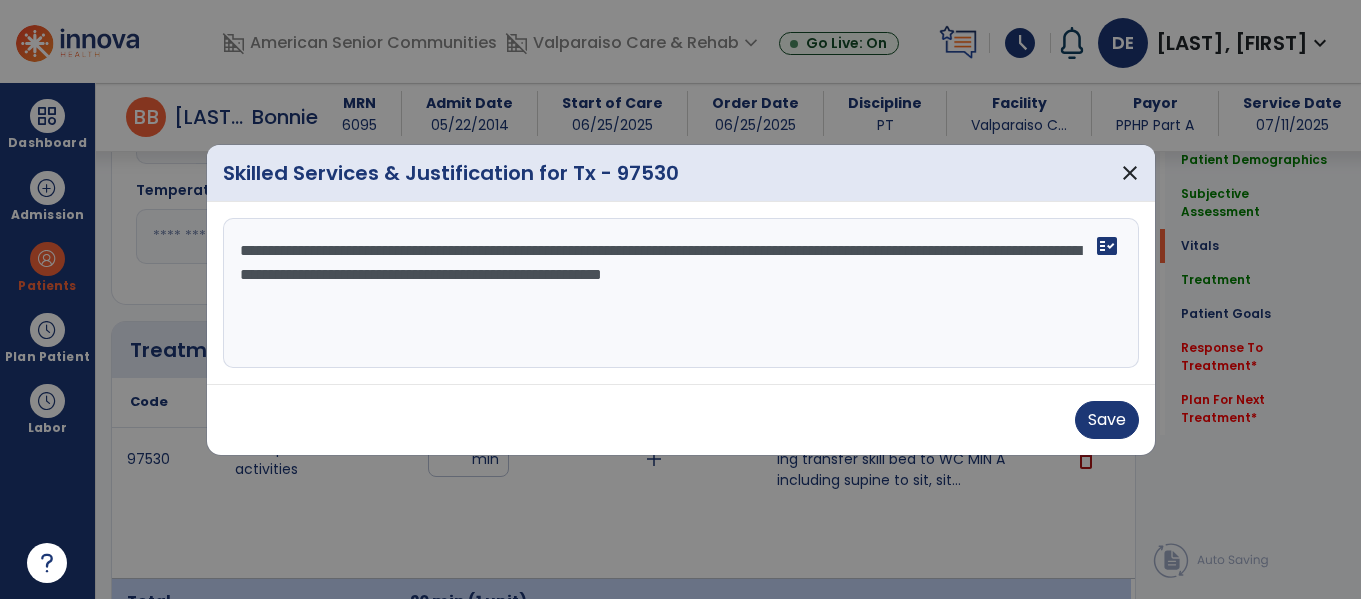 type on "**********" 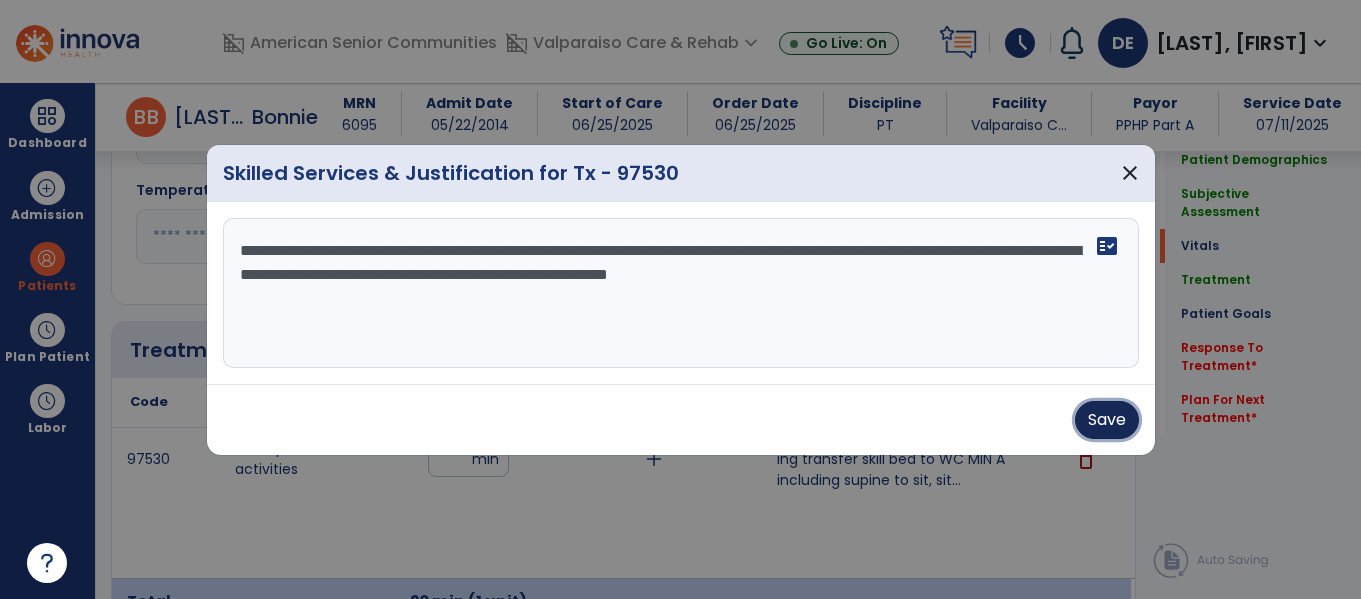 click on "Save" at bounding box center [1107, 420] 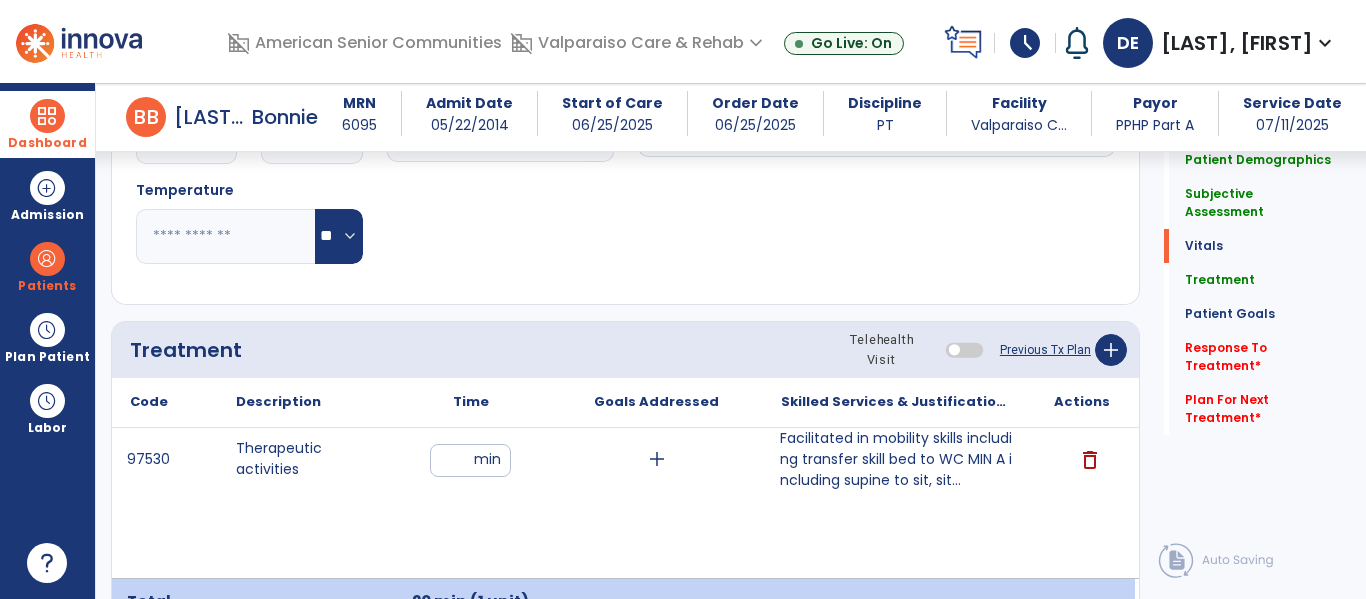 click at bounding box center (47, 116) 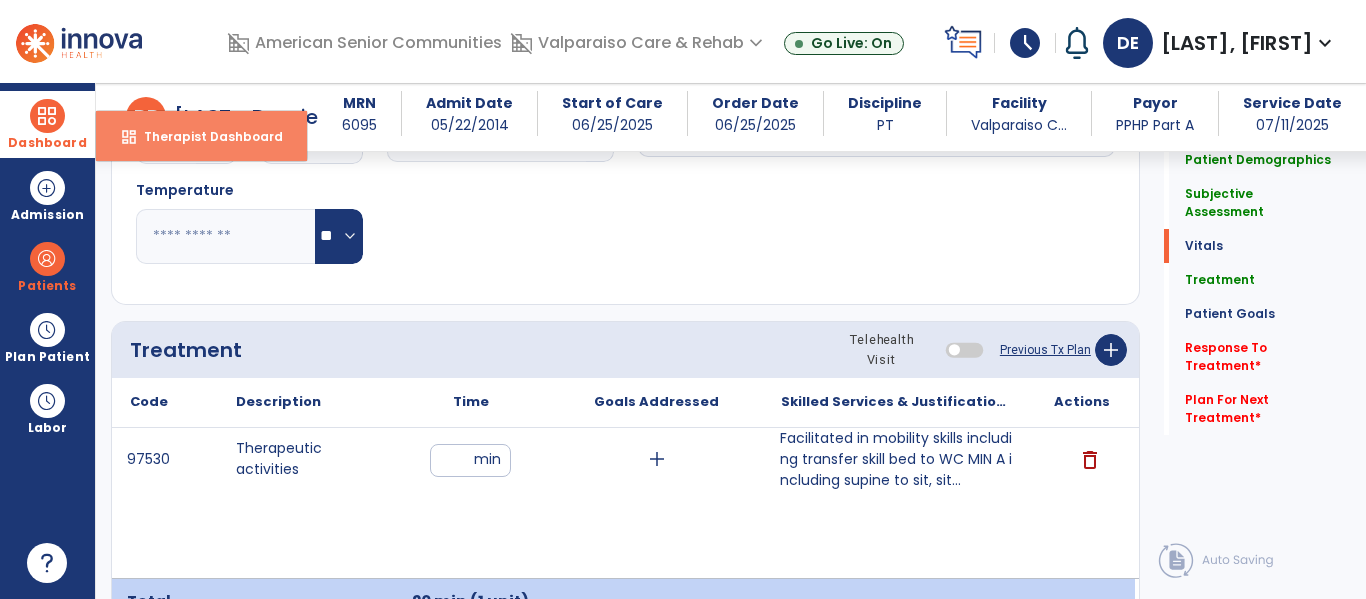 click on "Therapist Dashboard" at bounding box center [205, 136] 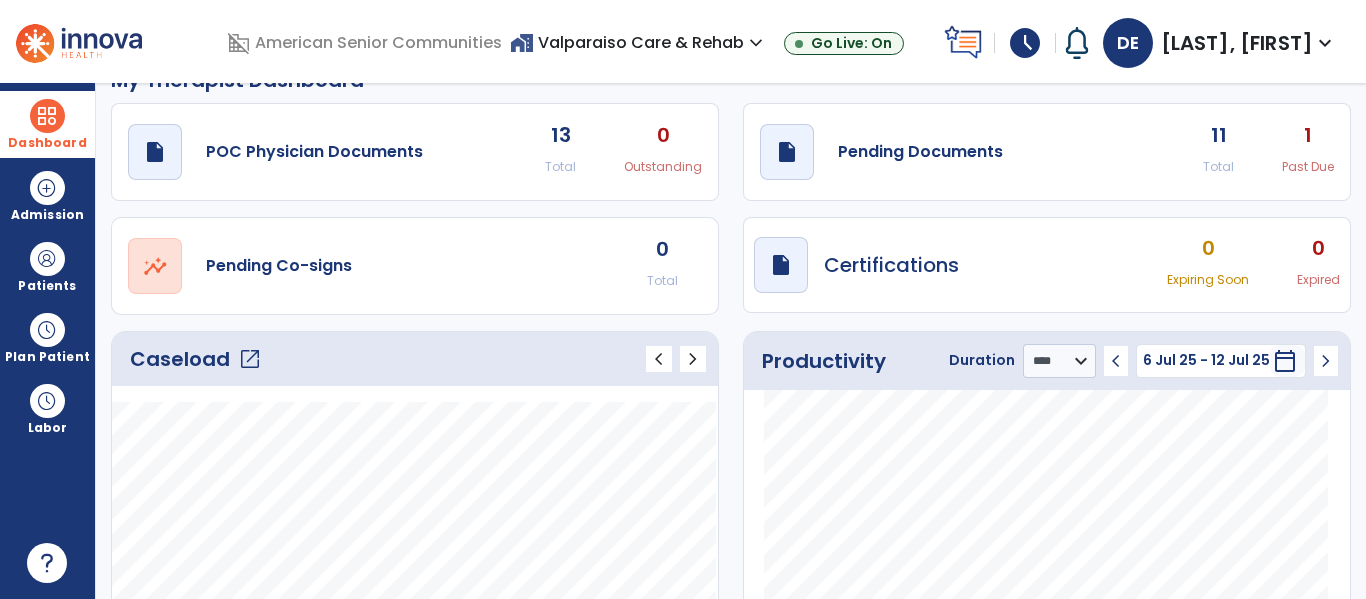 scroll, scrollTop: 0, scrollLeft: 0, axis: both 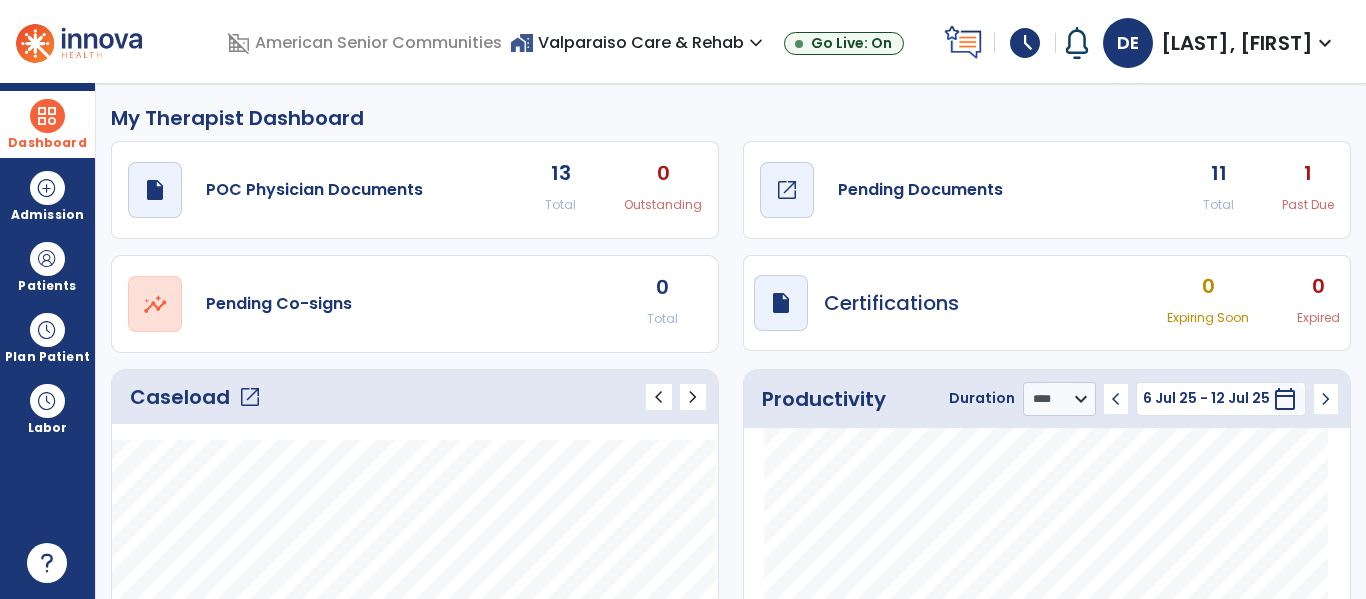 click on "Pending Documents" 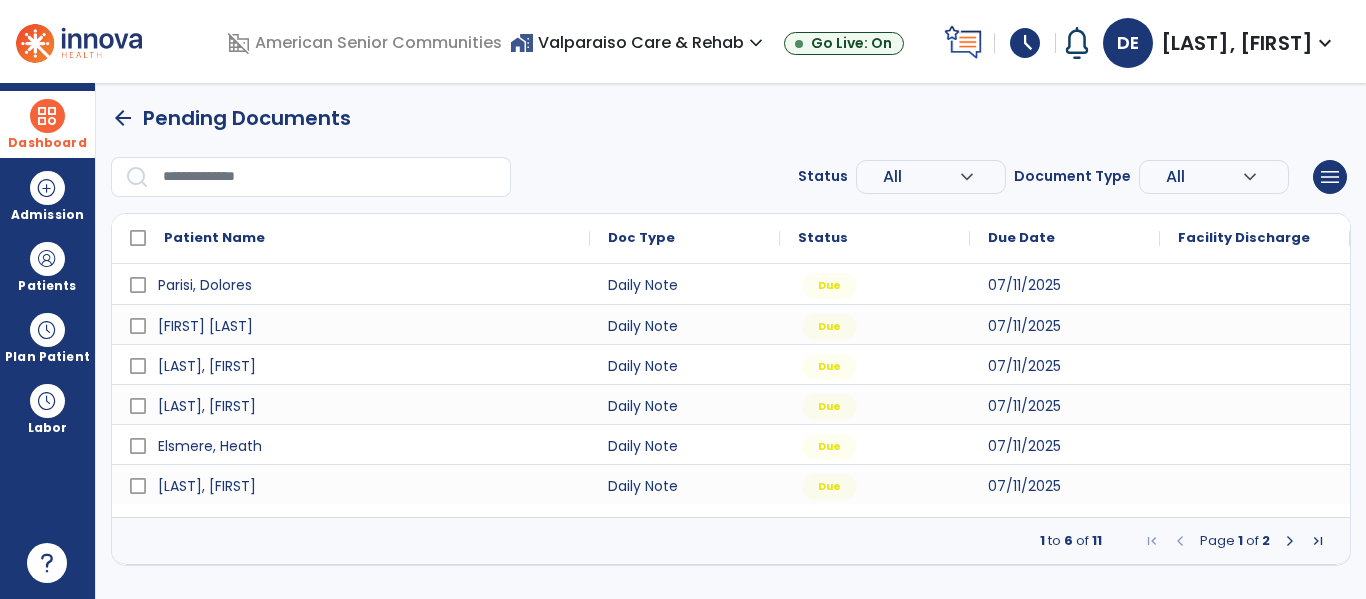 click at bounding box center (1290, 541) 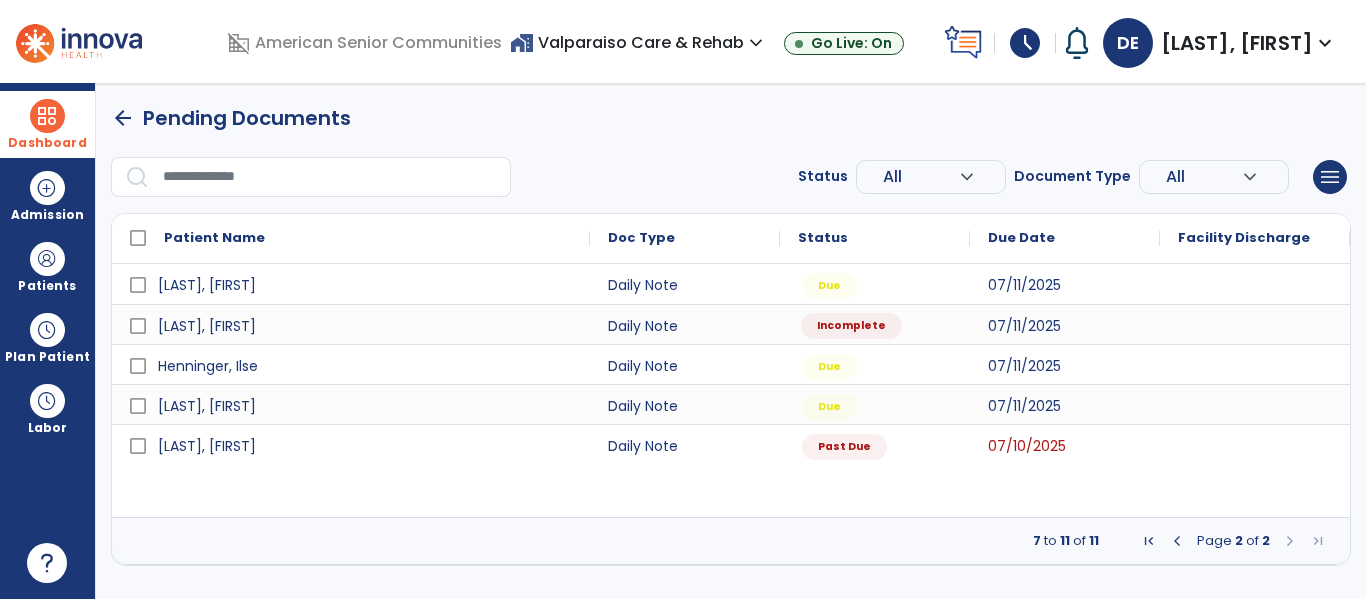 click on "Incomplete" at bounding box center (875, 324) 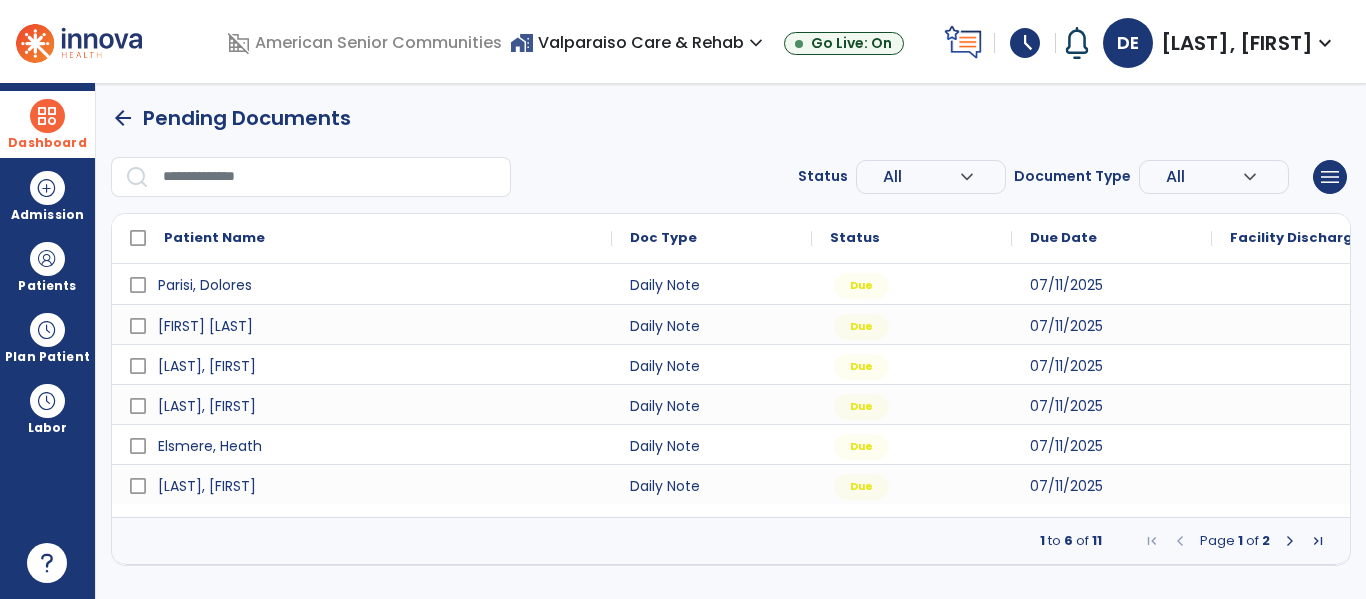 select on "*" 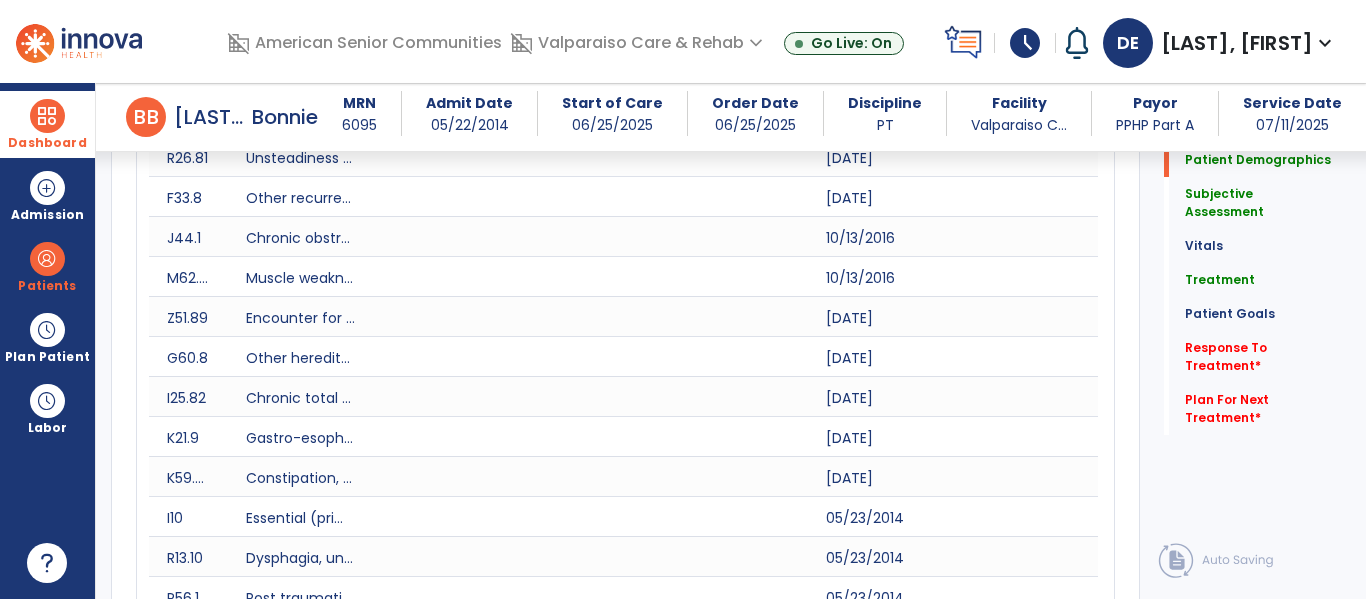 scroll, scrollTop: 751, scrollLeft: 0, axis: vertical 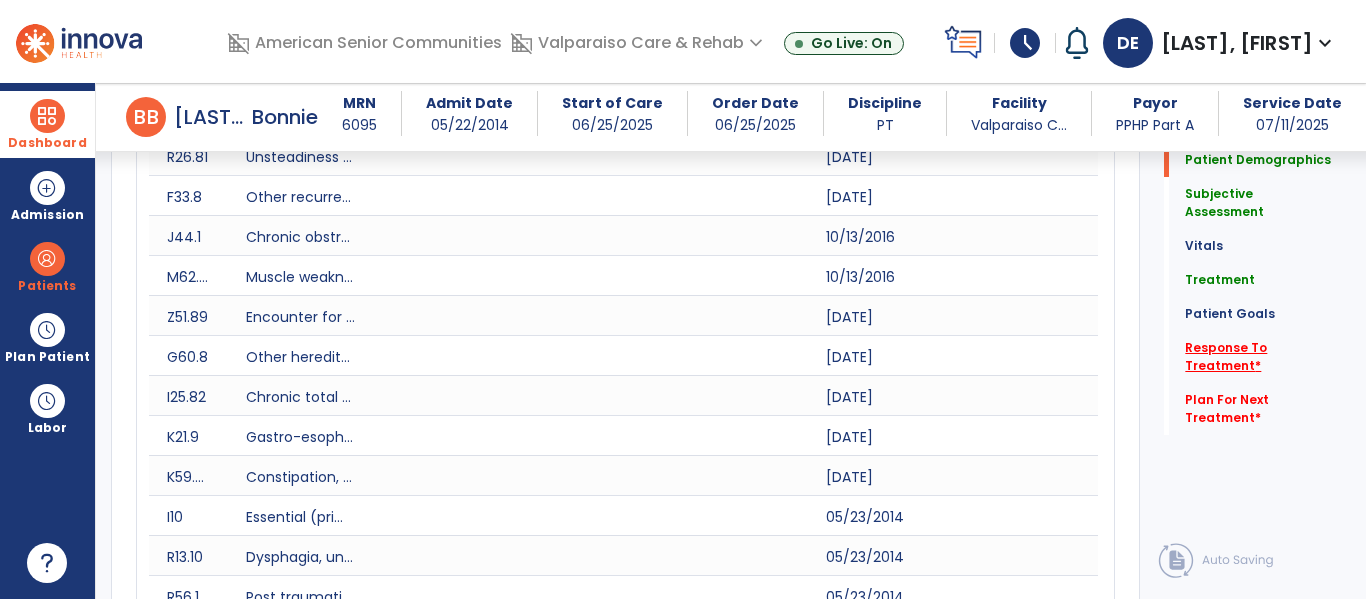 click on "Response To Treatment   *" 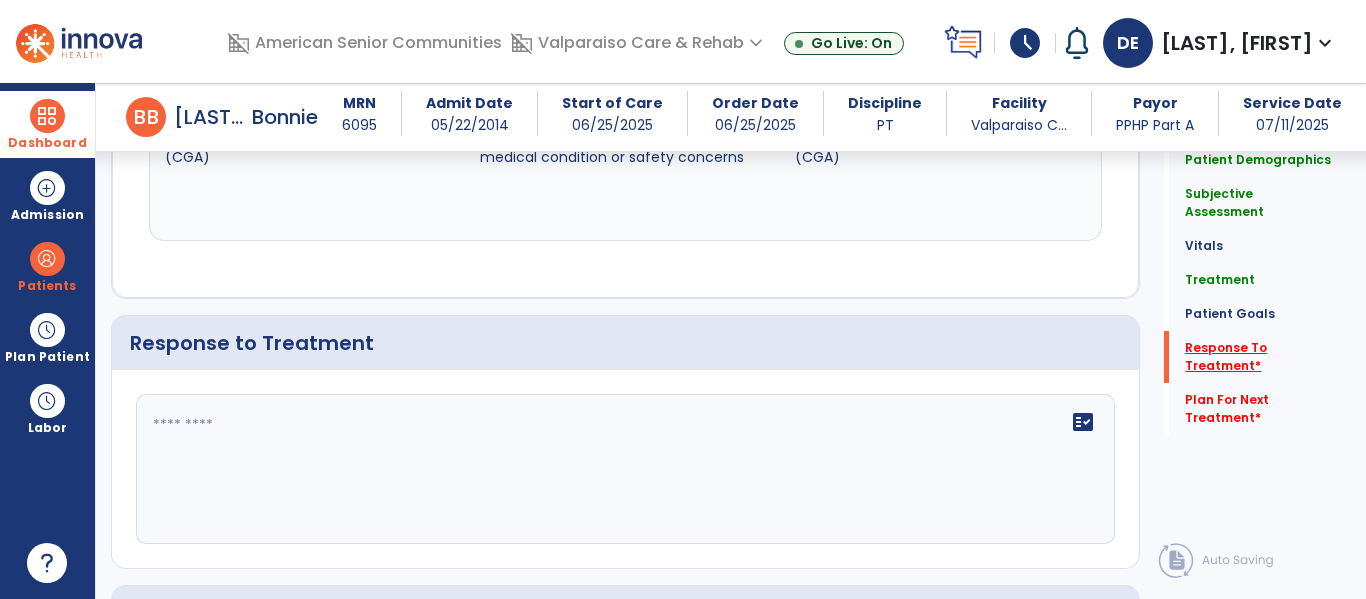 scroll, scrollTop: 4345, scrollLeft: 0, axis: vertical 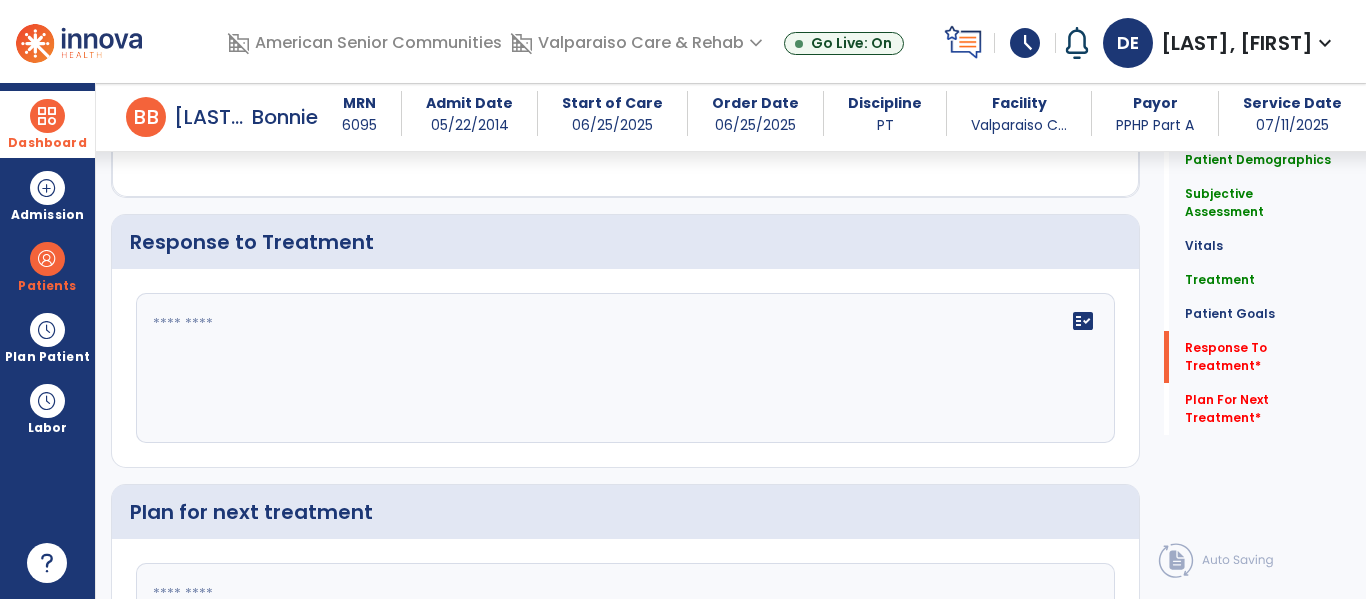 click on "fact_check" 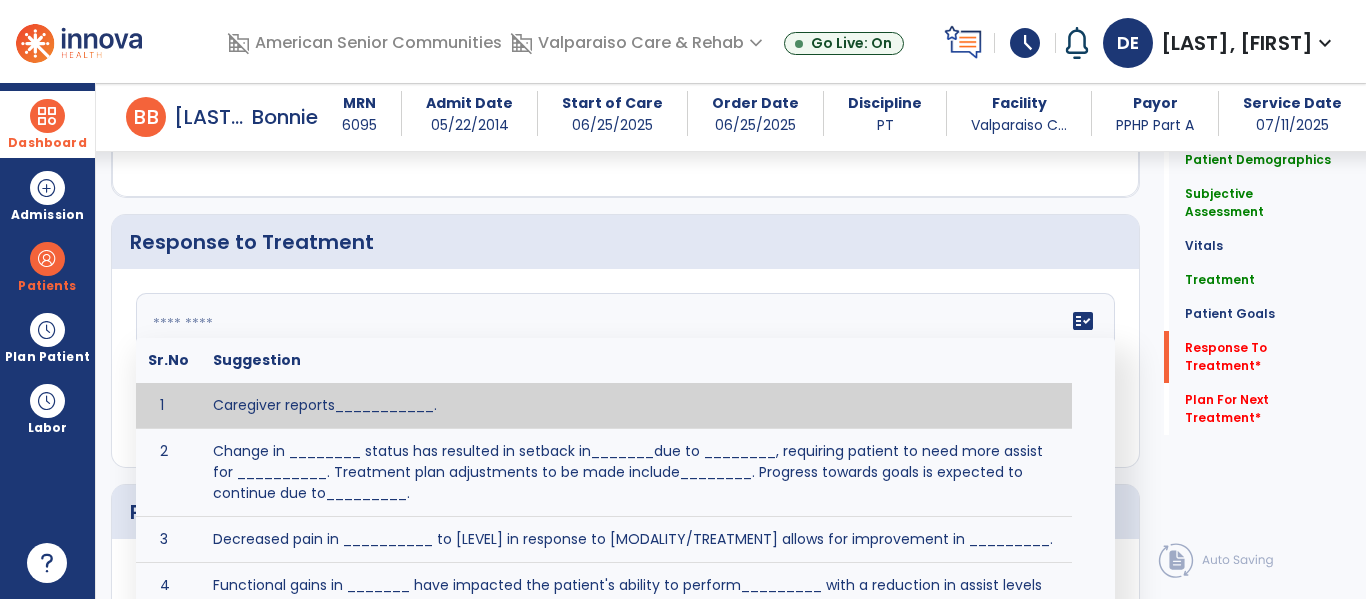 scroll, scrollTop: 4349, scrollLeft: 0, axis: vertical 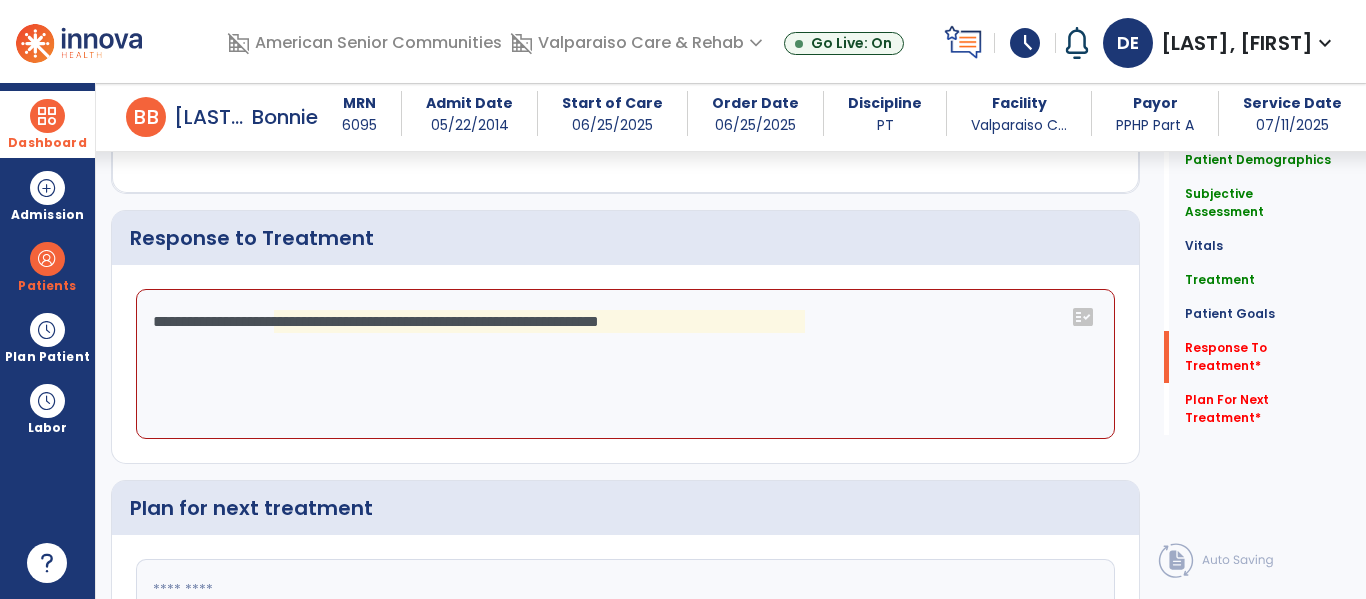 click on "**********" 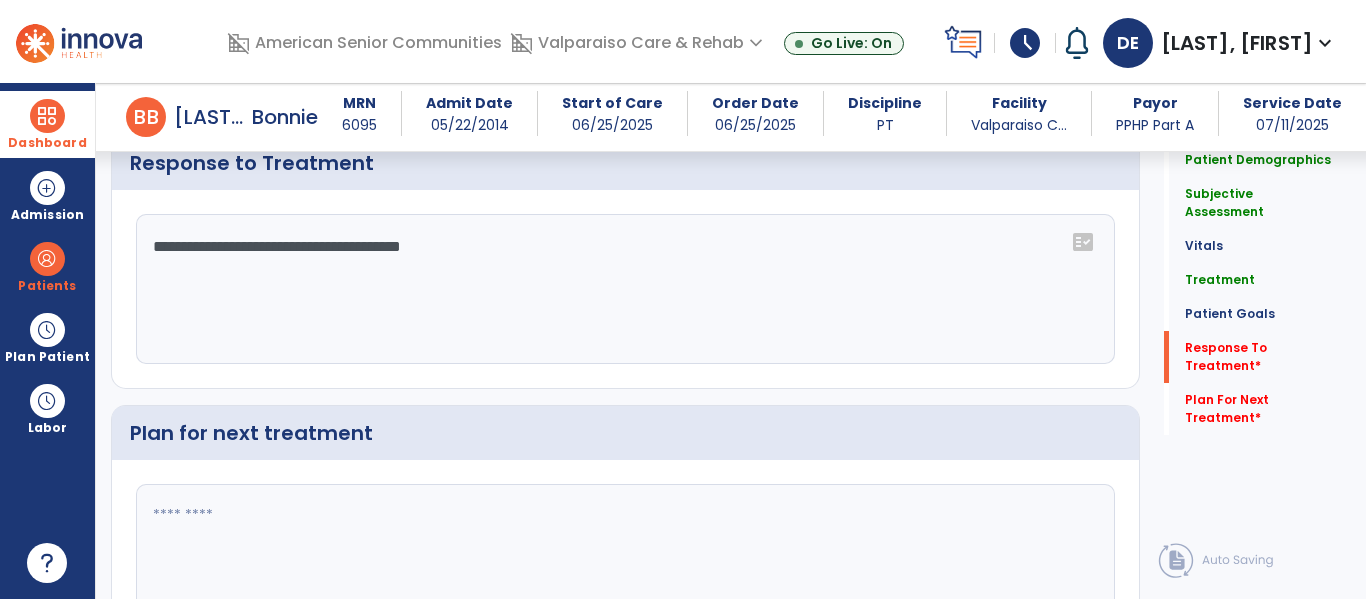 scroll, scrollTop: 4395, scrollLeft: 0, axis: vertical 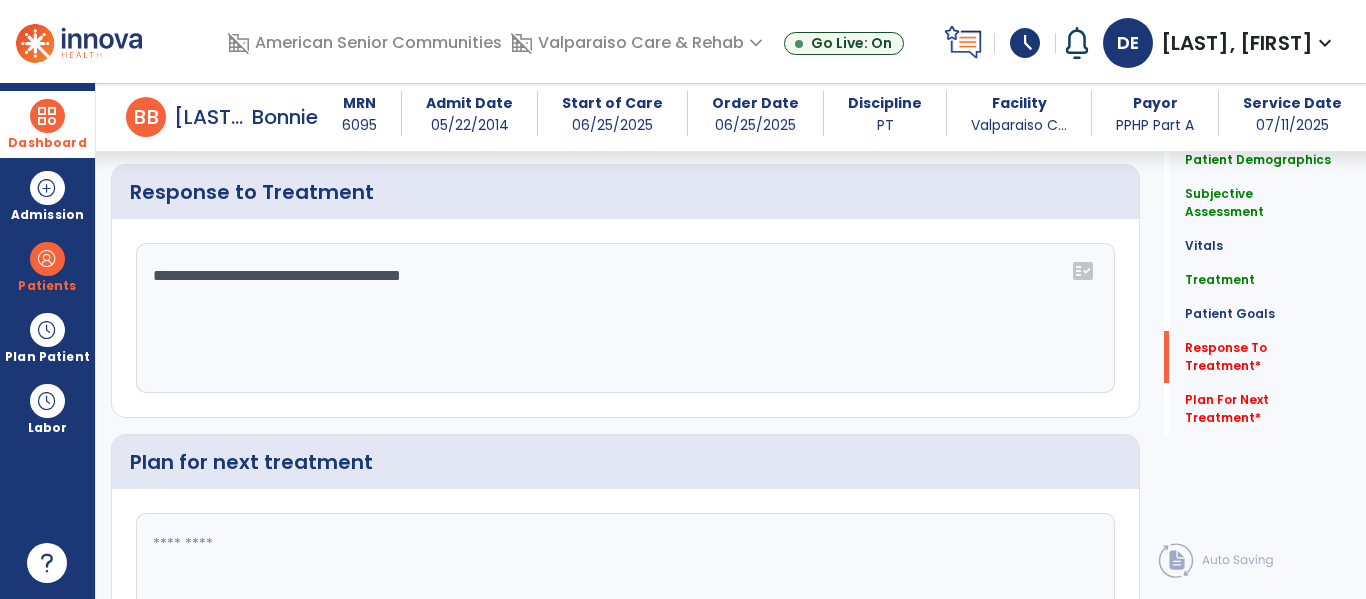 click on "**********" 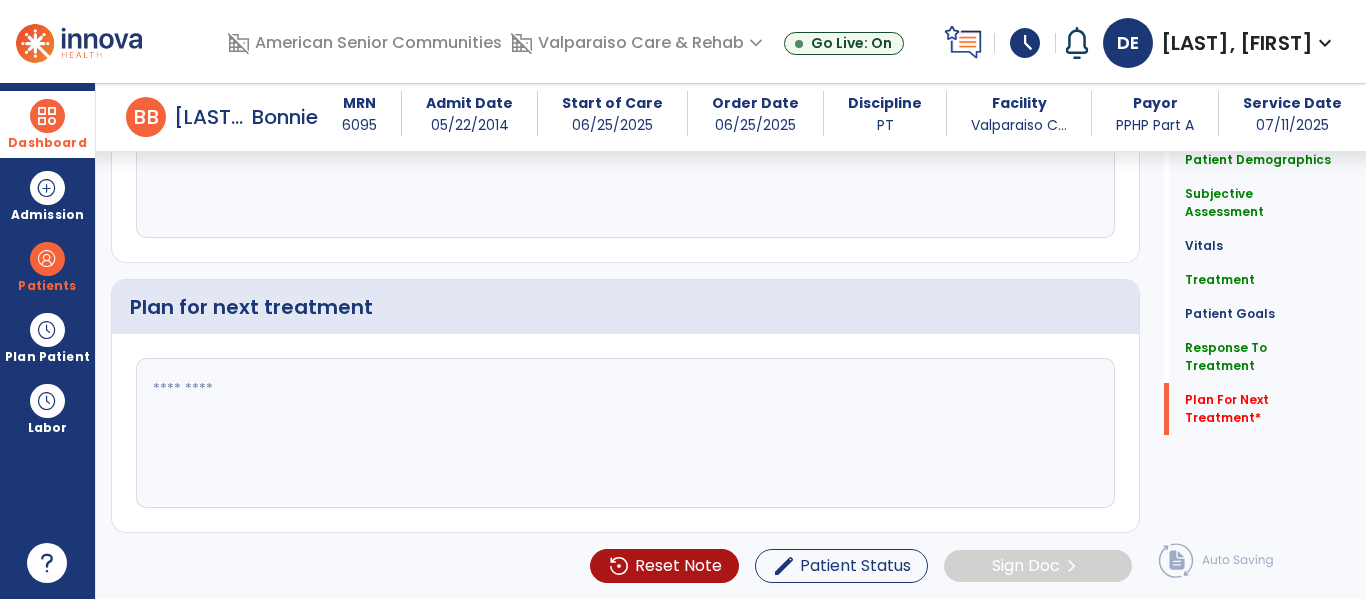 type on "**********" 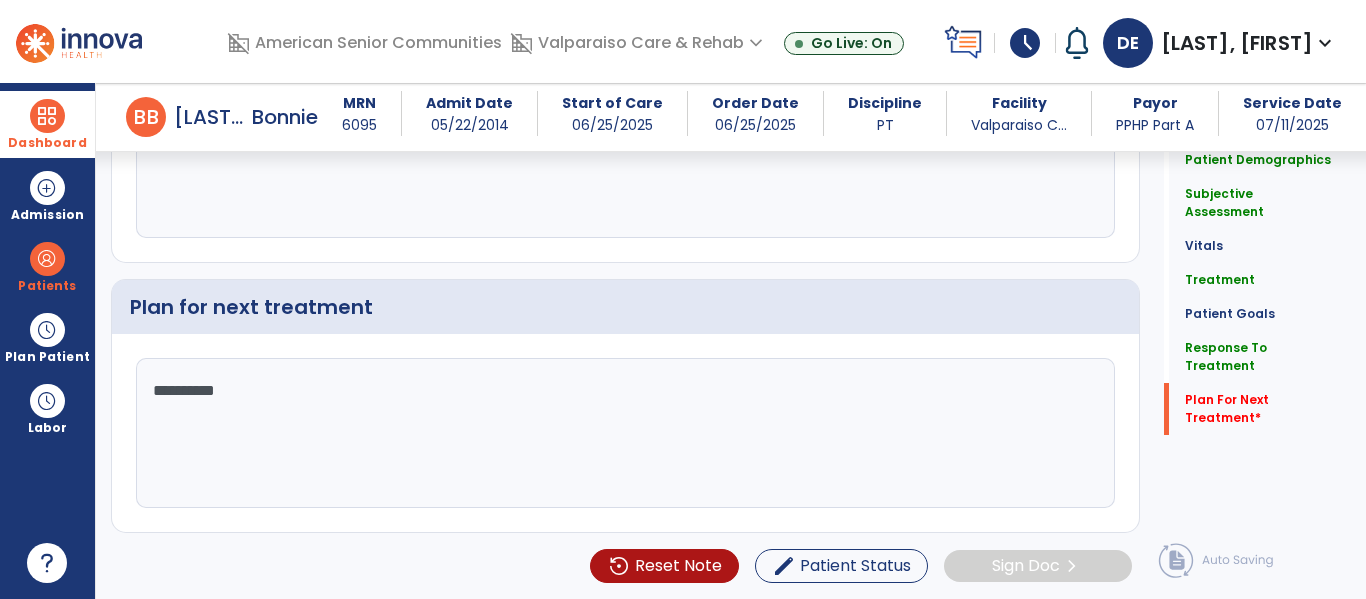 type on "**********" 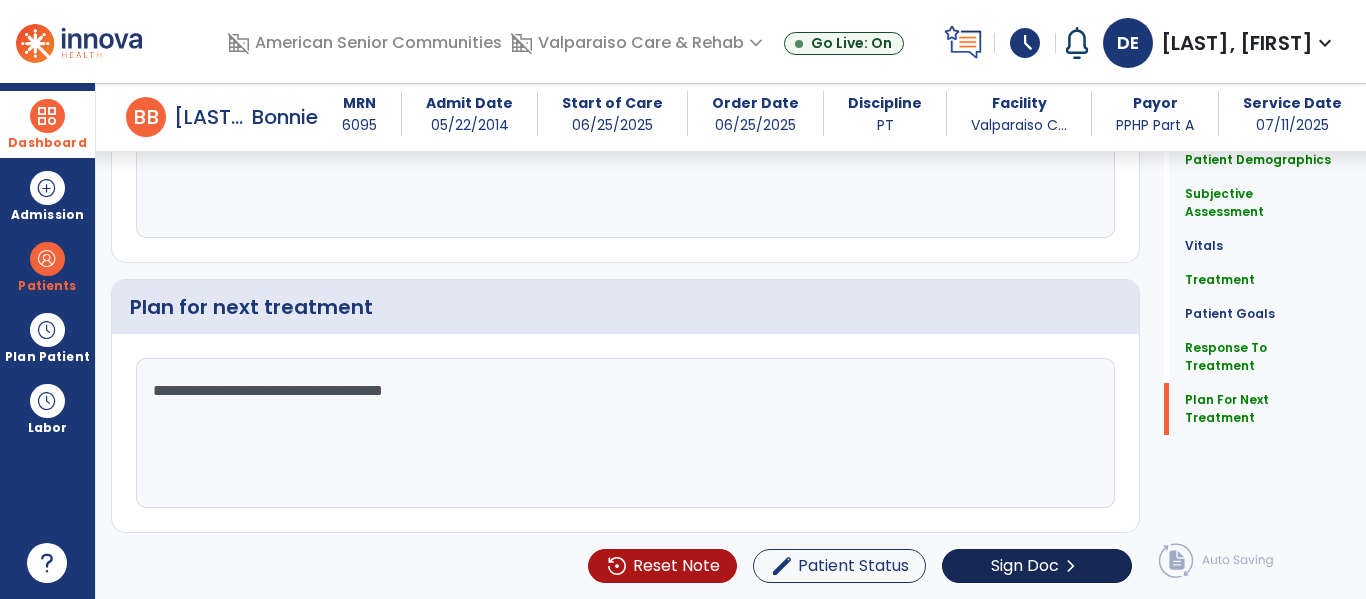 type on "**********" 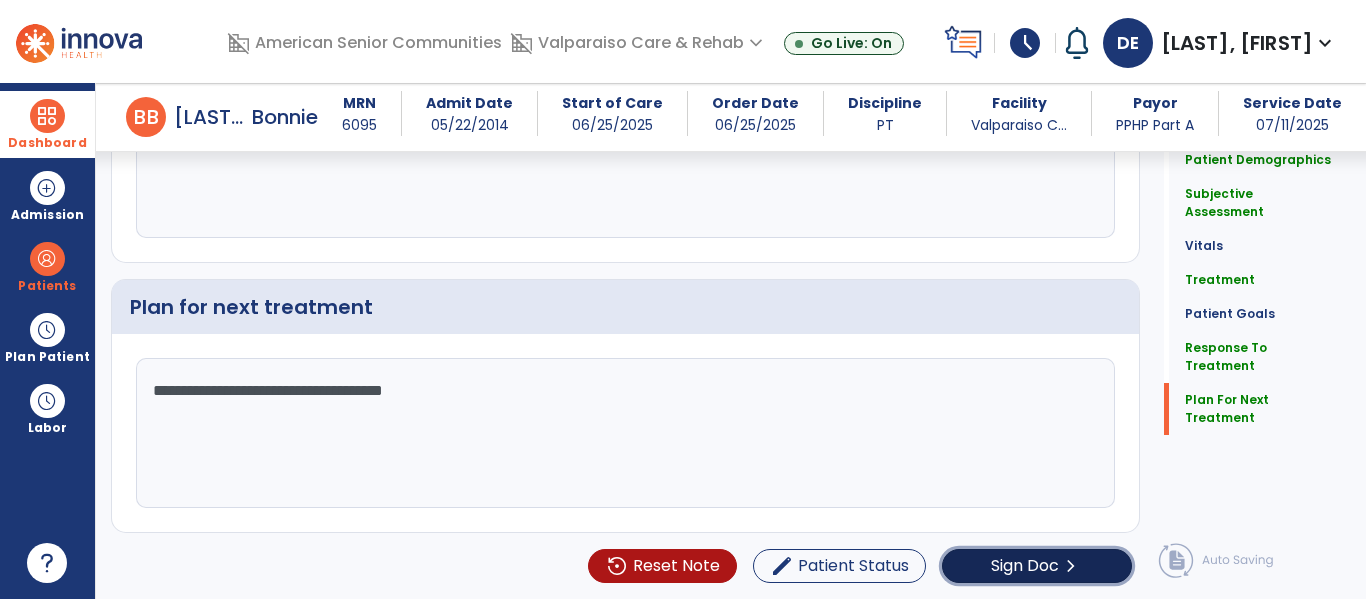 click on "Sign Doc" 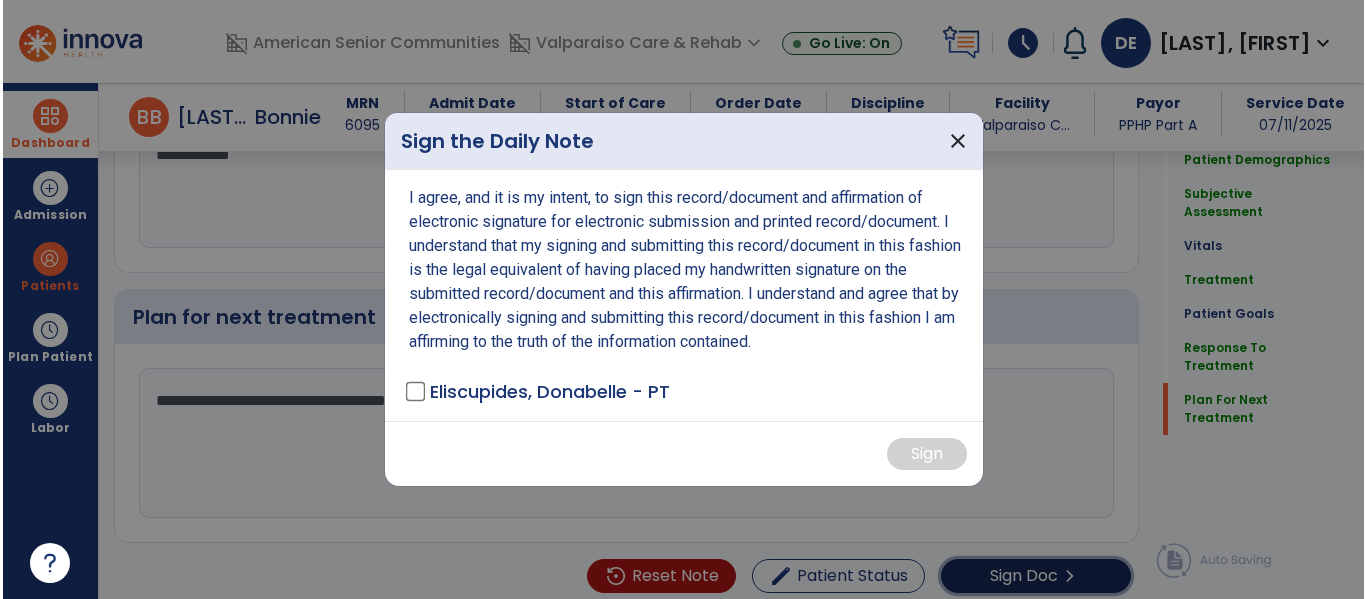 scroll, scrollTop: 4550, scrollLeft: 0, axis: vertical 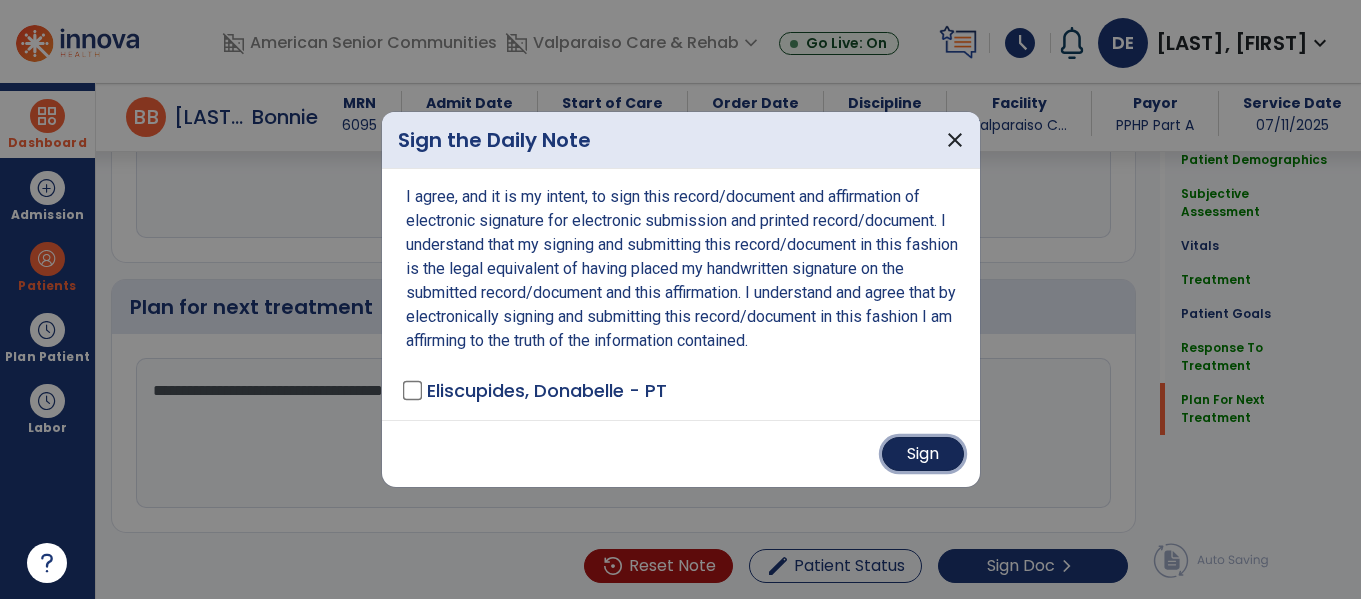click on "Sign" at bounding box center [923, 454] 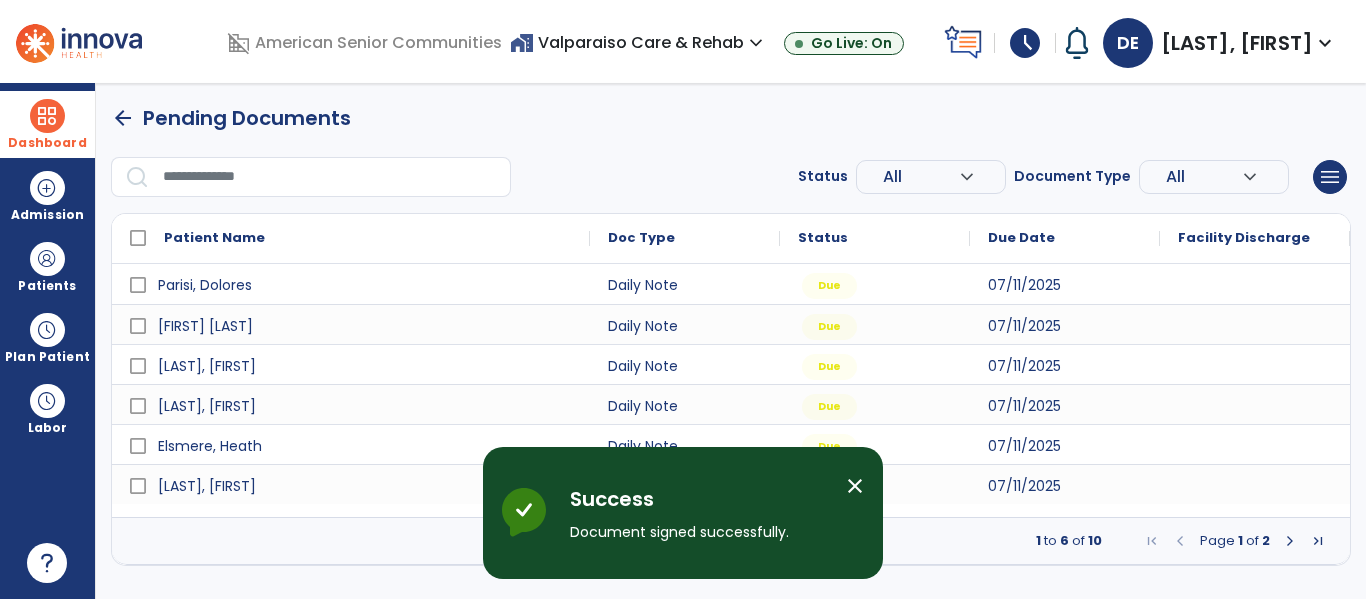 scroll, scrollTop: 0, scrollLeft: 0, axis: both 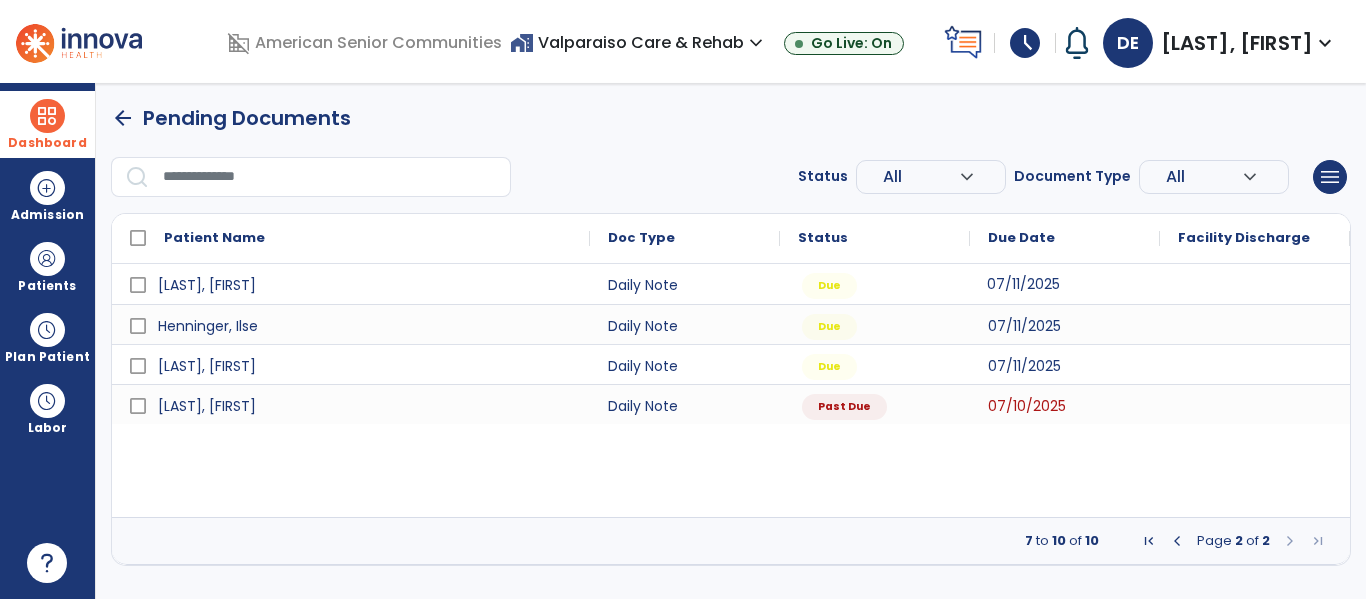 click on "07/11/2025" at bounding box center (1065, 284) 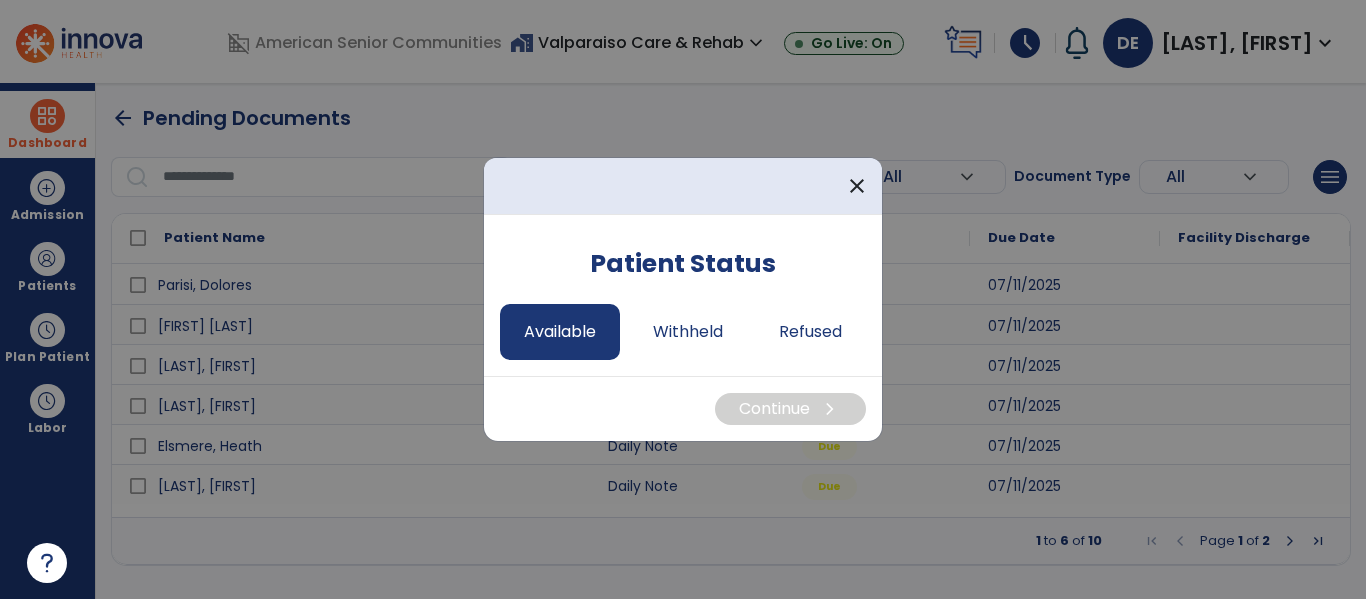 click on "Available" at bounding box center [560, 332] 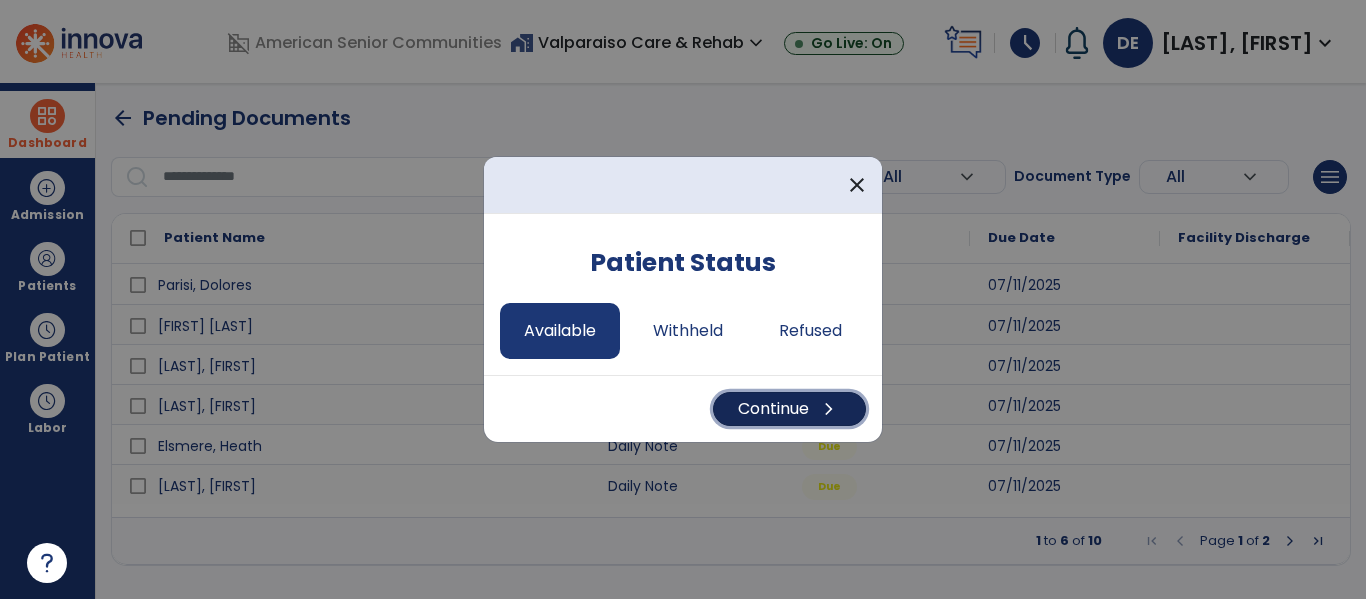 click on "Continue   chevron_right" at bounding box center (789, 409) 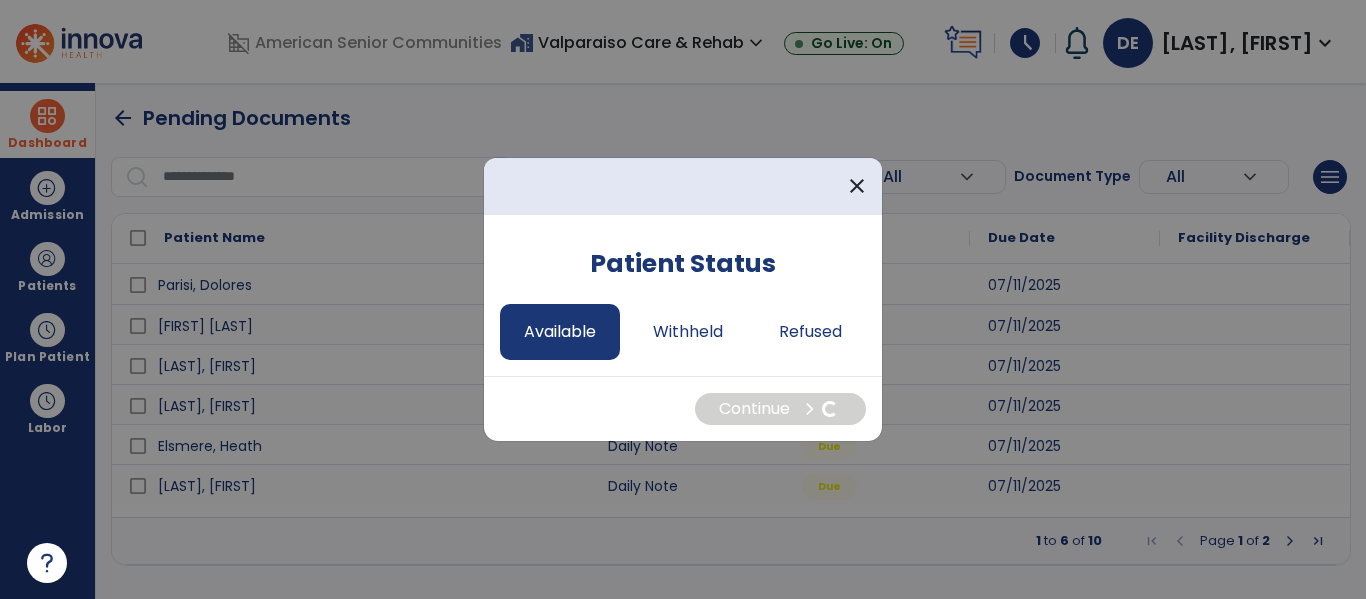select on "*" 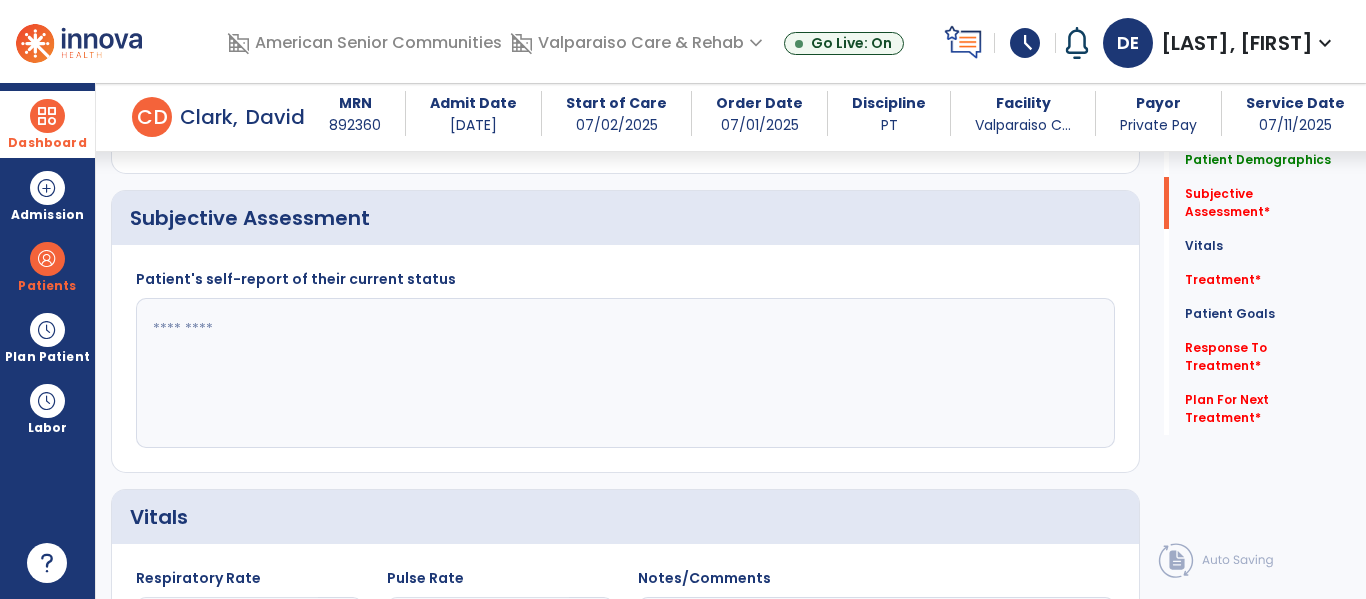 scroll, scrollTop: 699, scrollLeft: 0, axis: vertical 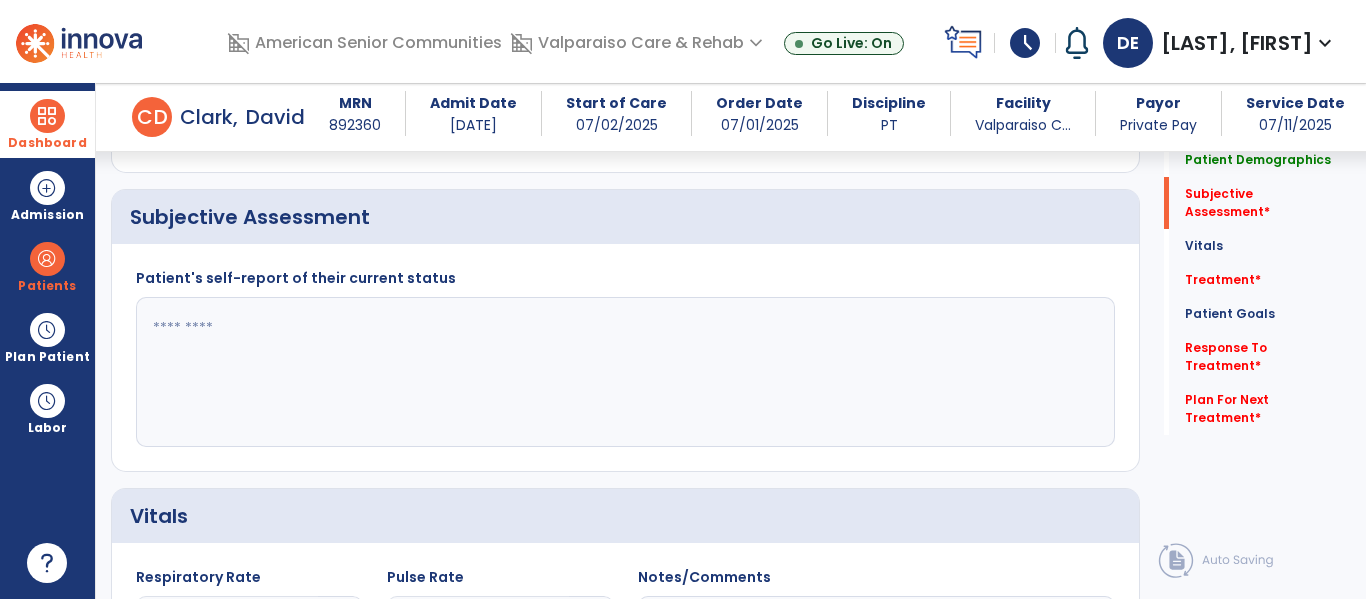 click 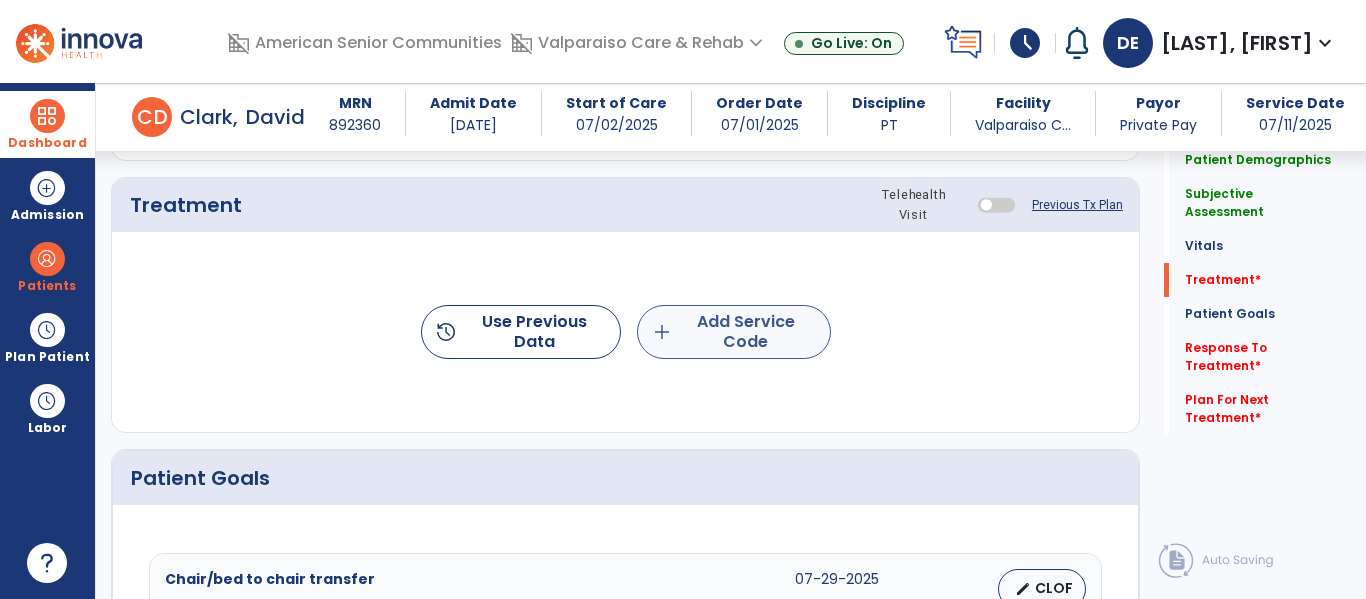 type on "***" 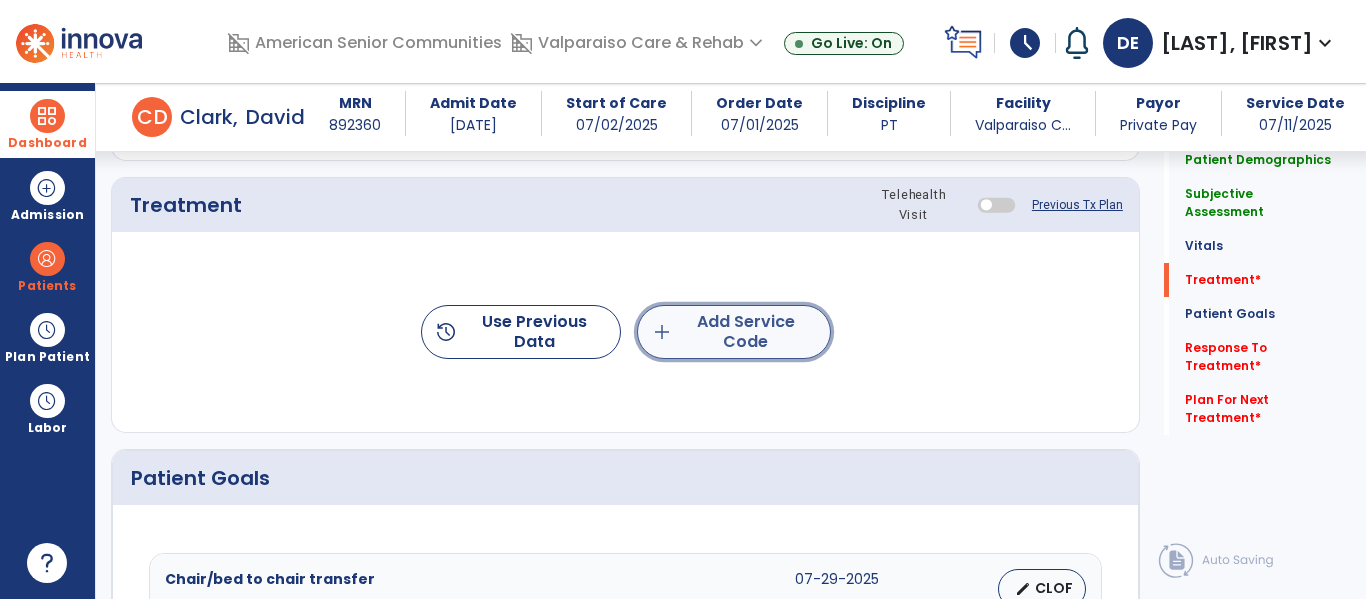 click on "add" 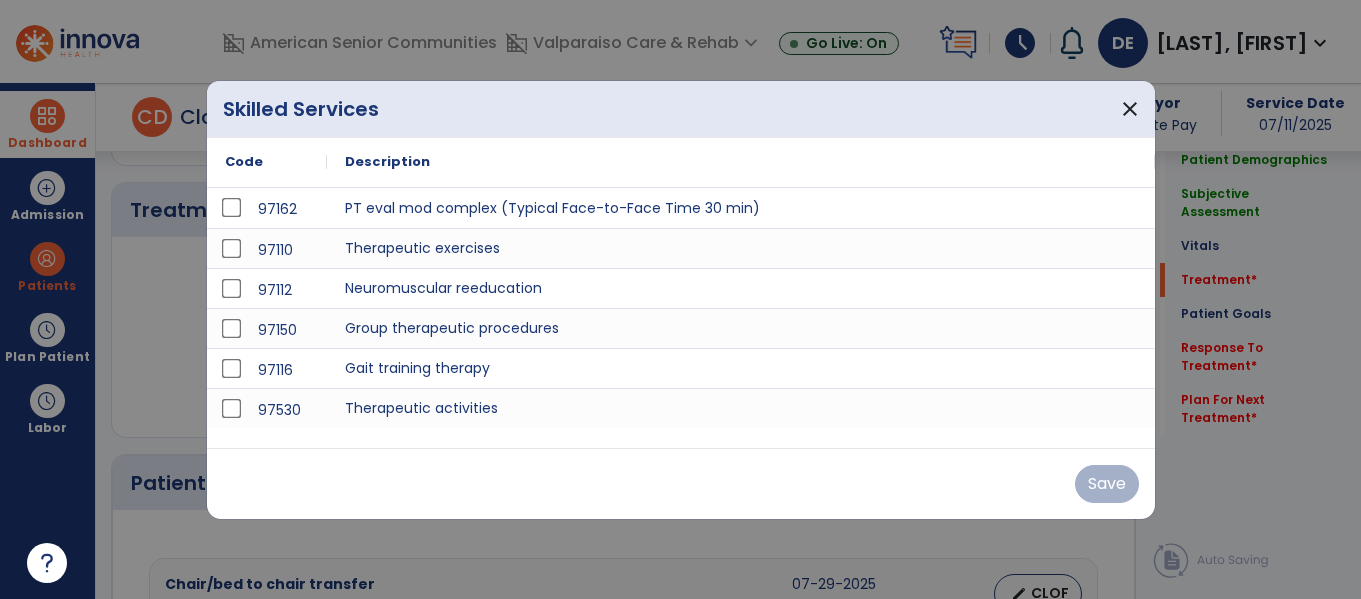 scroll, scrollTop: 1432, scrollLeft: 0, axis: vertical 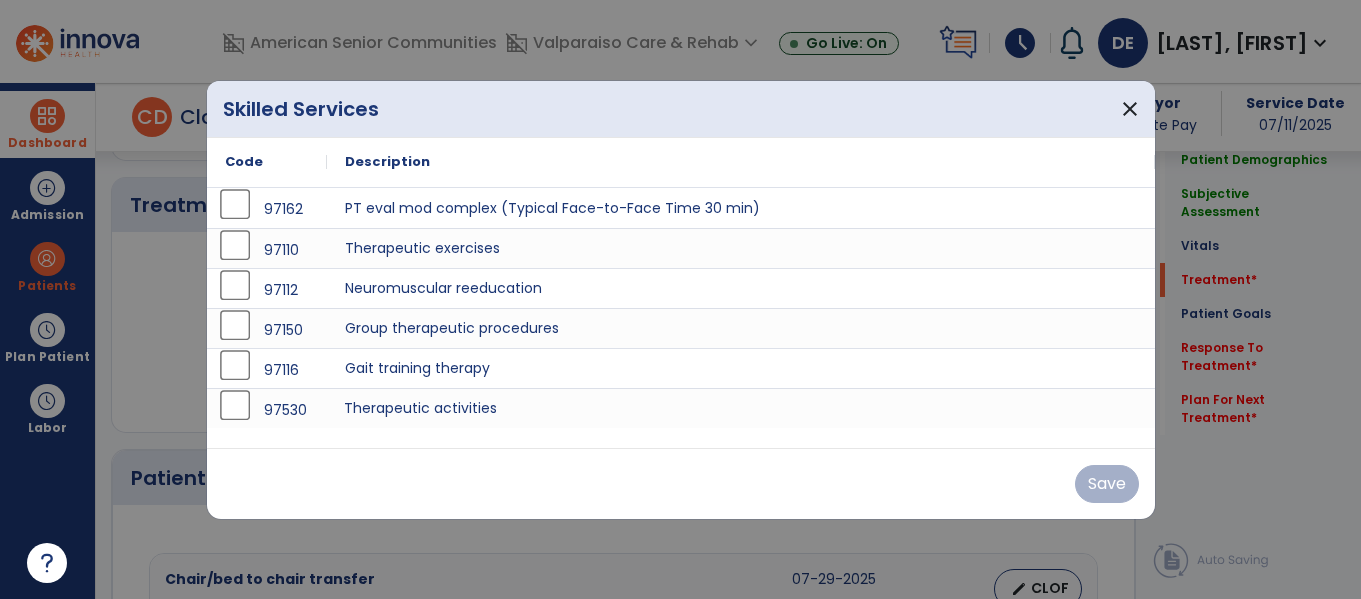 click on "Therapeutic activities" at bounding box center (741, 408) 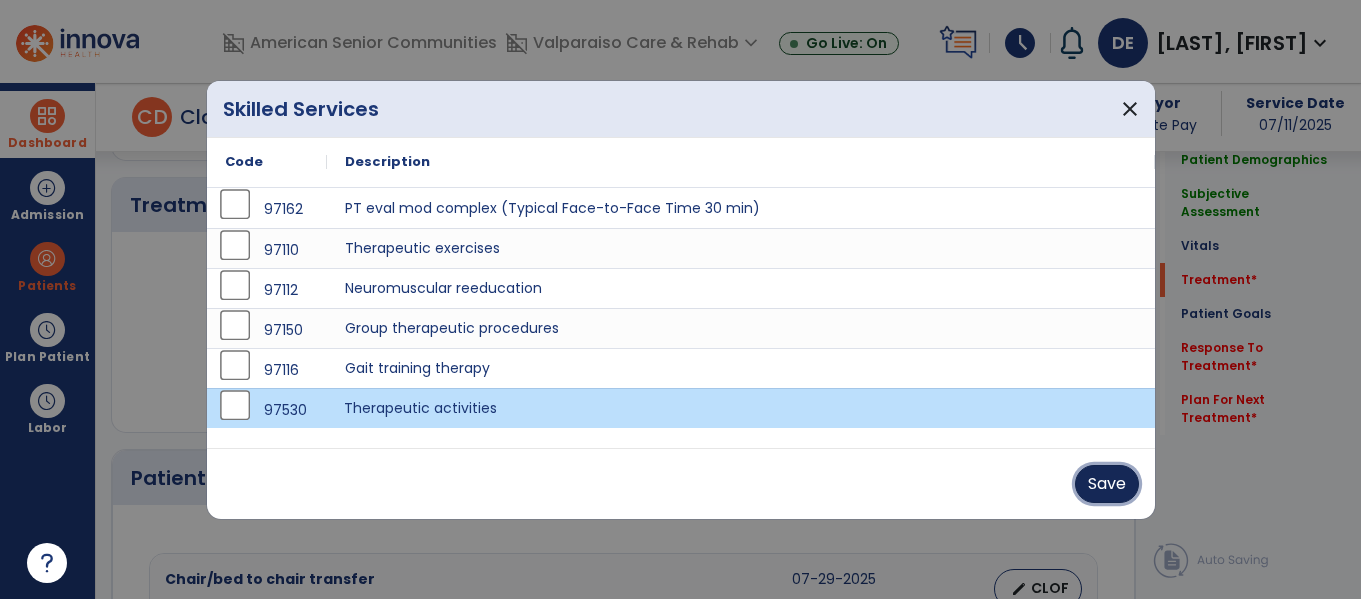 click on "Save" at bounding box center [1107, 484] 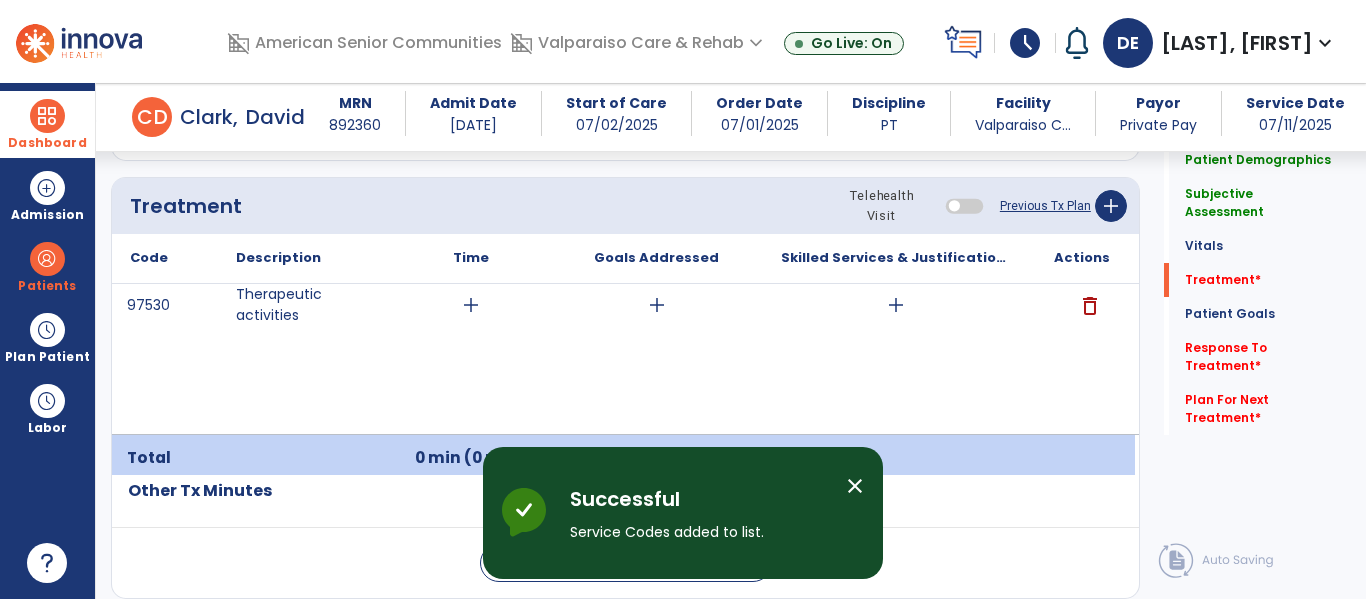 click on "add" at bounding box center [471, 305] 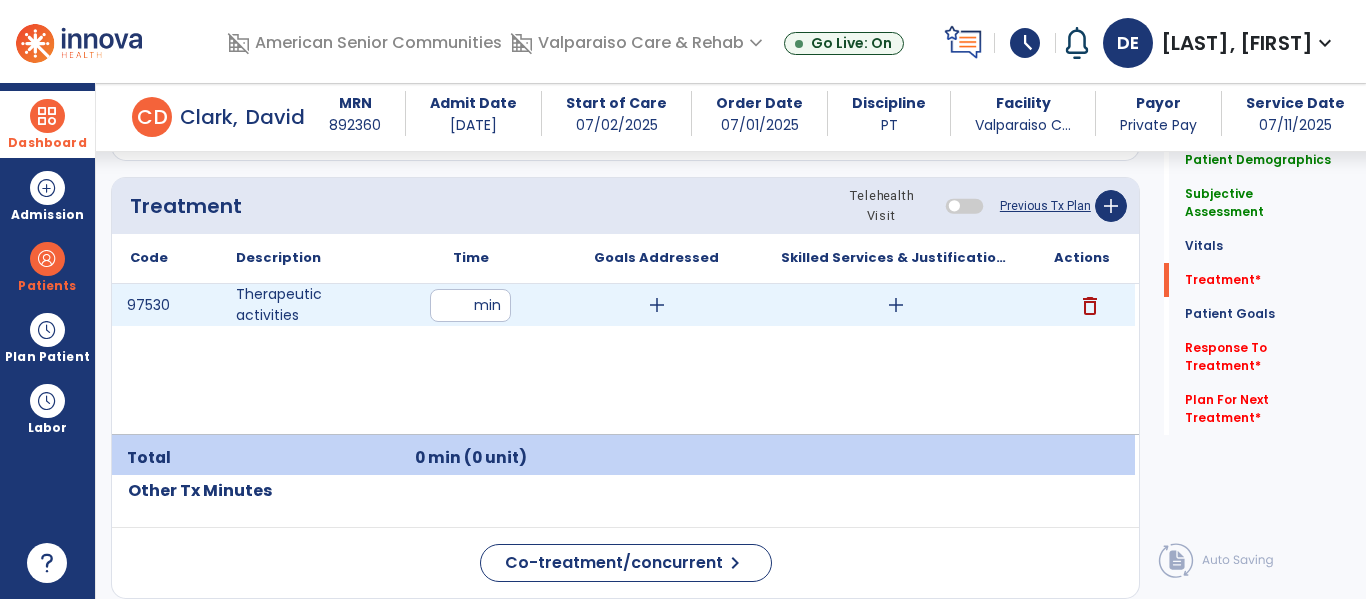 type on "**" 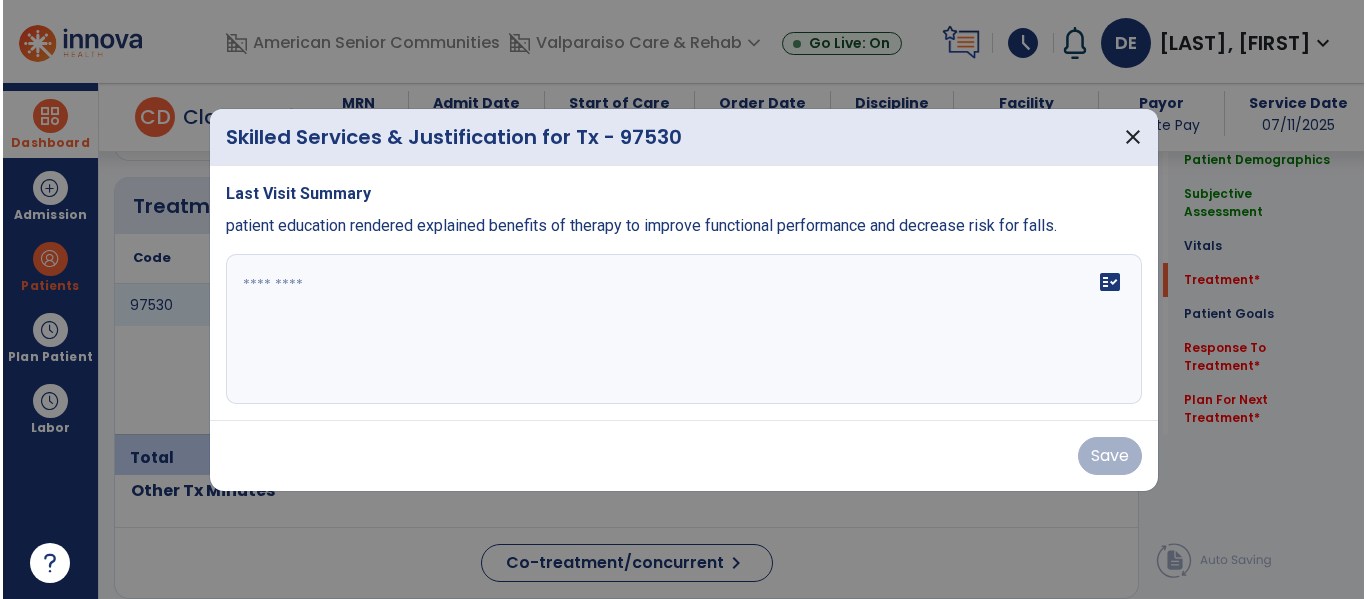 scroll, scrollTop: 1432, scrollLeft: 0, axis: vertical 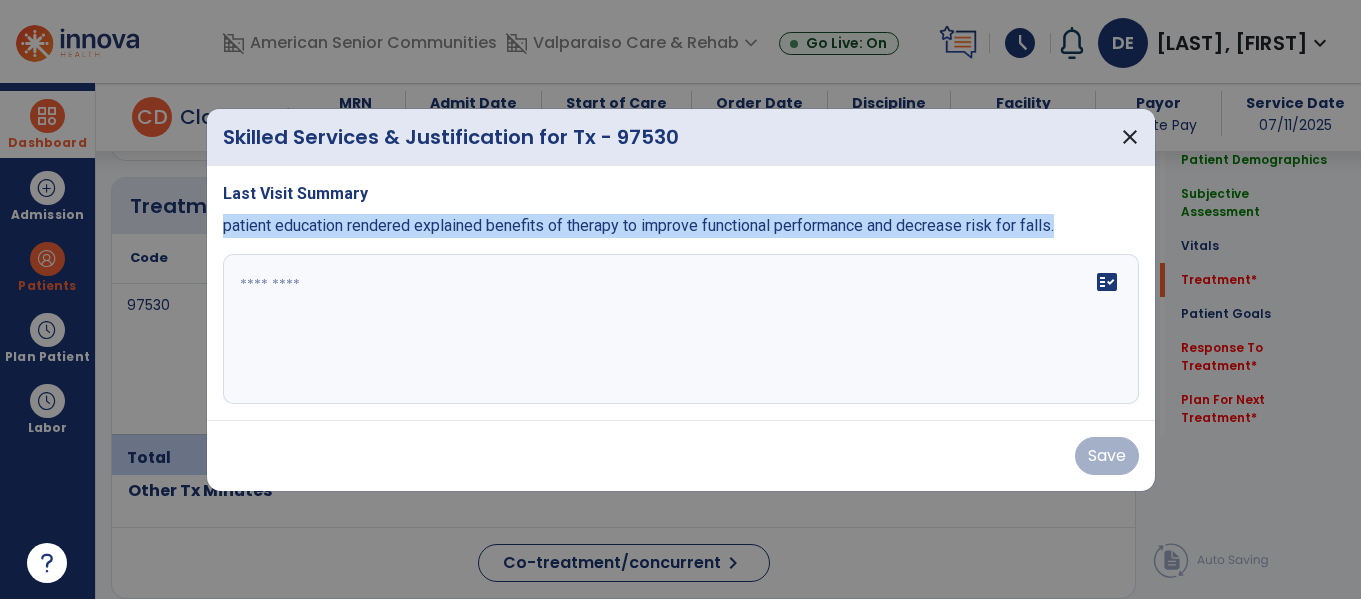 drag, startPoint x: 219, startPoint y: 224, endPoint x: 1076, endPoint y: 227, distance: 857.00525 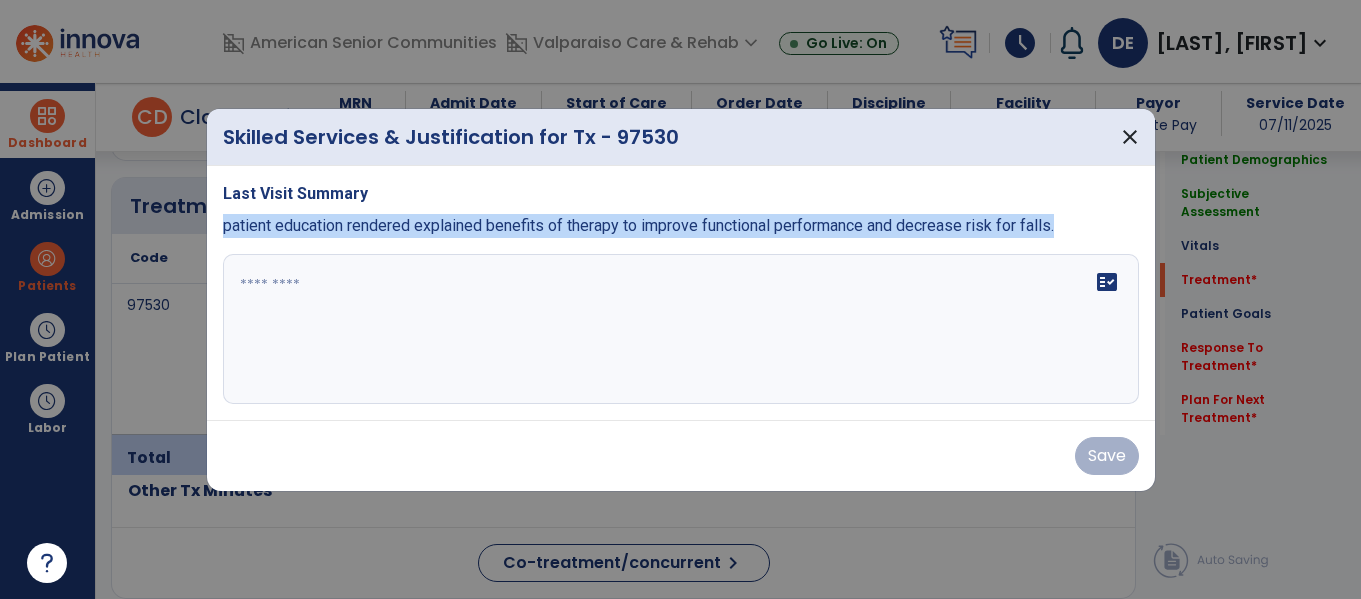 click on "Last Visit Summary patient education rendered explained benefits of therapy to improve functional performance and decrease risk for falls.   fact_check" at bounding box center [681, 293] 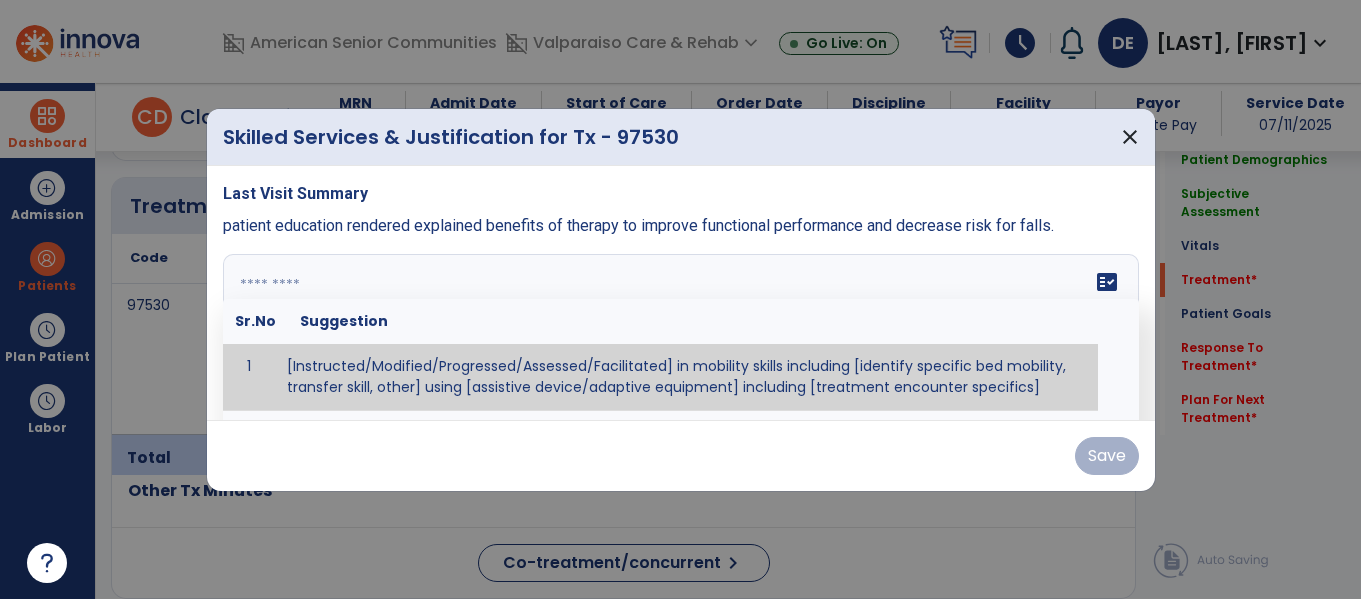 paste on "**********" 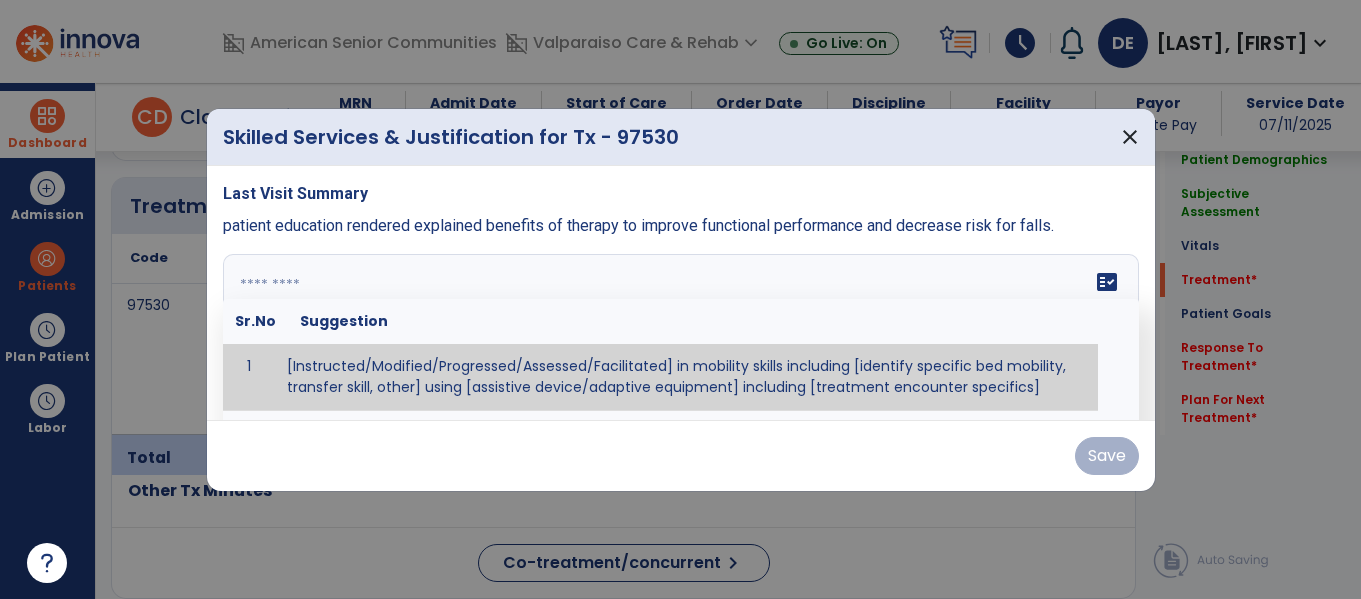 type on "**********" 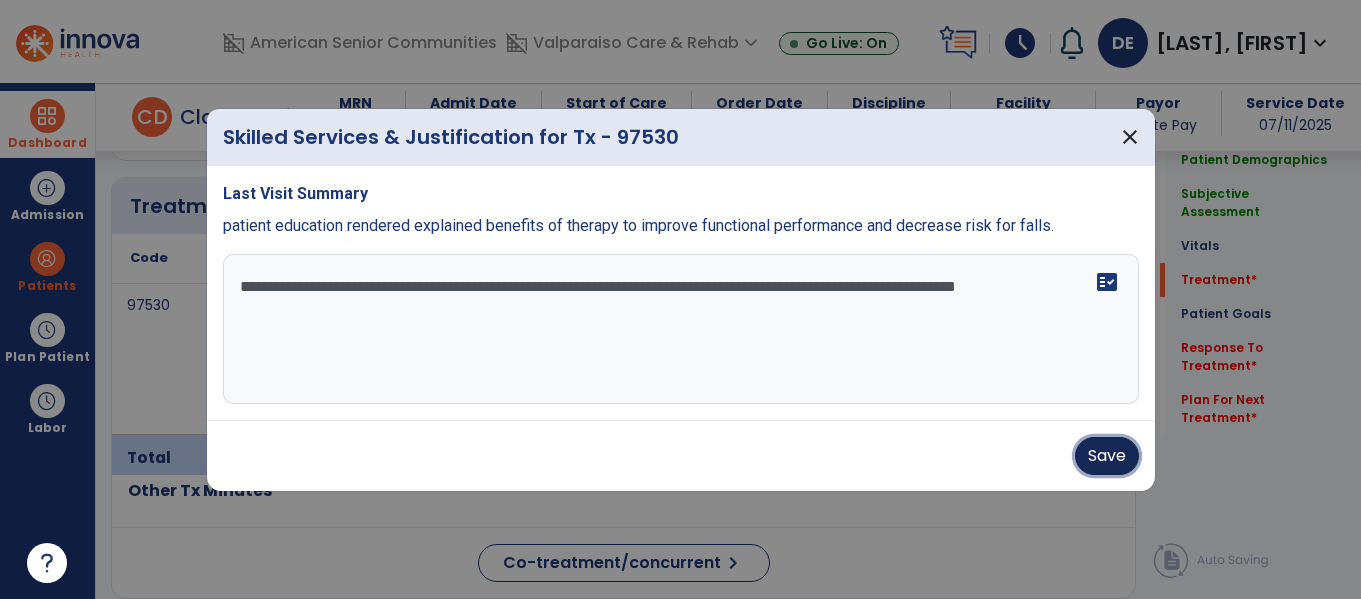 click on "Save" at bounding box center (1107, 456) 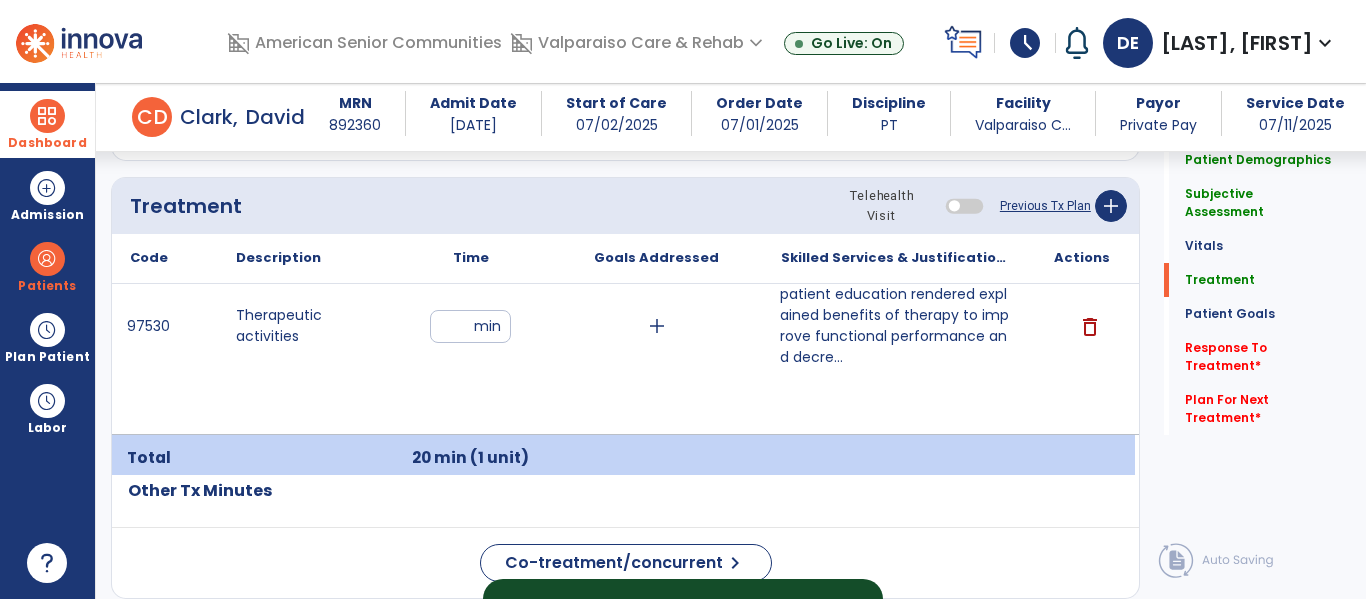 click on "**" at bounding box center [470, 326] 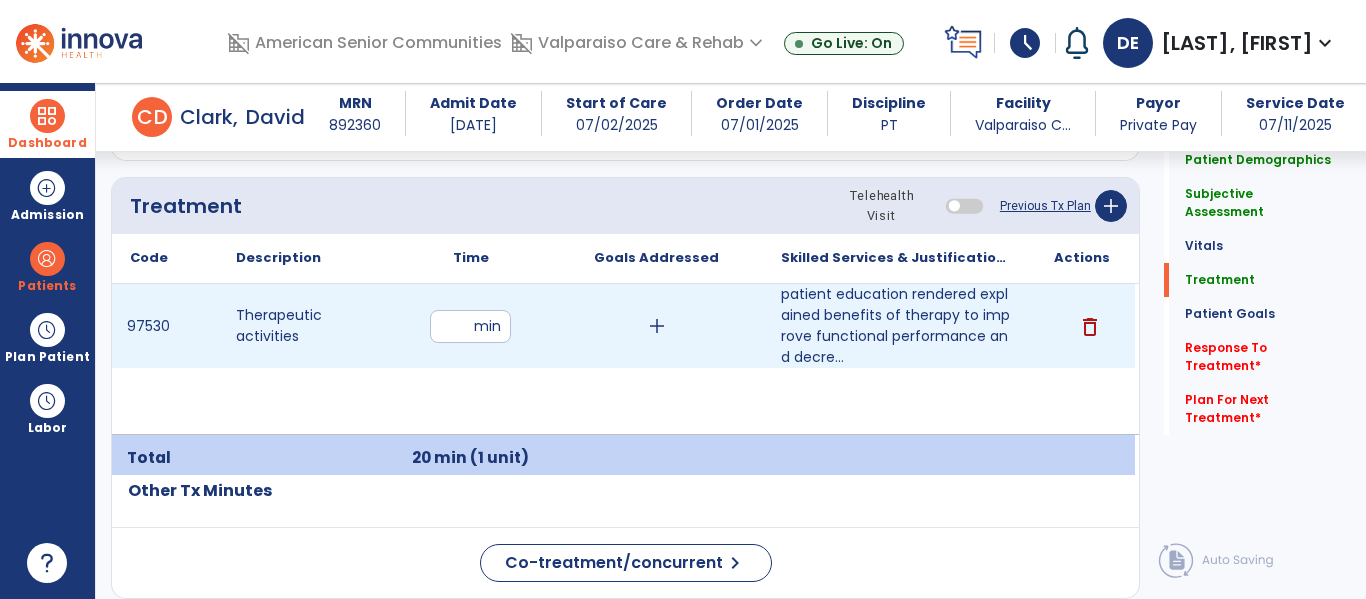 click on "**" at bounding box center (470, 326) 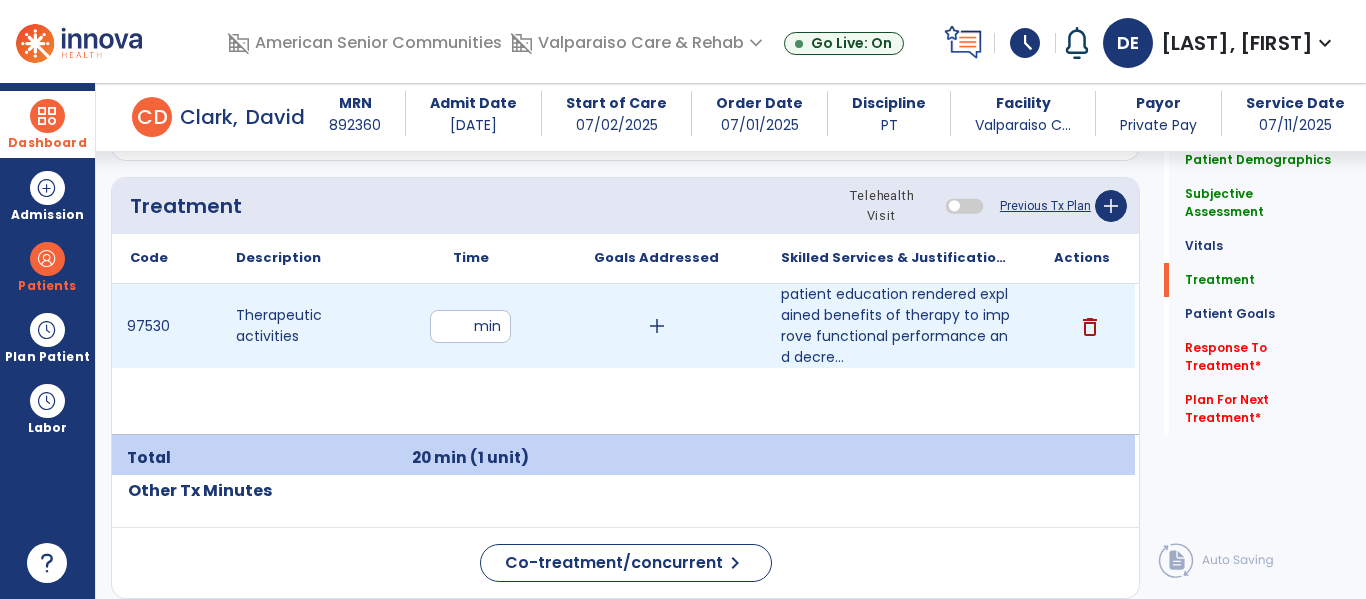 type on "*" 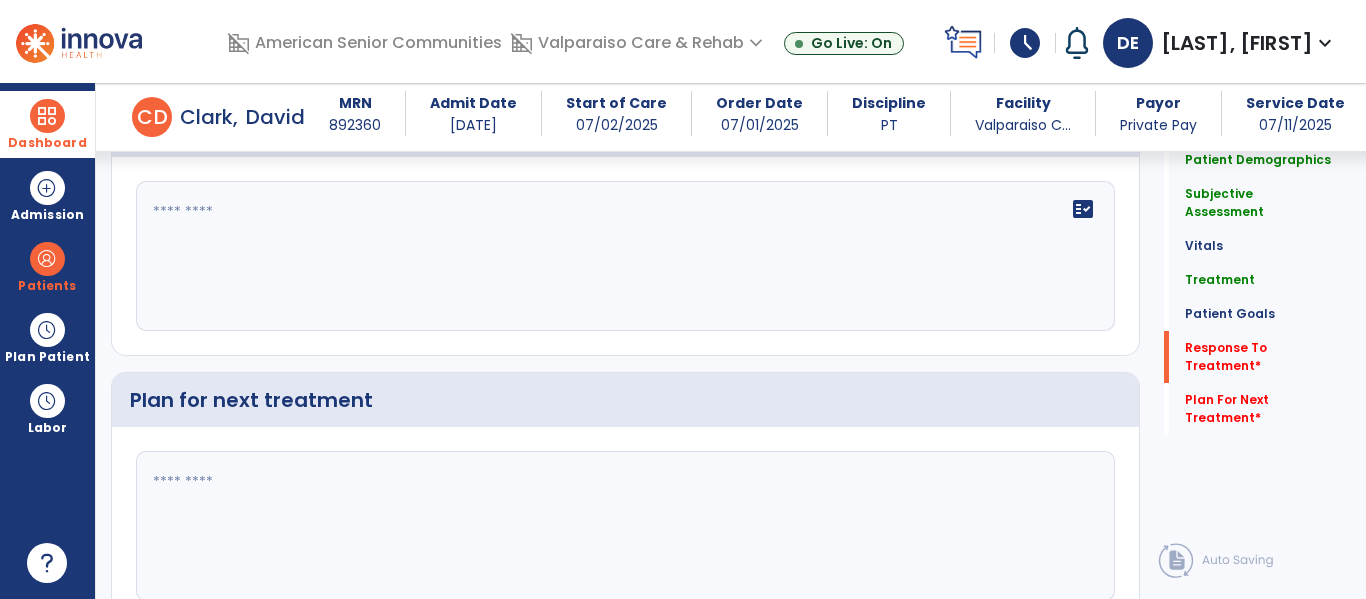 scroll, scrollTop: 3640, scrollLeft: 0, axis: vertical 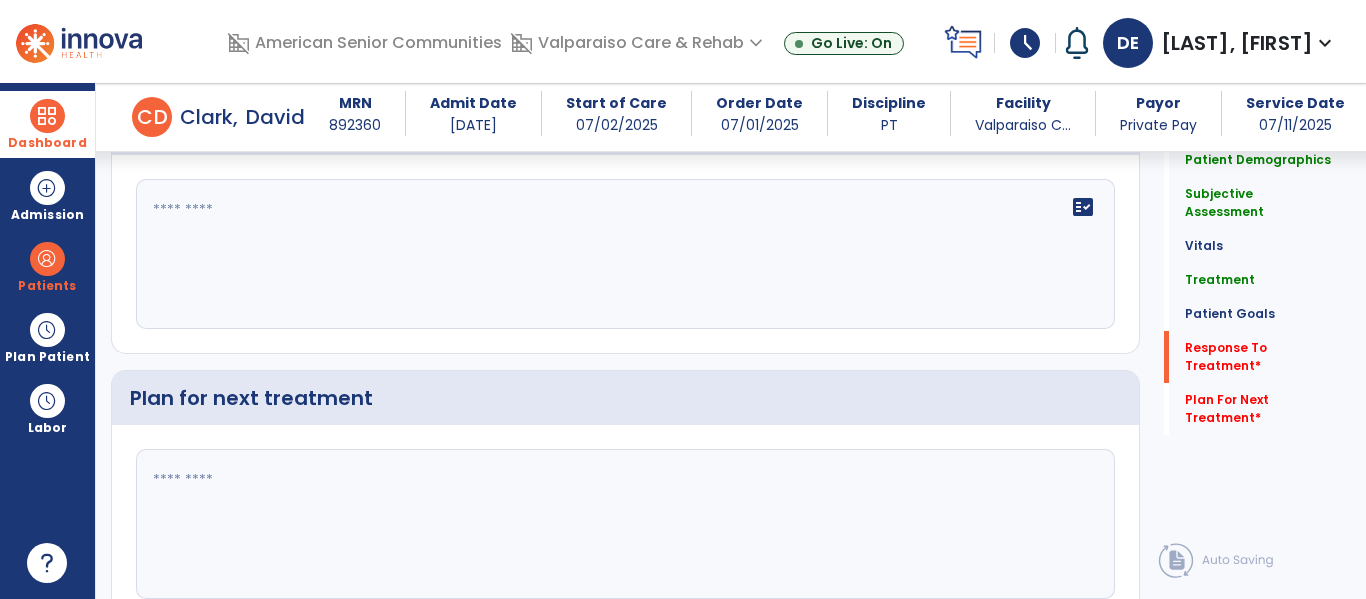 click on "fact_check" 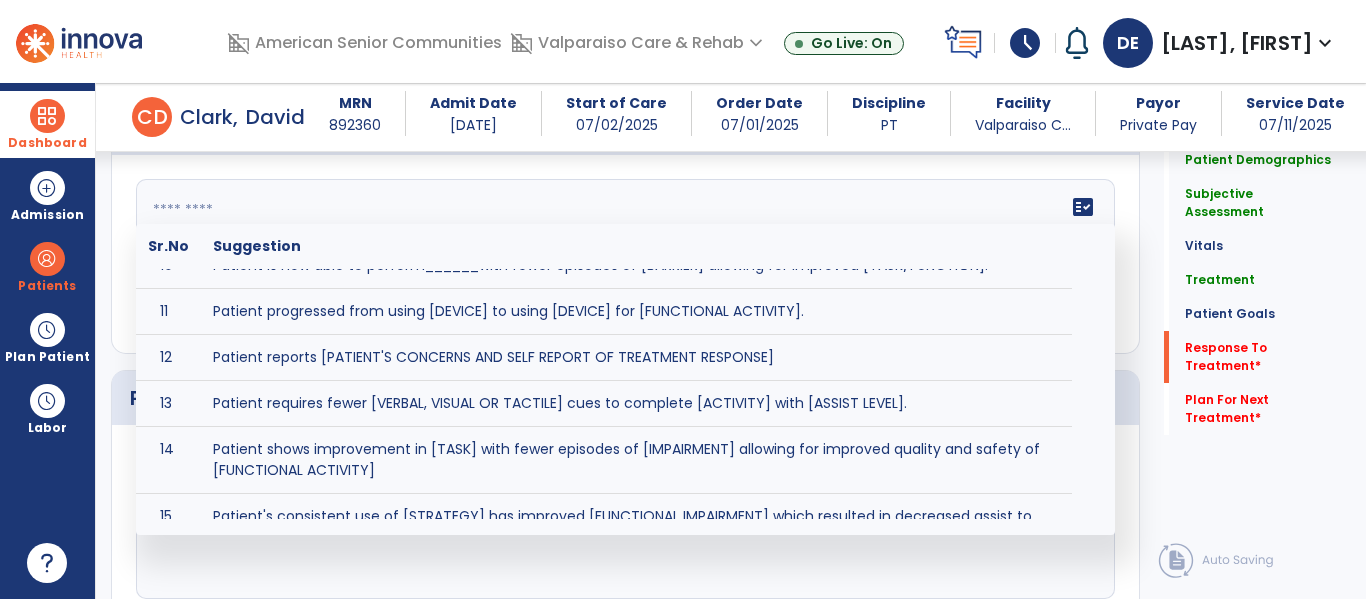scroll, scrollTop: 581, scrollLeft: 0, axis: vertical 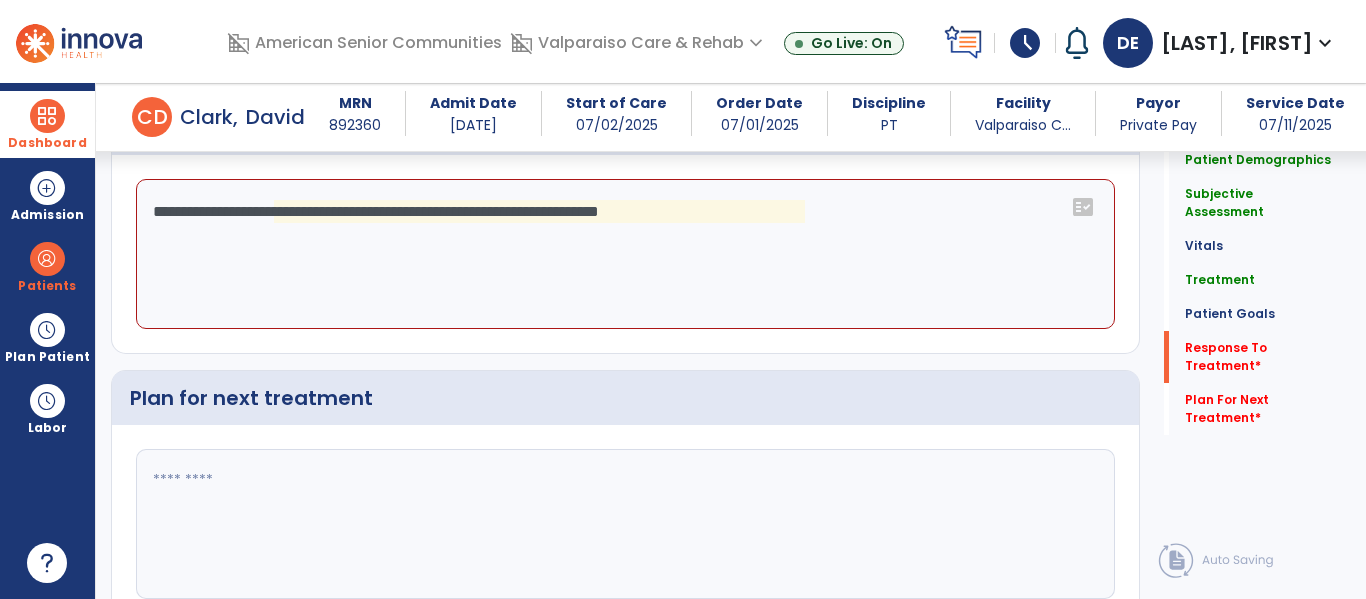 click on "**********" 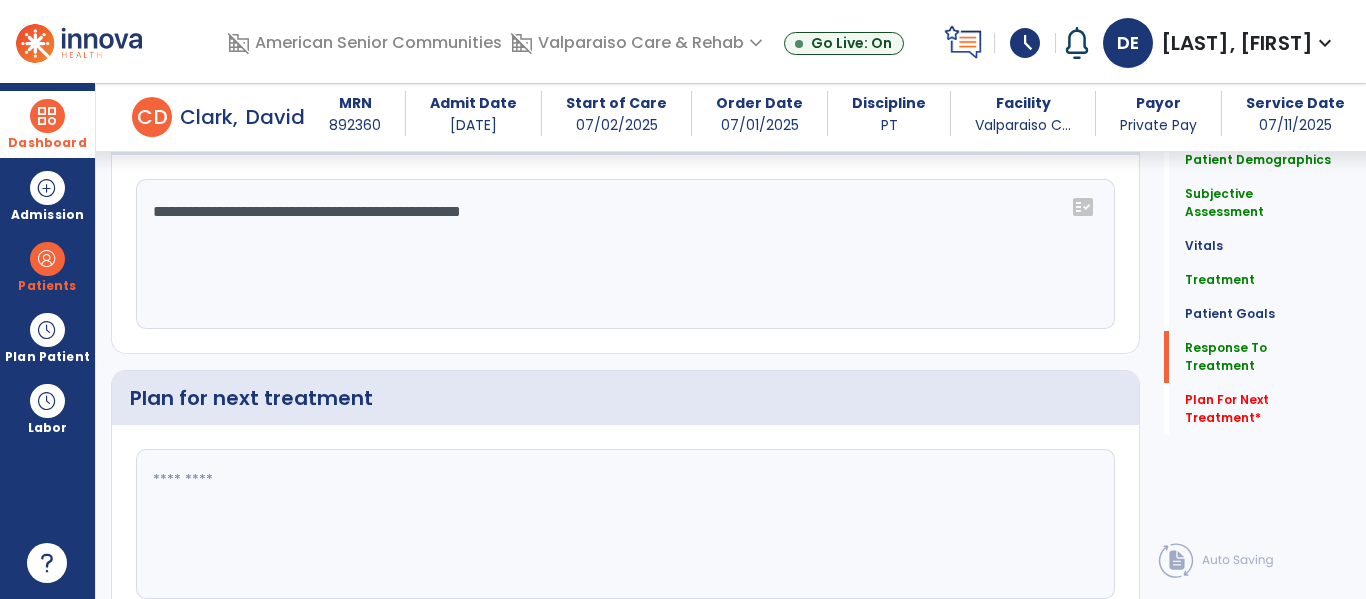 click 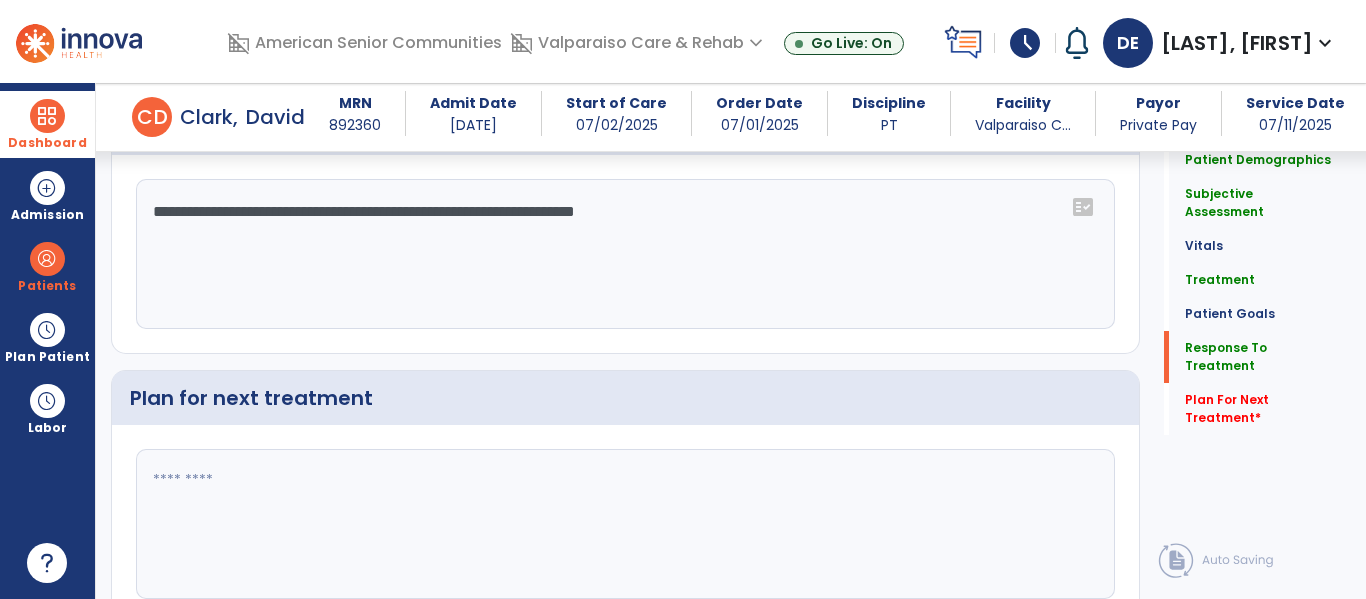 type on "**********" 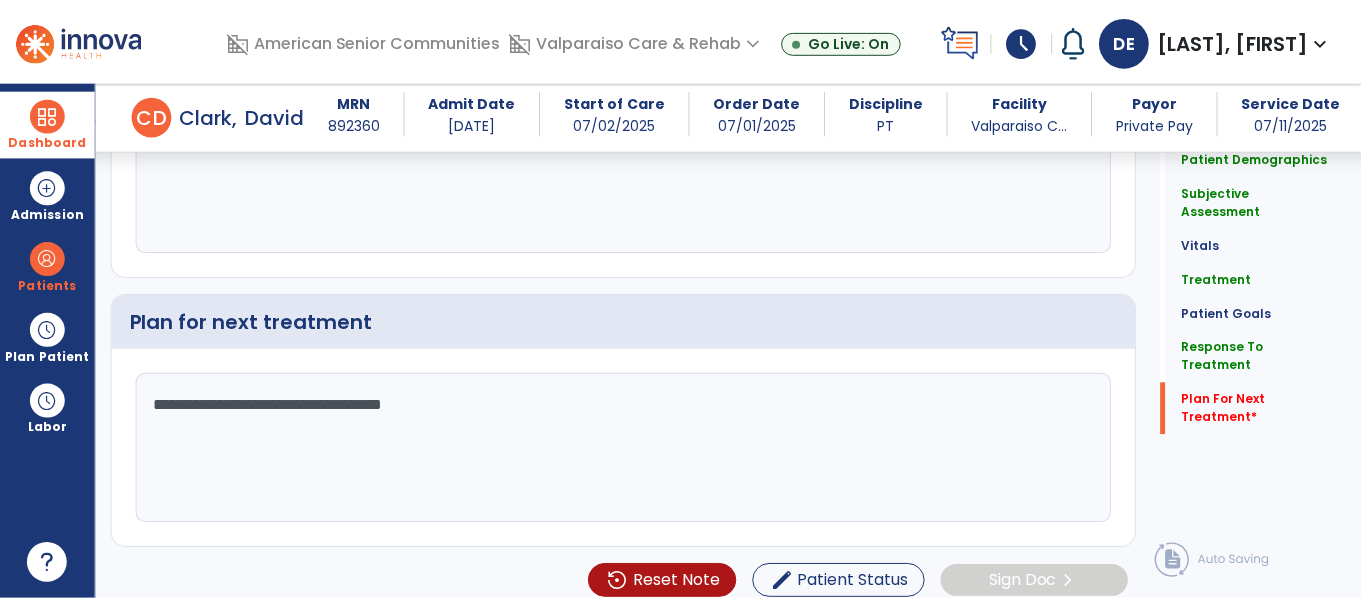 scroll, scrollTop: 3731, scrollLeft: 0, axis: vertical 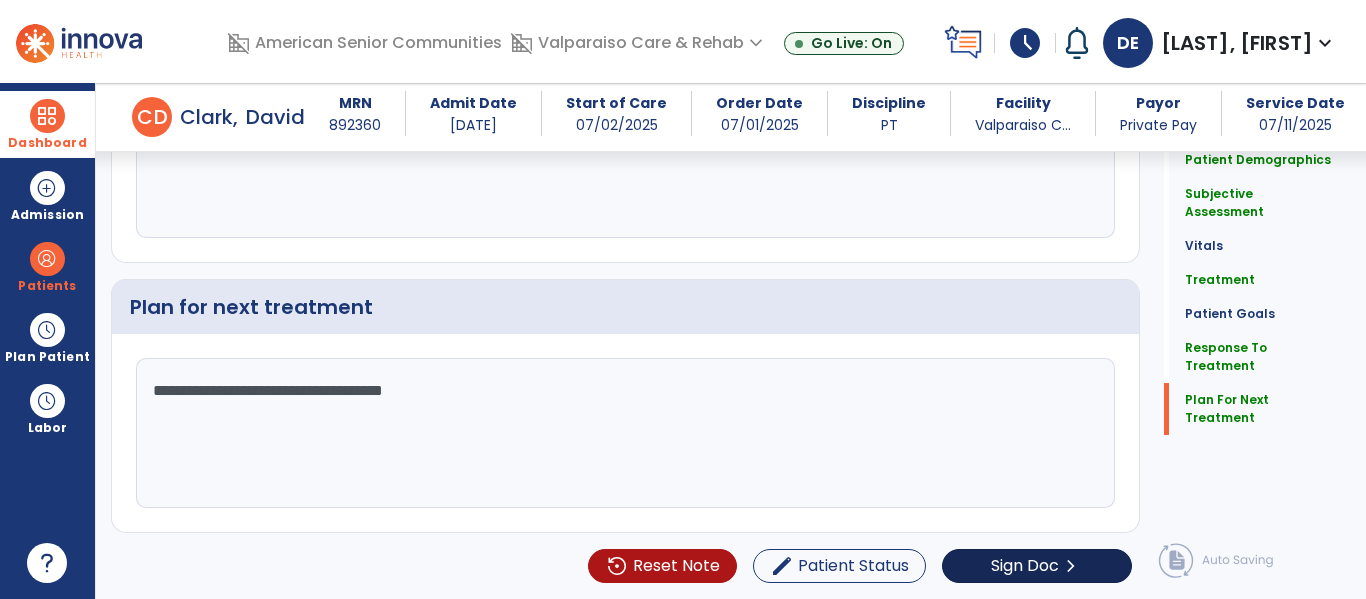 type on "**********" 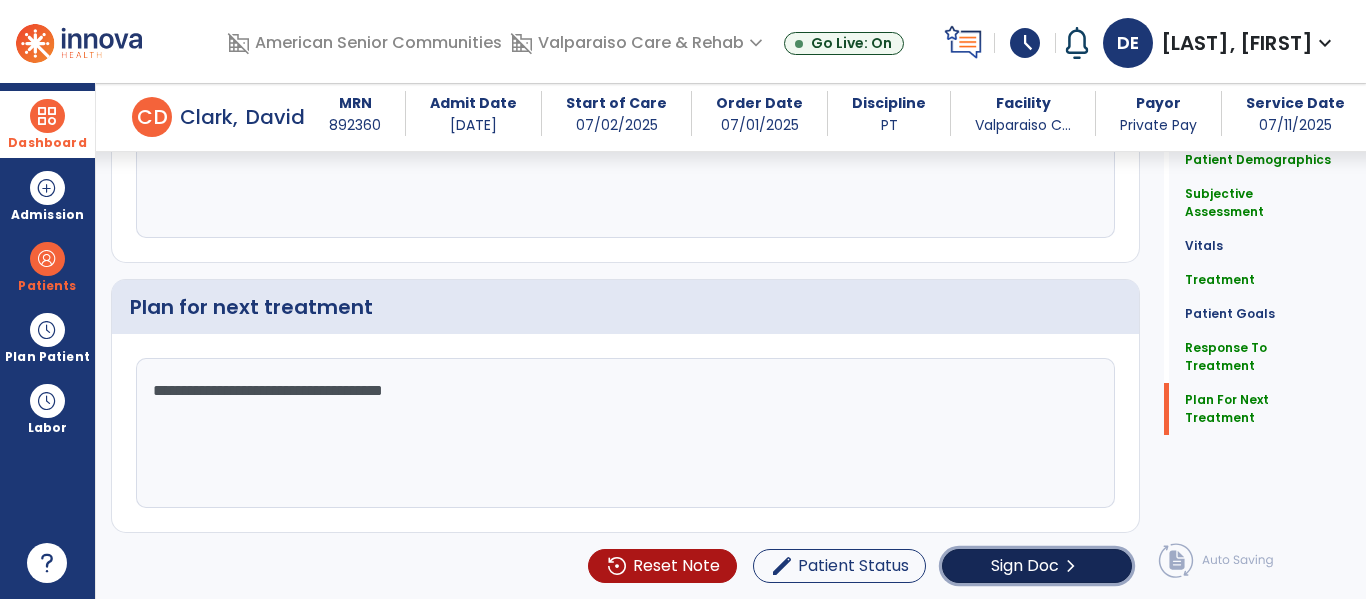 click on "Sign Doc  chevron_right" 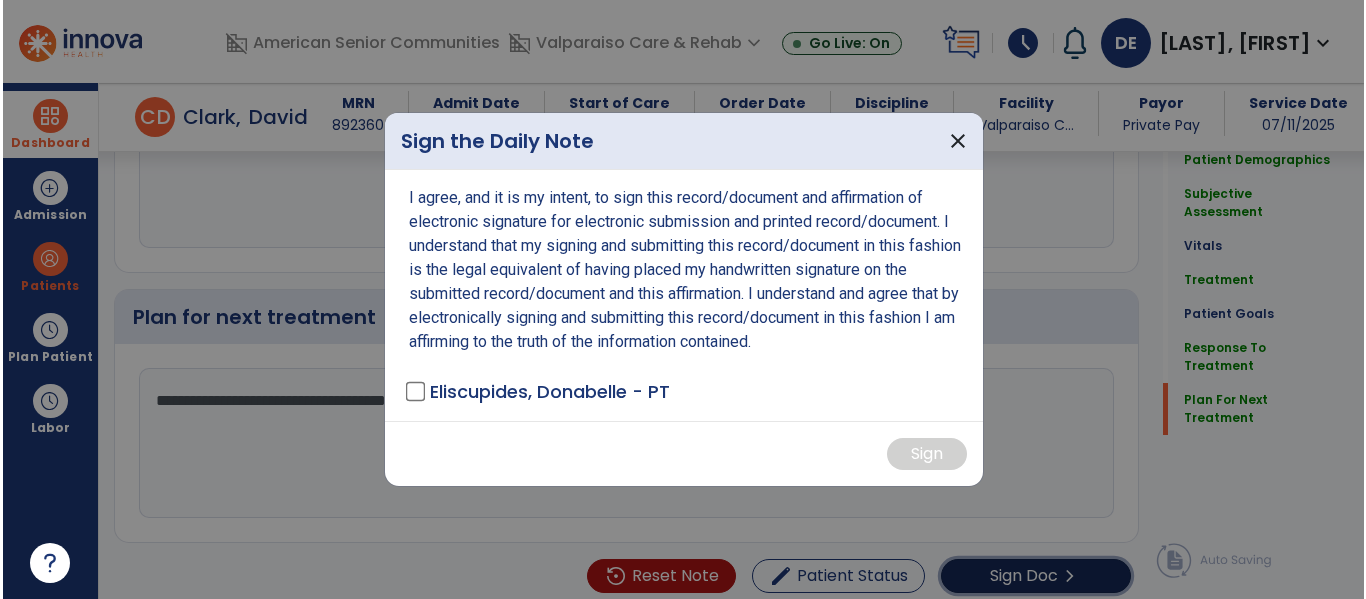 scroll, scrollTop: 3731, scrollLeft: 0, axis: vertical 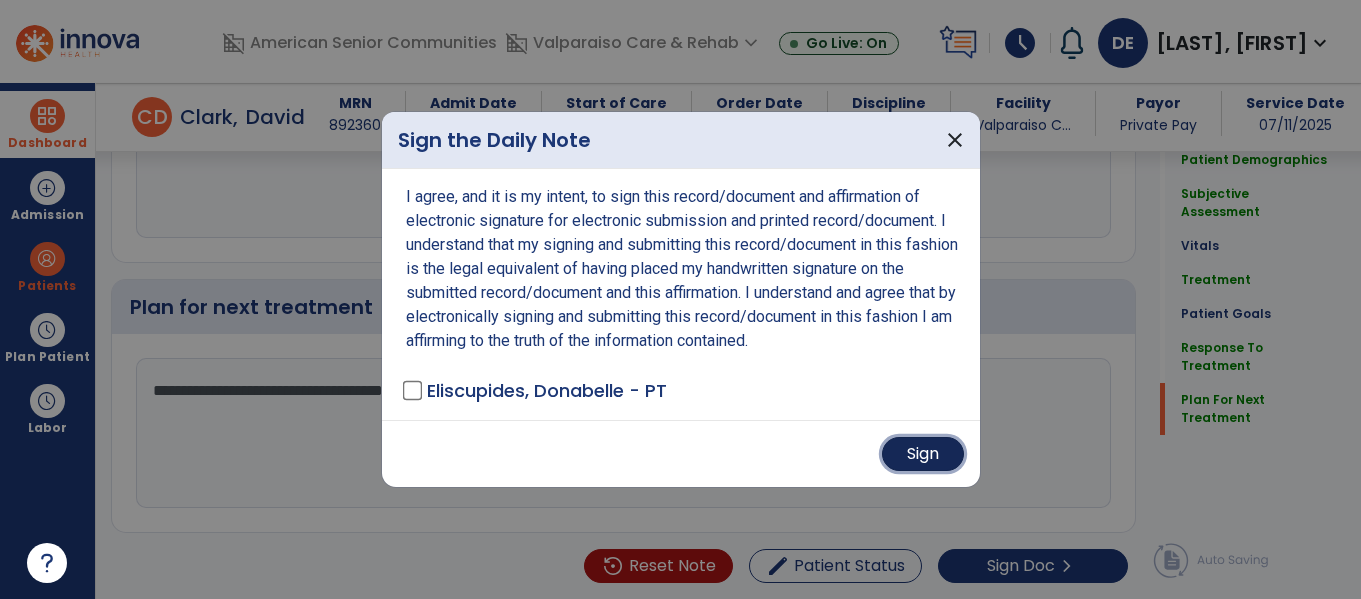 click on "Sign" at bounding box center (923, 454) 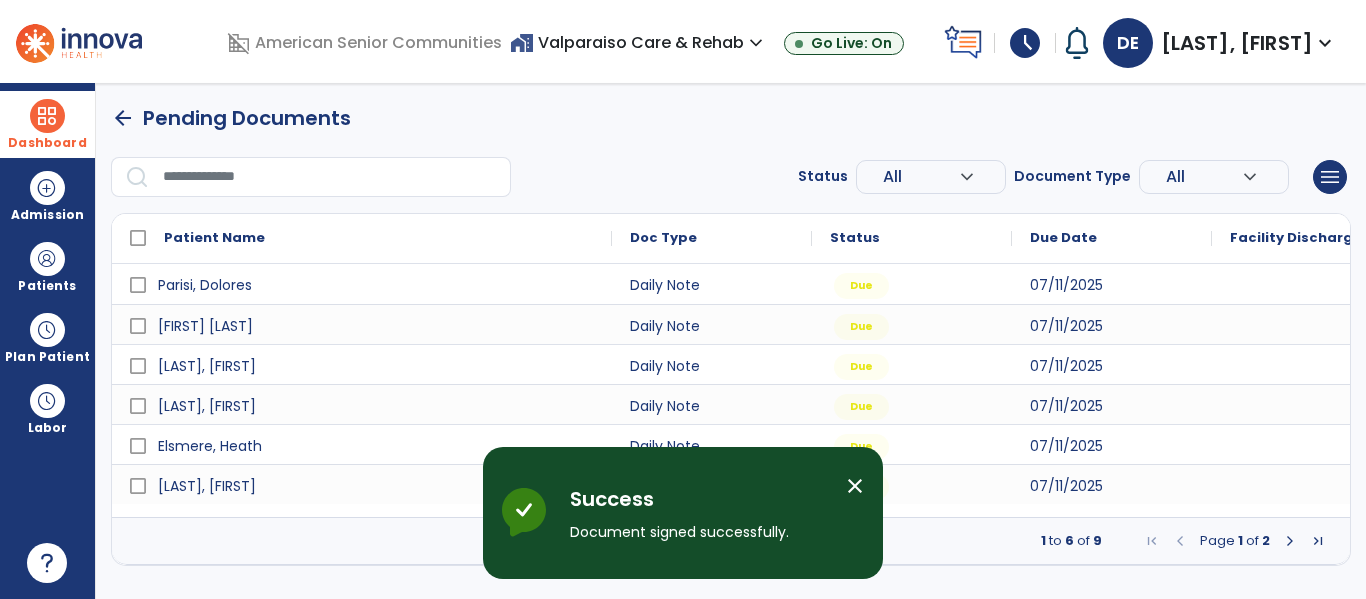 scroll, scrollTop: 0, scrollLeft: 0, axis: both 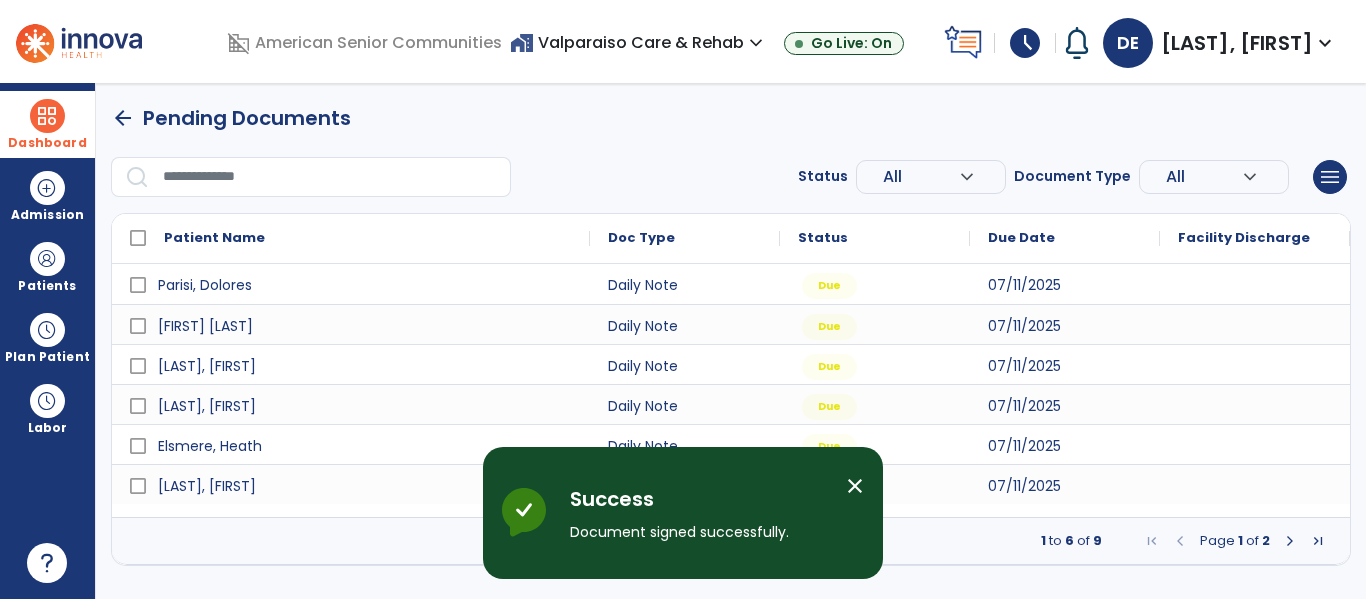 click at bounding box center [1290, 541] 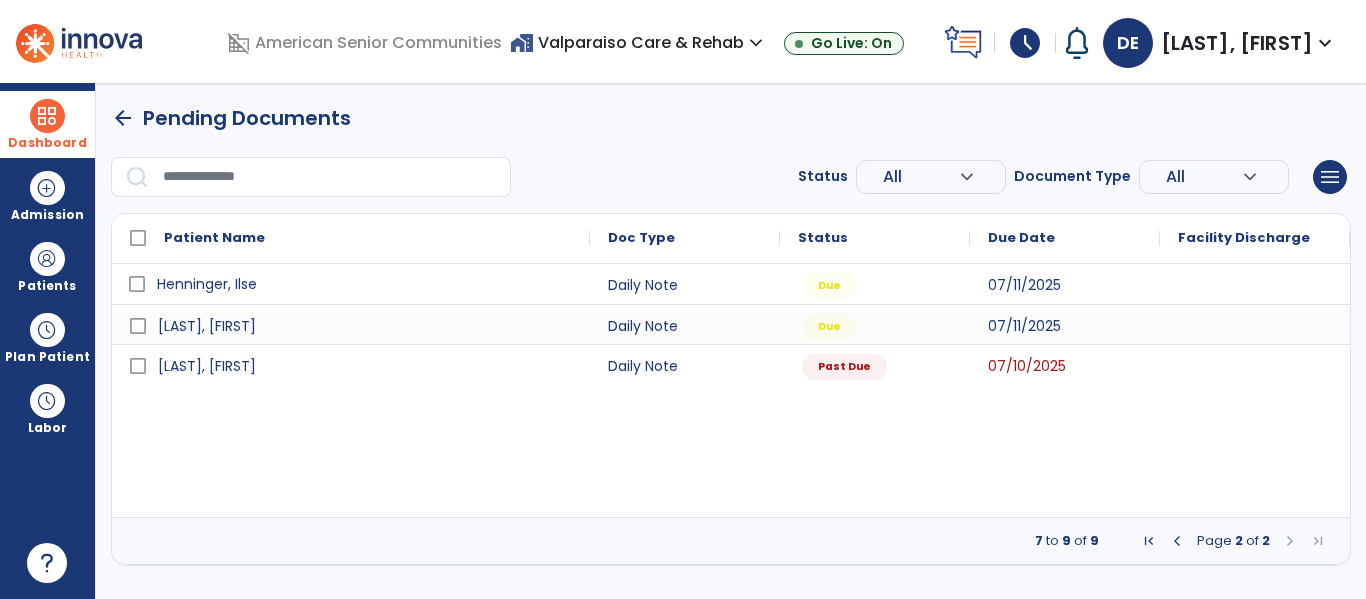 click on "[LAST], [FIRST]" at bounding box center [365, 284] 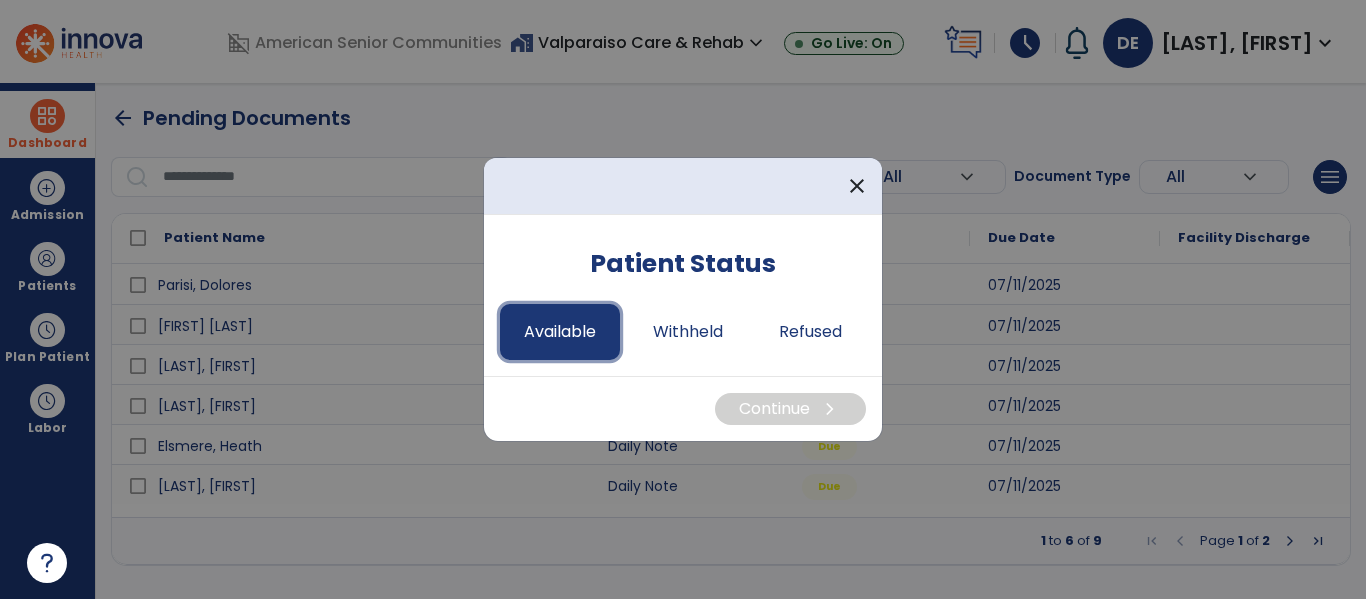 click on "Available" at bounding box center [560, 332] 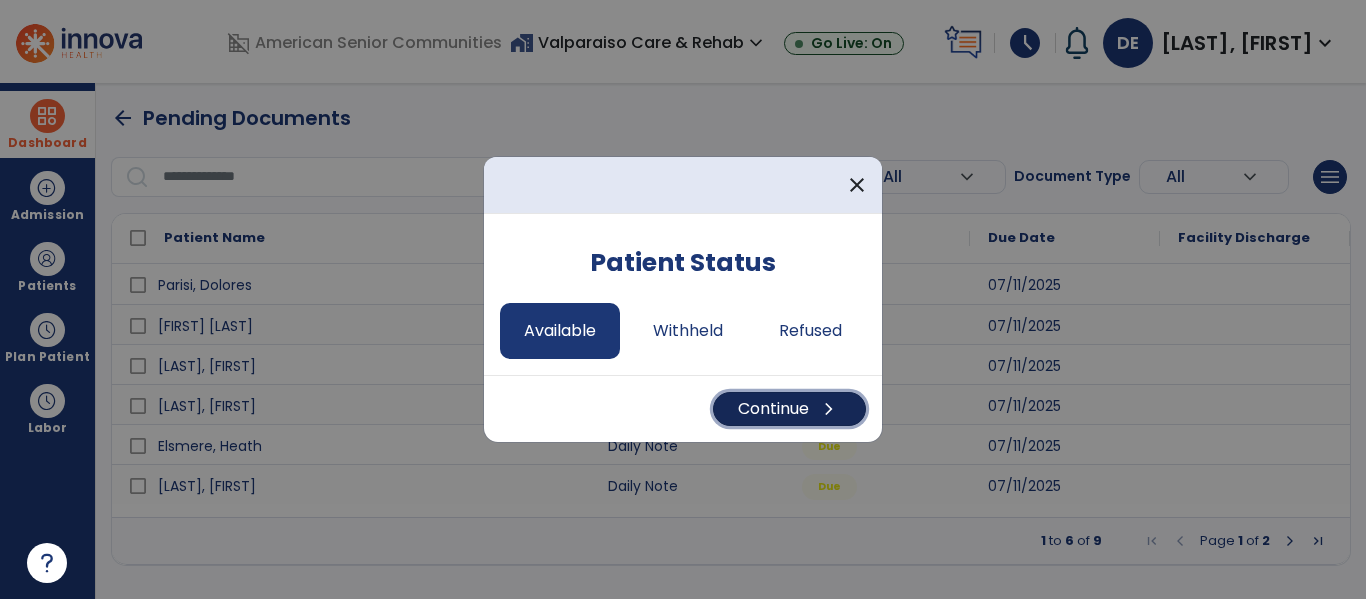 click on "Continue   chevron_right" at bounding box center [789, 409] 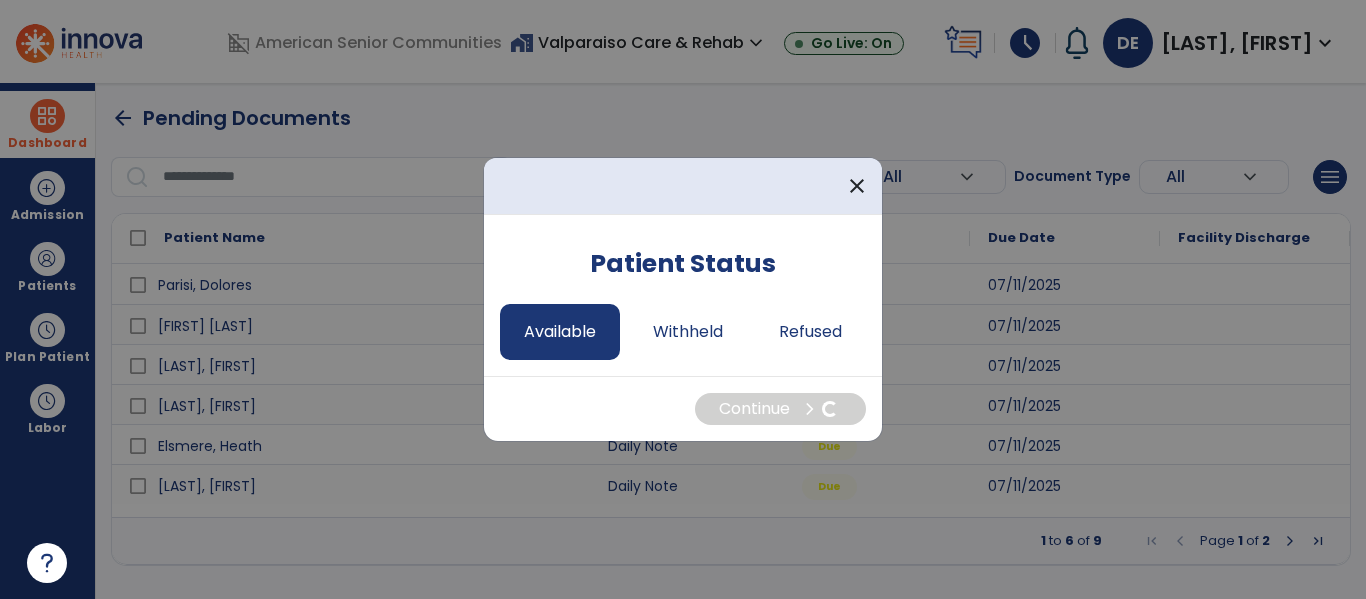 select on "*" 